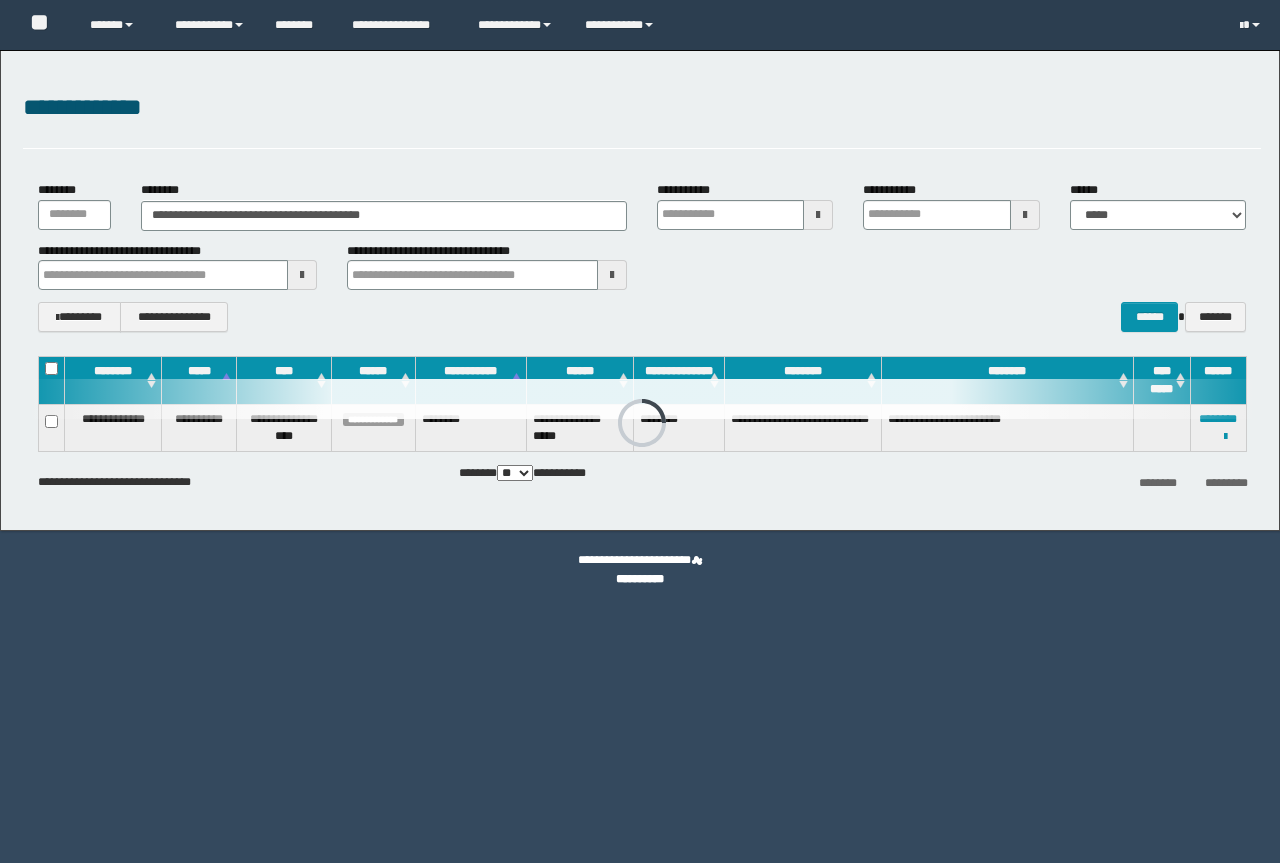 scroll, scrollTop: 0, scrollLeft: 0, axis: both 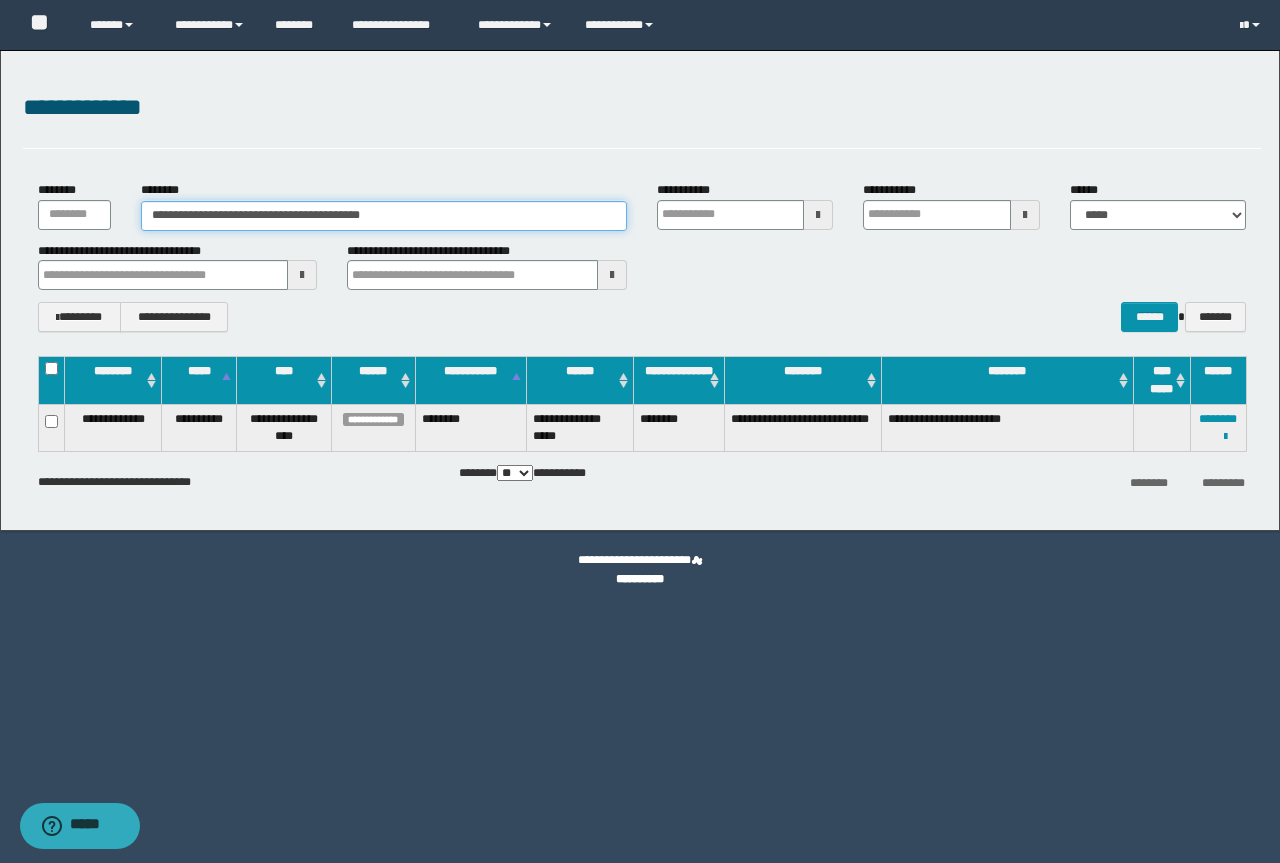 drag, startPoint x: 452, startPoint y: 213, endPoint x: 0, endPoint y: 164, distance: 454.64822 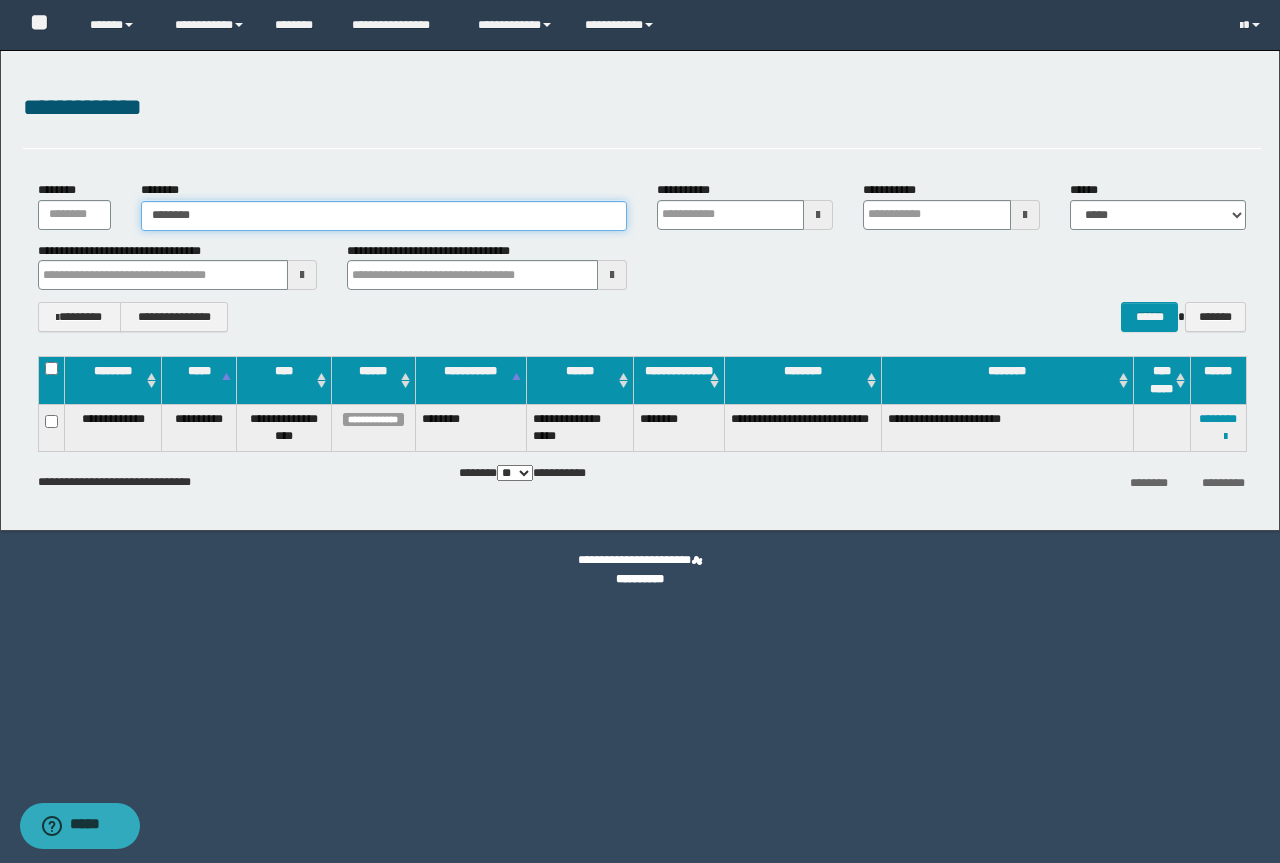 type on "********" 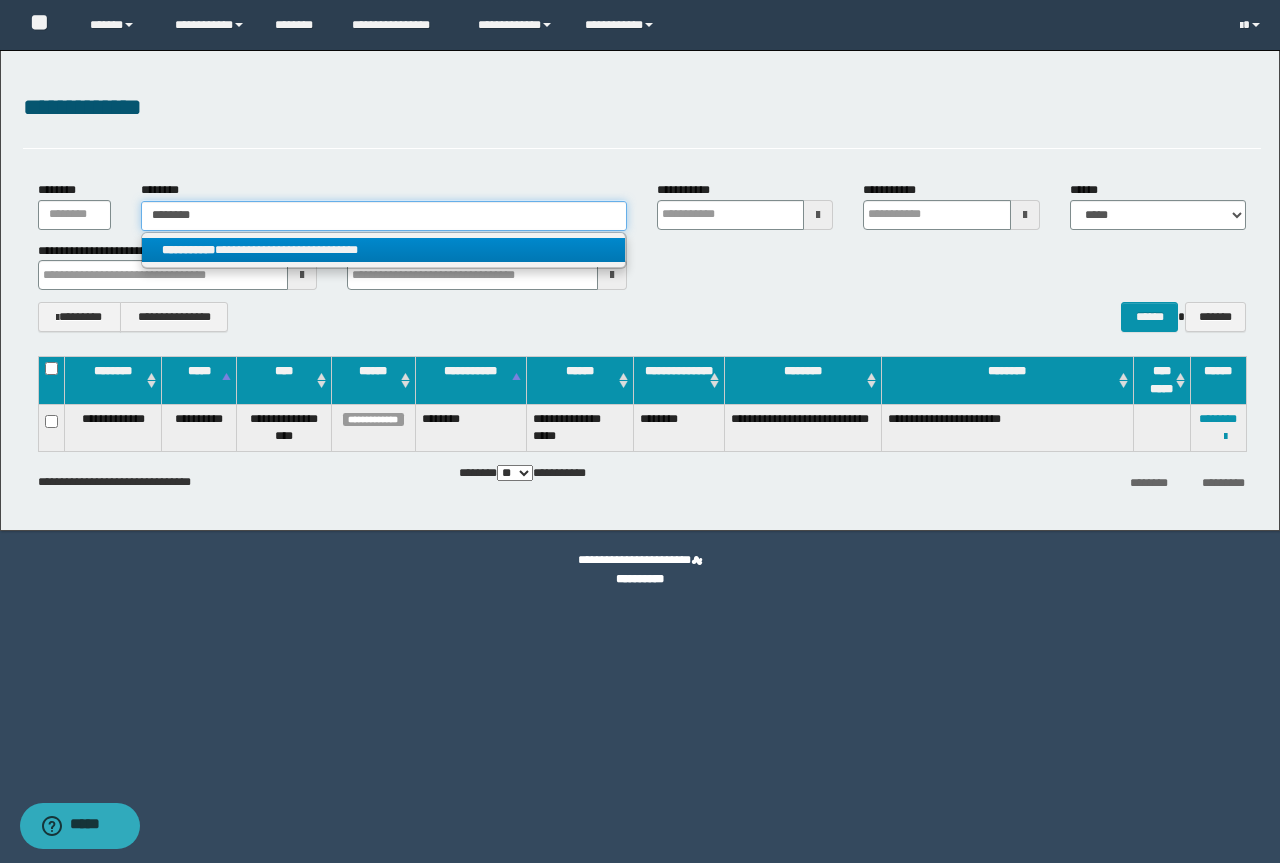 type on "********" 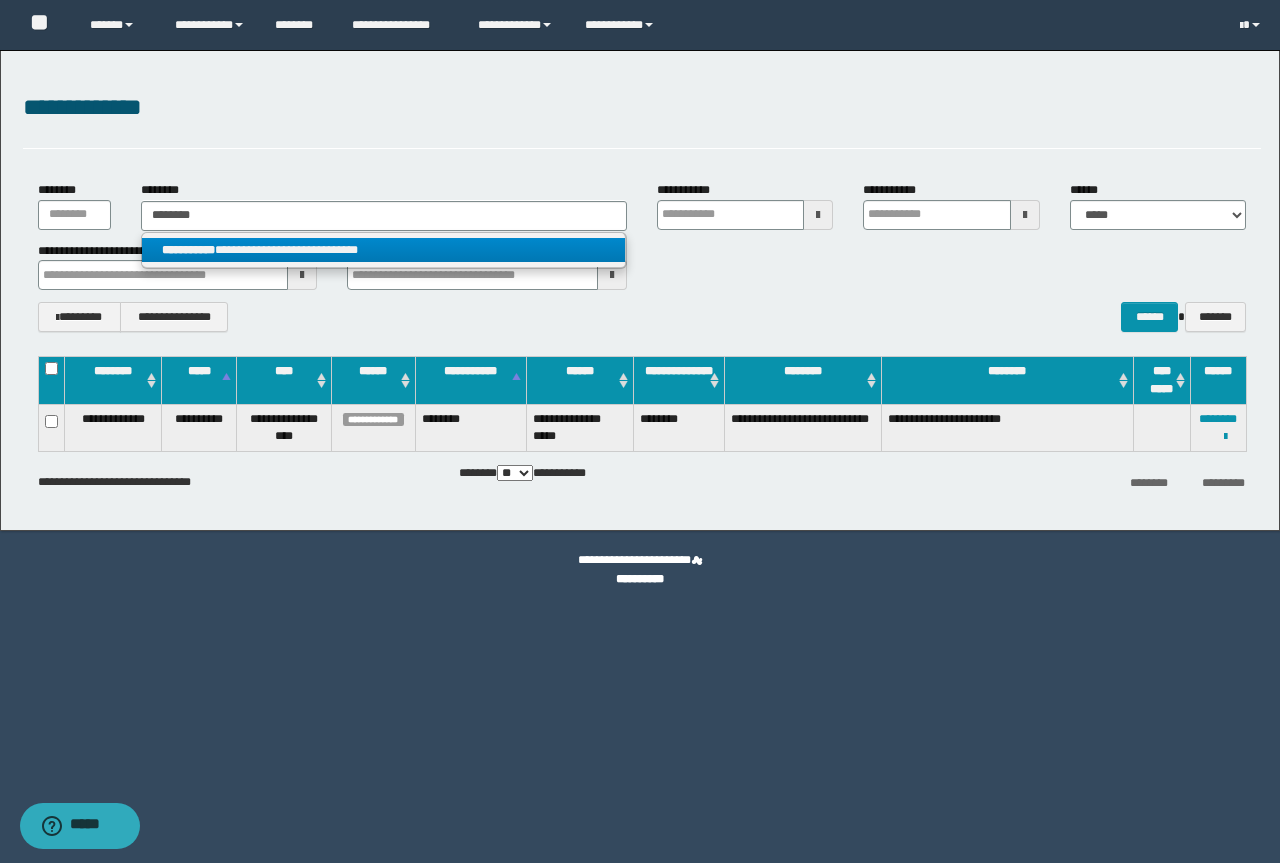 click on "**********" at bounding box center (188, 250) 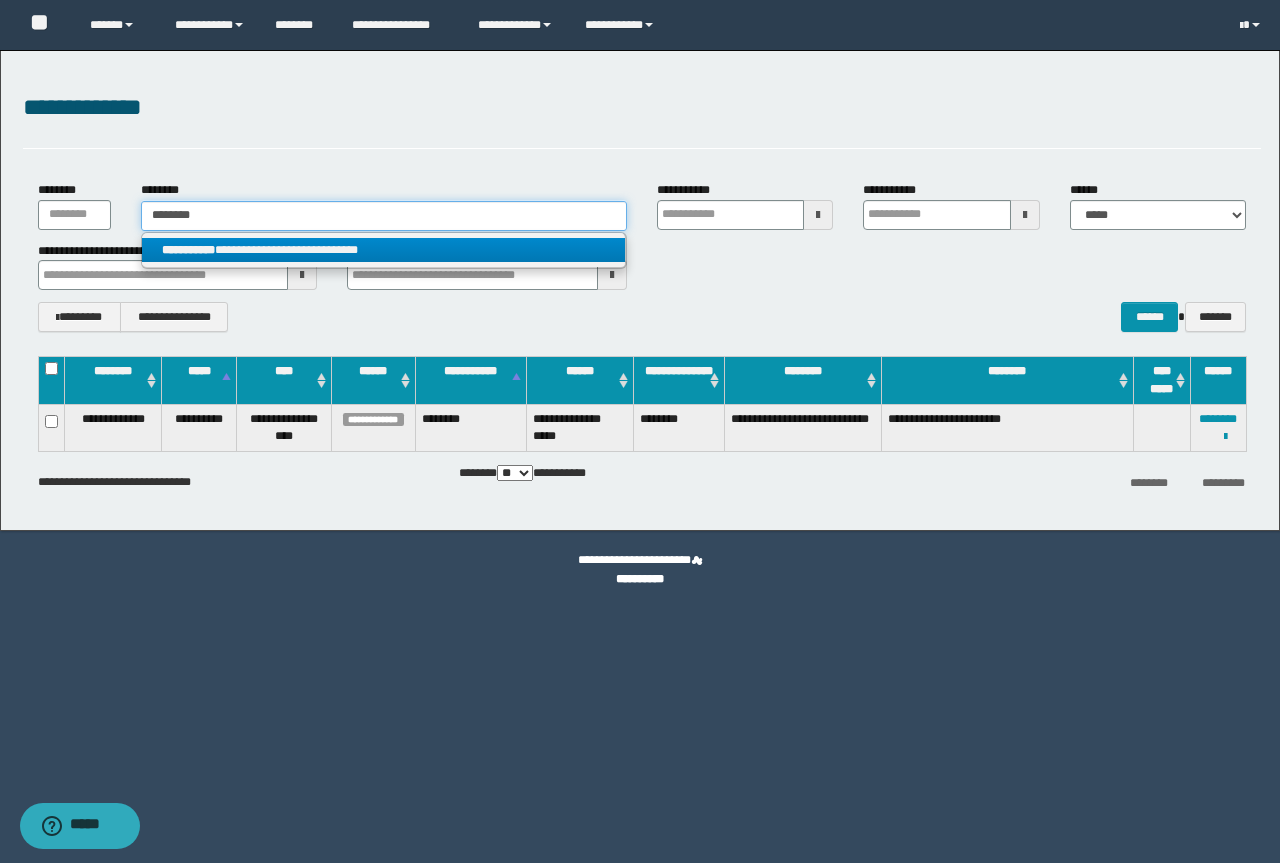 type 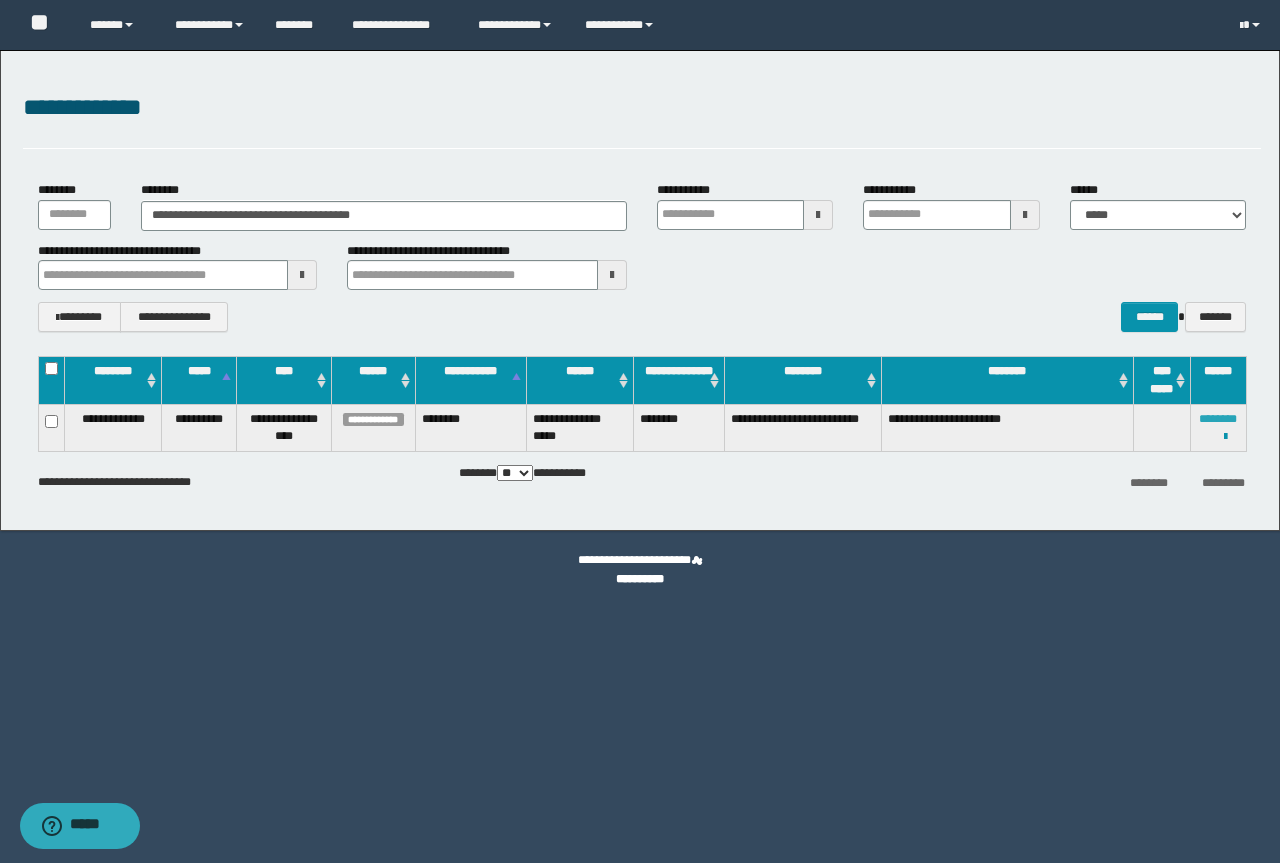 click on "********" at bounding box center [1218, 419] 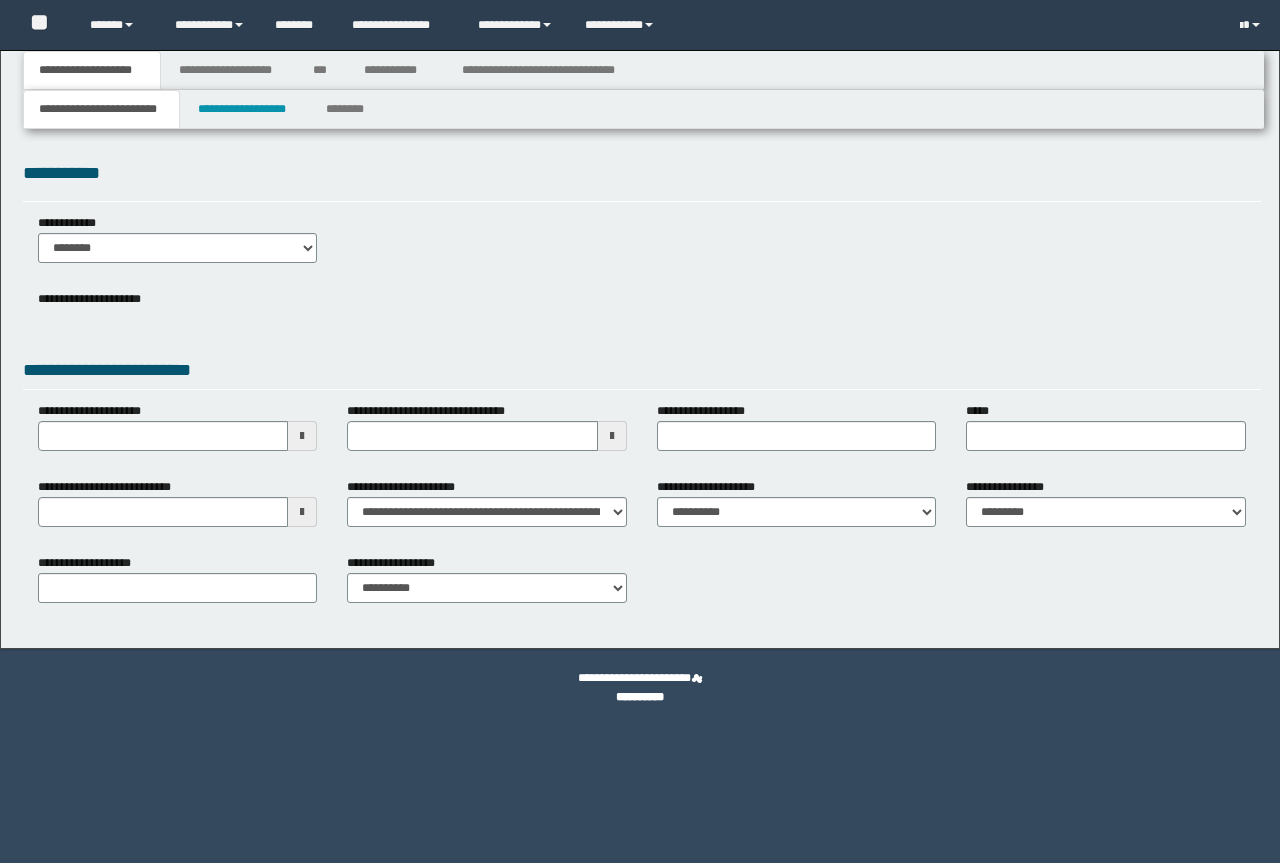 type 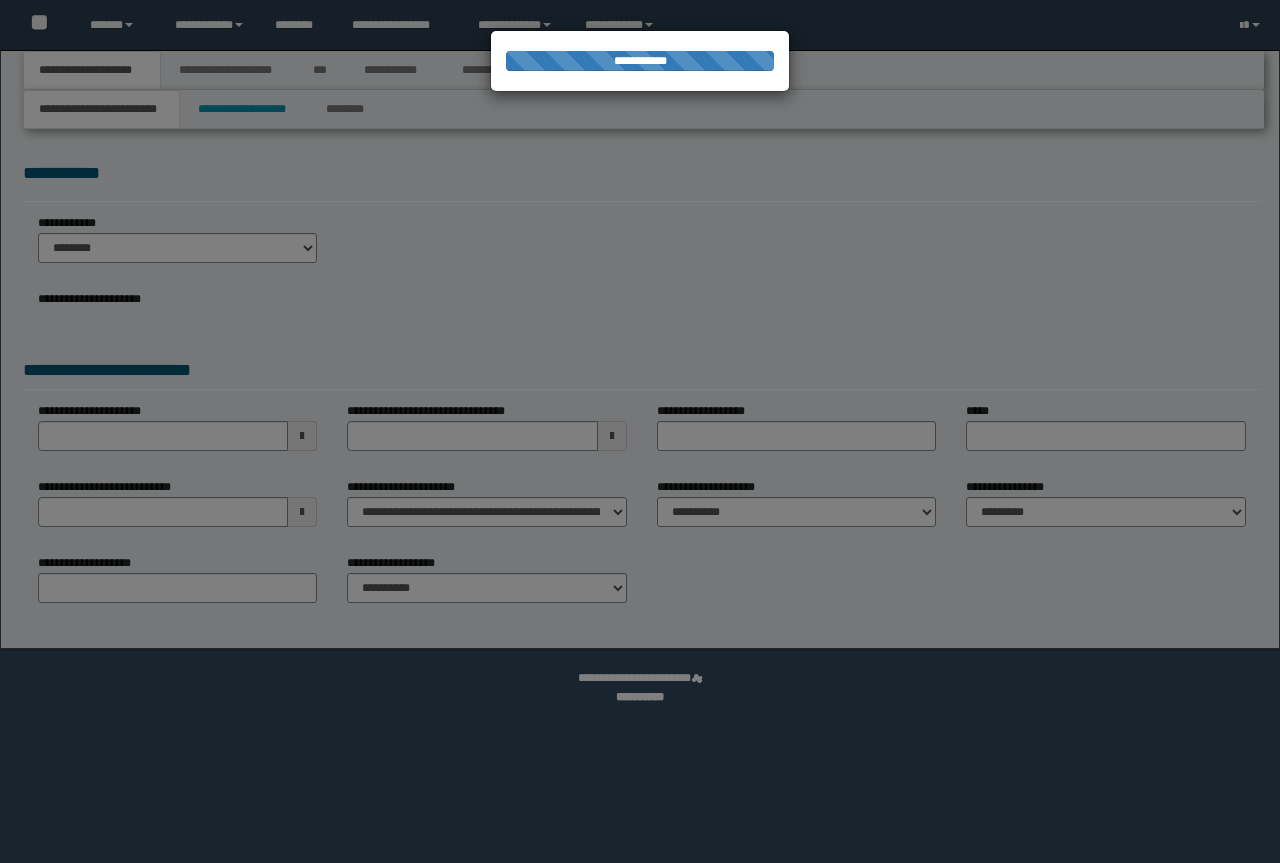 type on "**********" 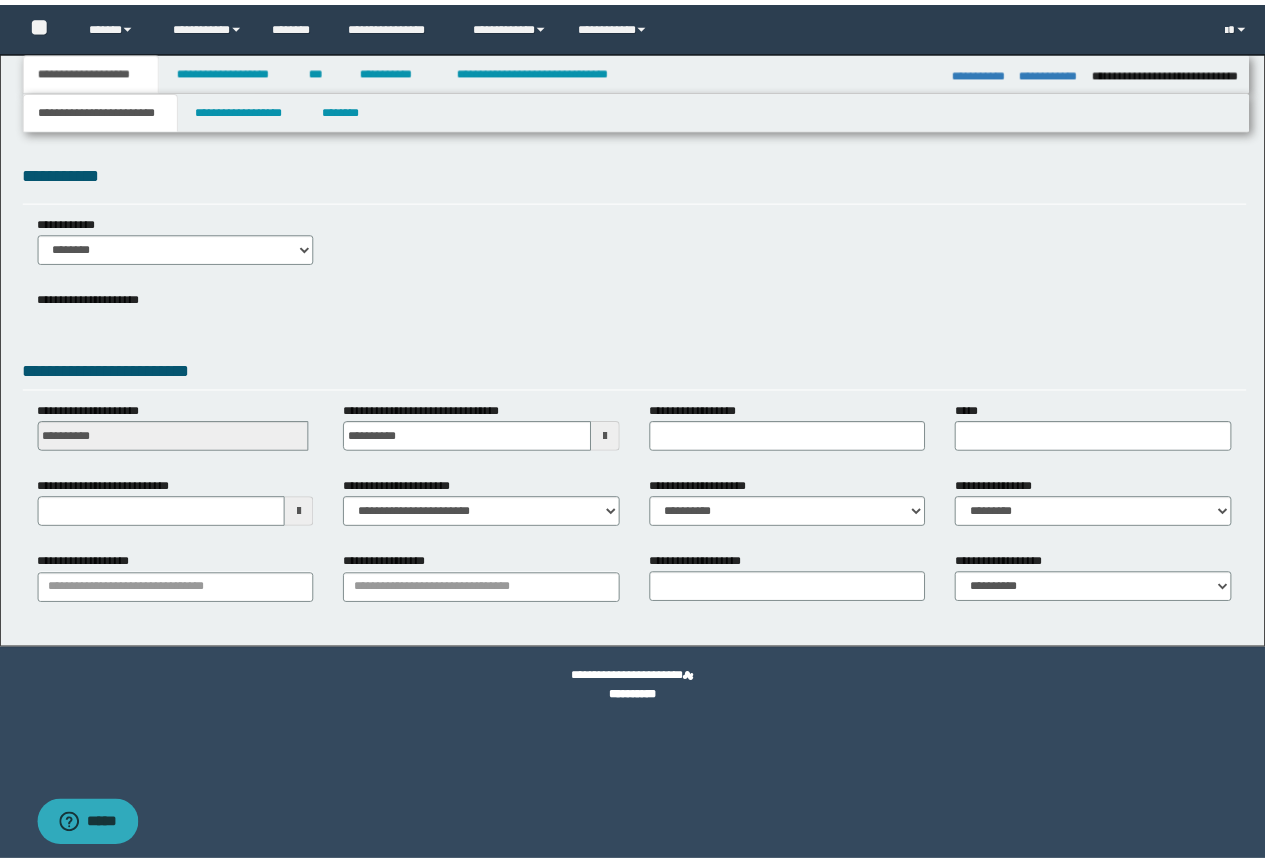 scroll, scrollTop: 0, scrollLeft: 0, axis: both 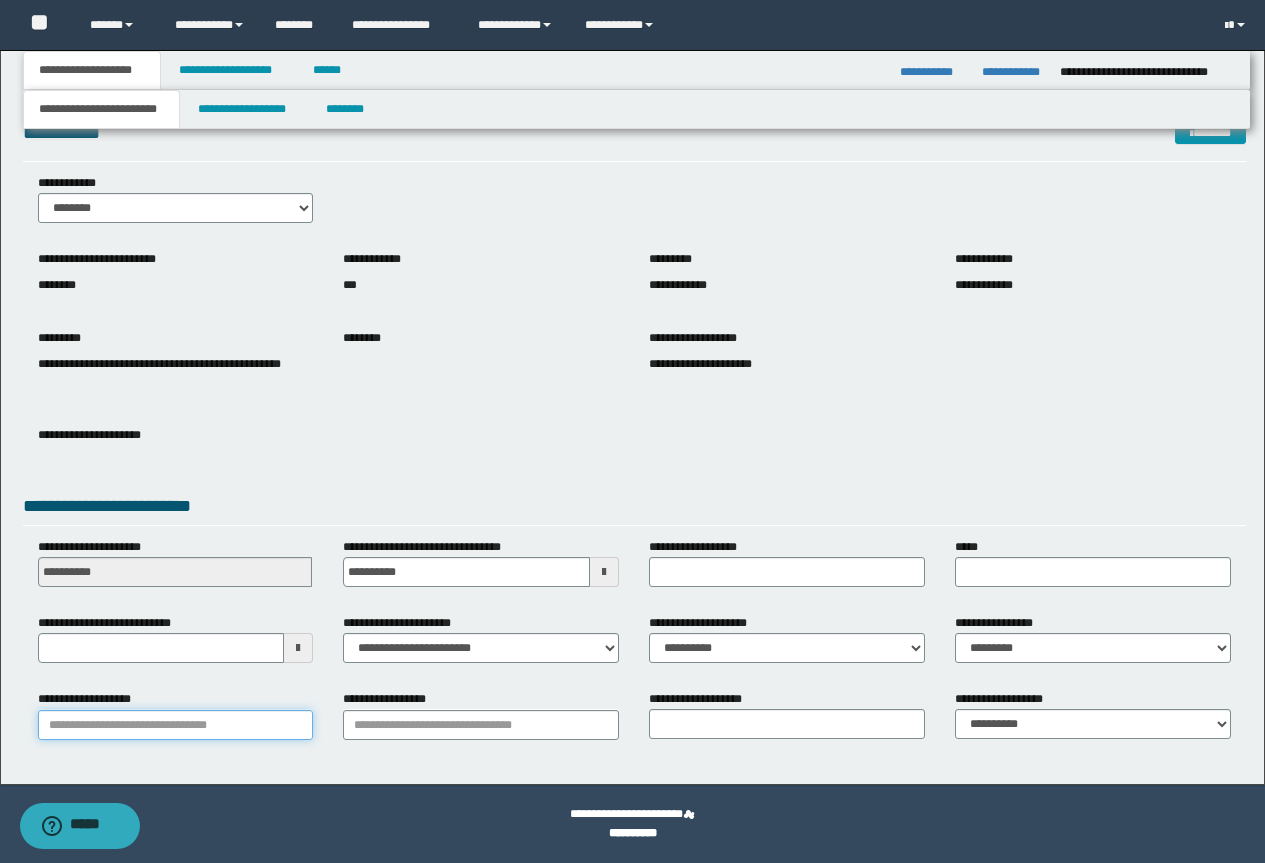 click on "**********" at bounding box center (176, 725) 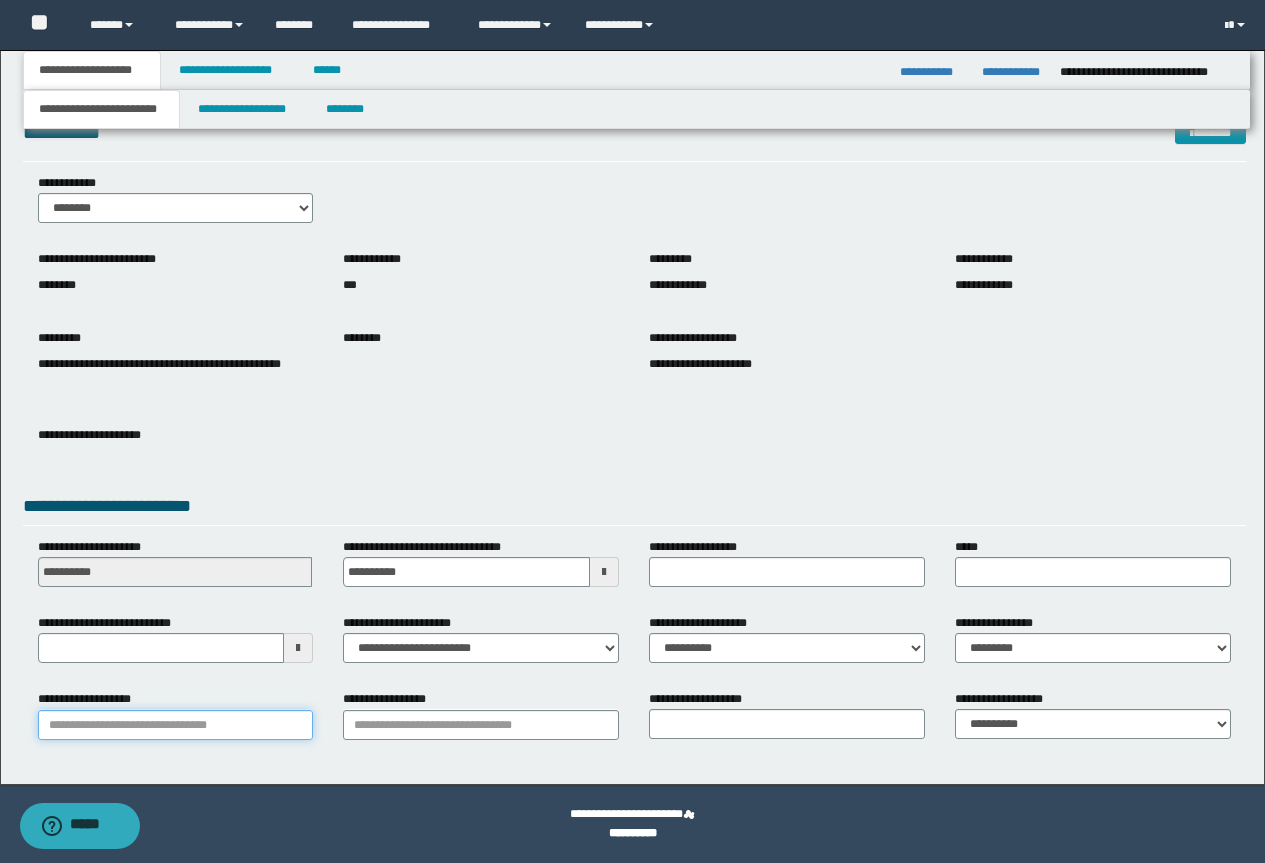 type 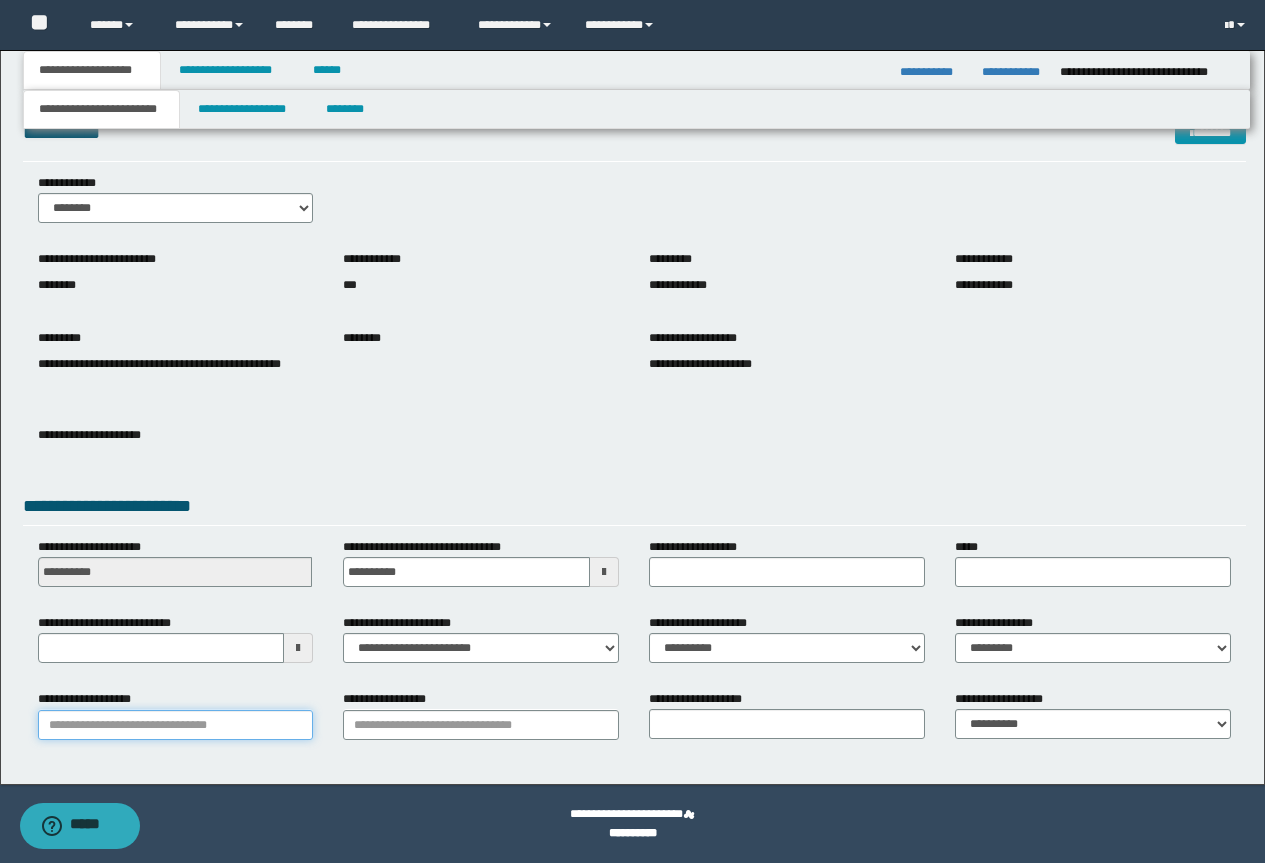 paste on "**********" 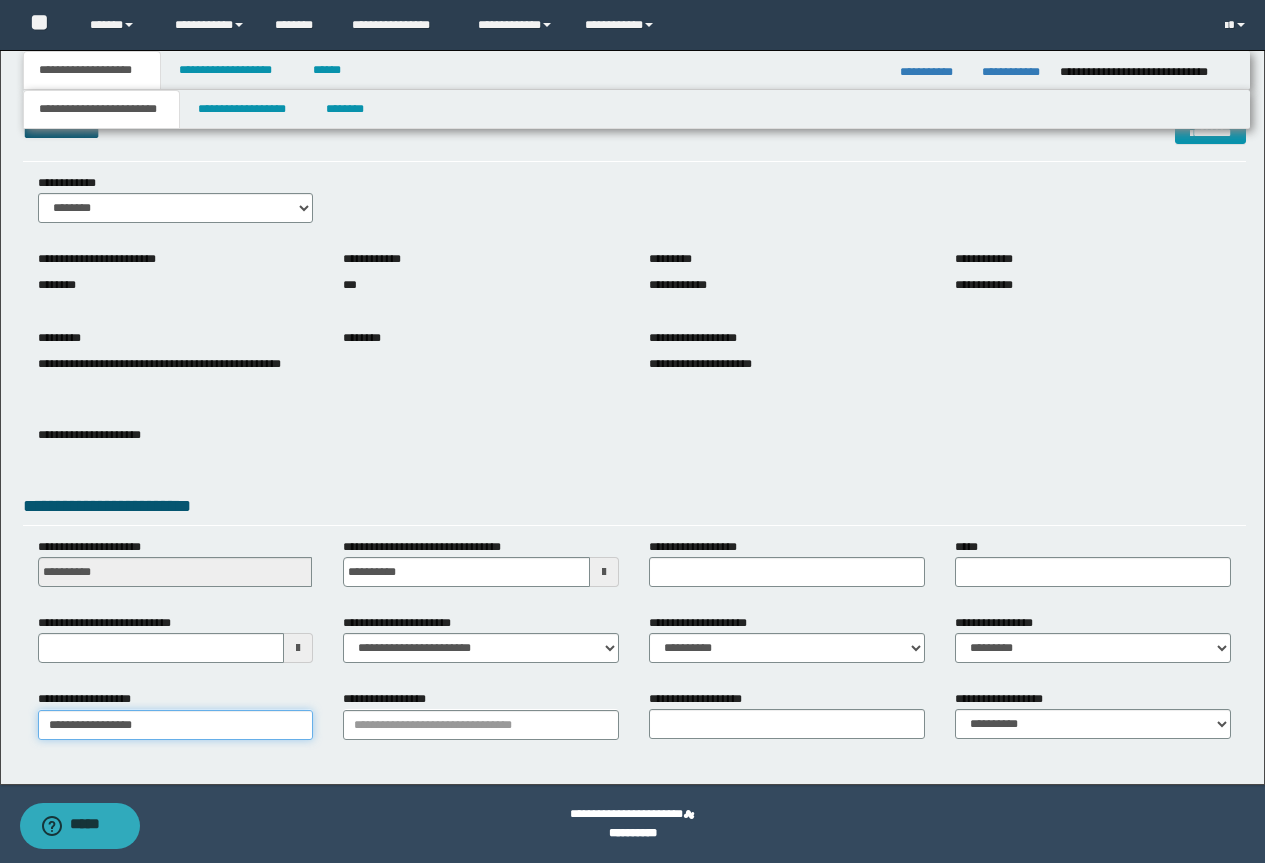 type on "**********" 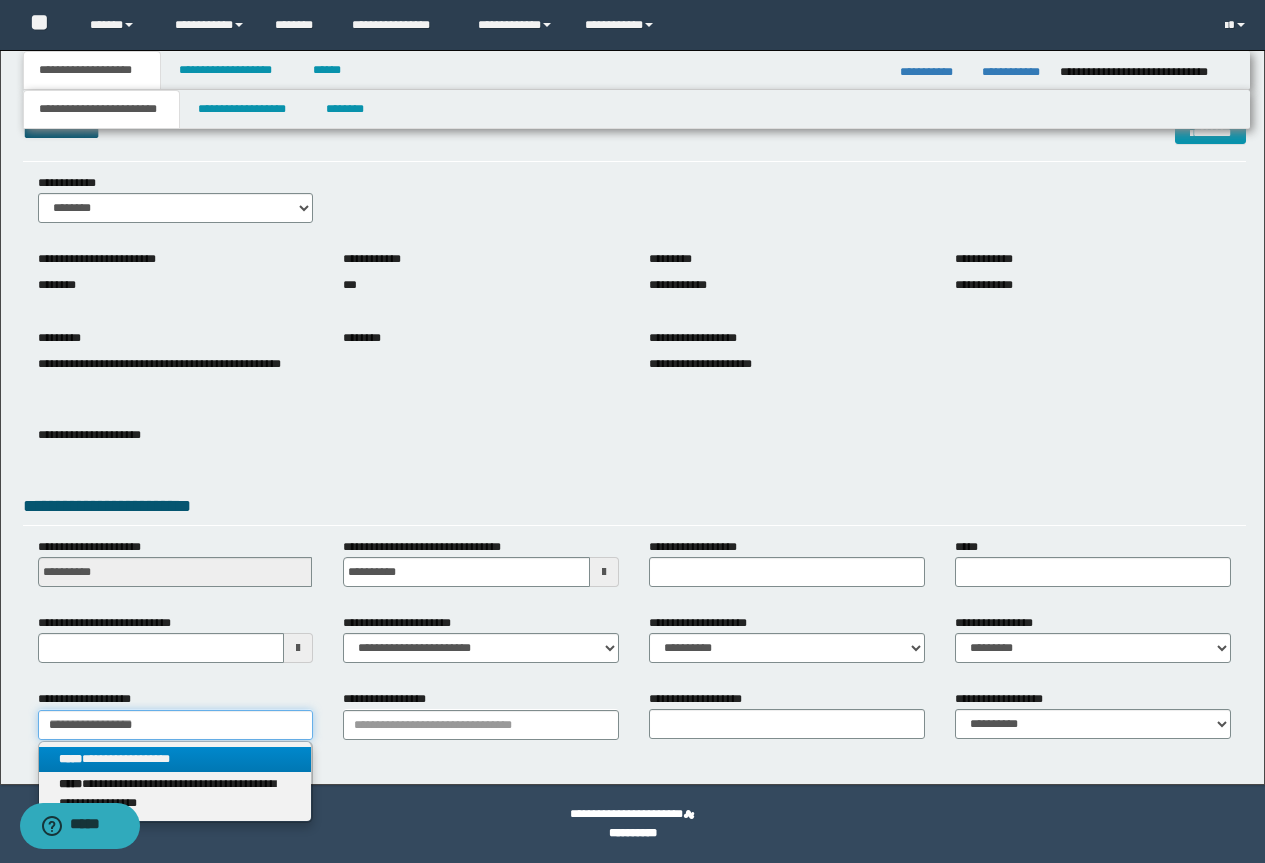 type on "**********" 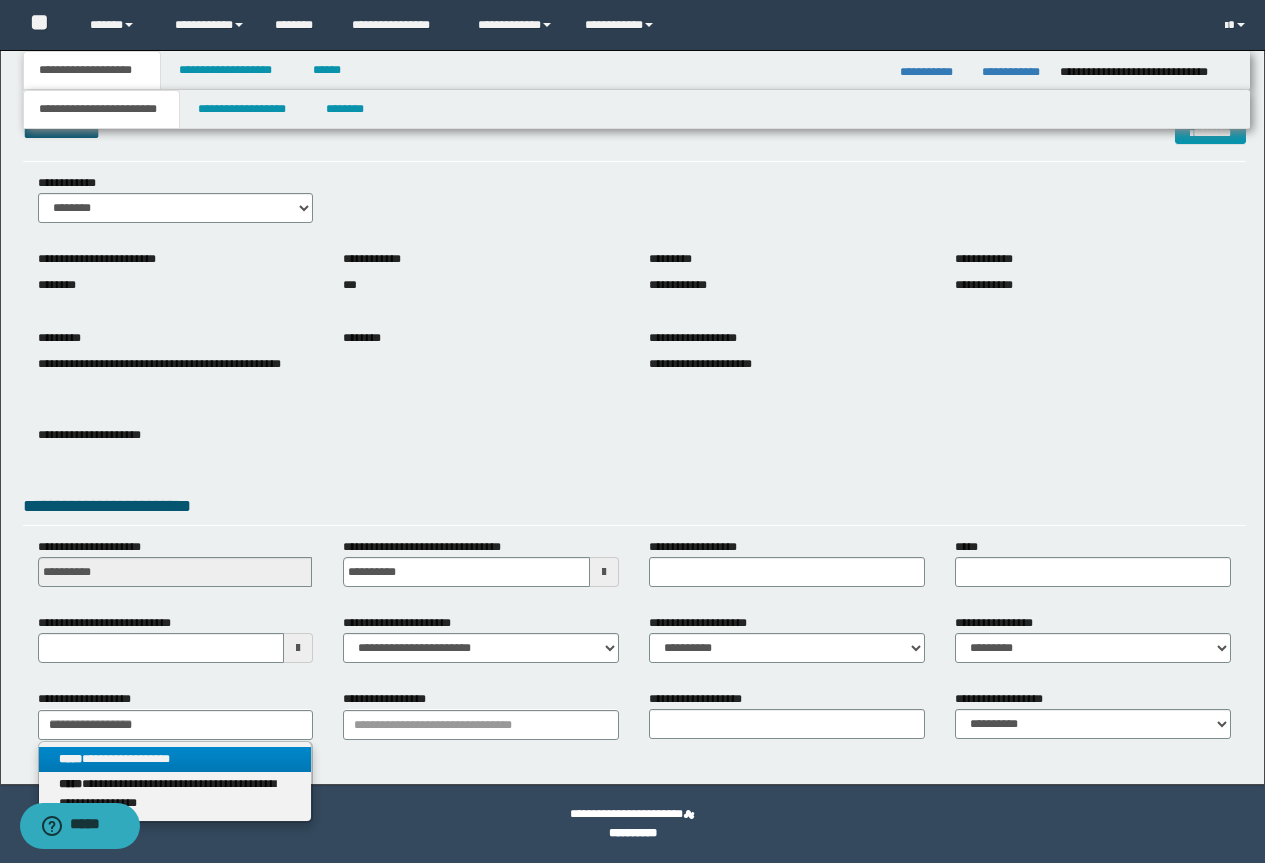 click on "**********" at bounding box center [175, 759] 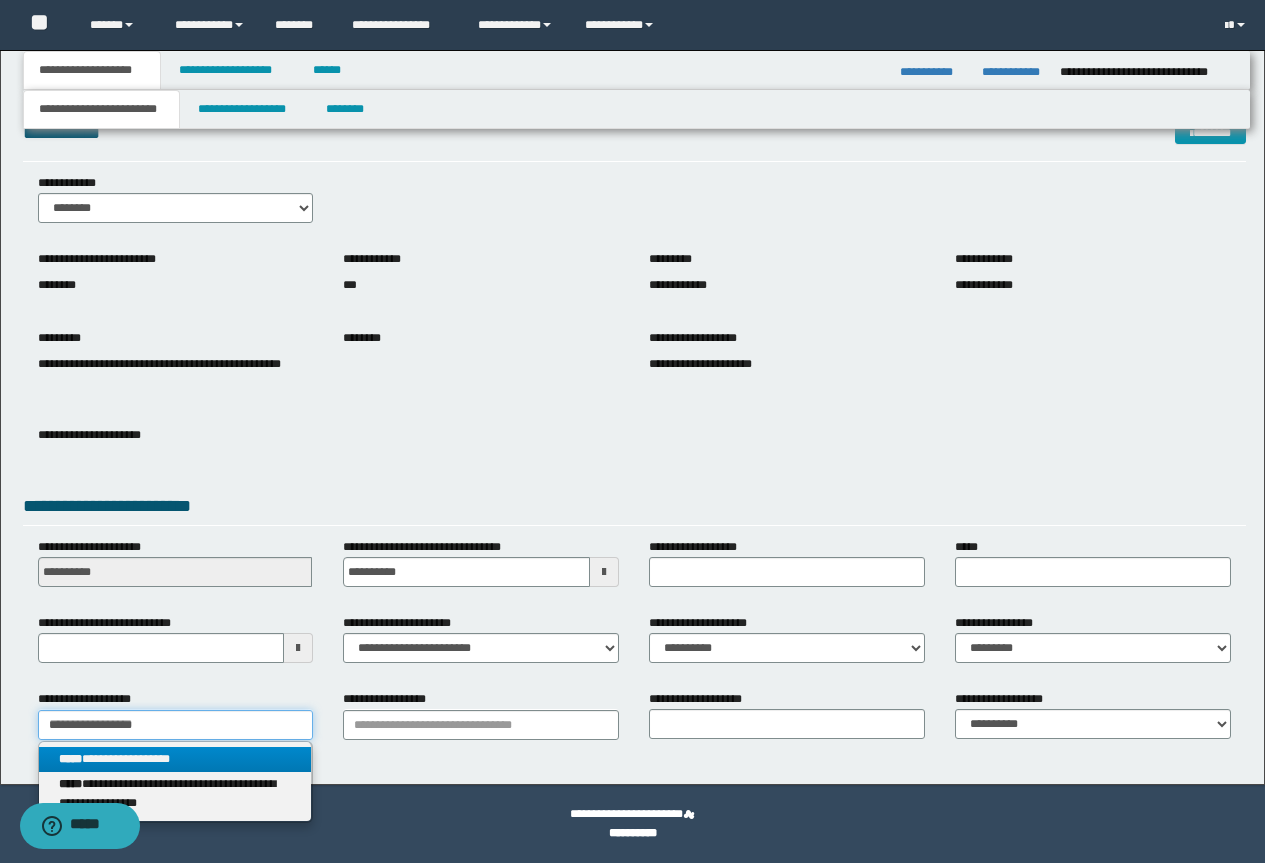 type 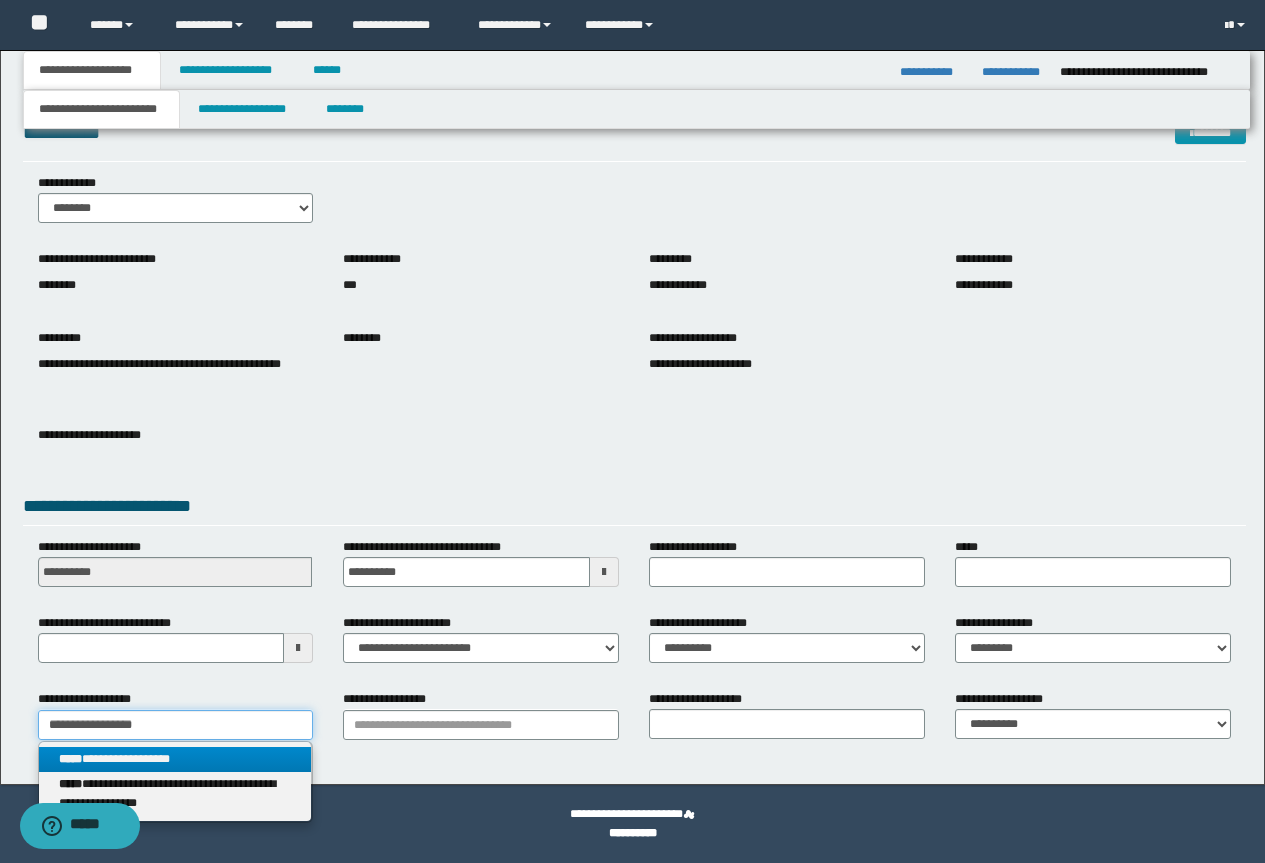type on "**********" 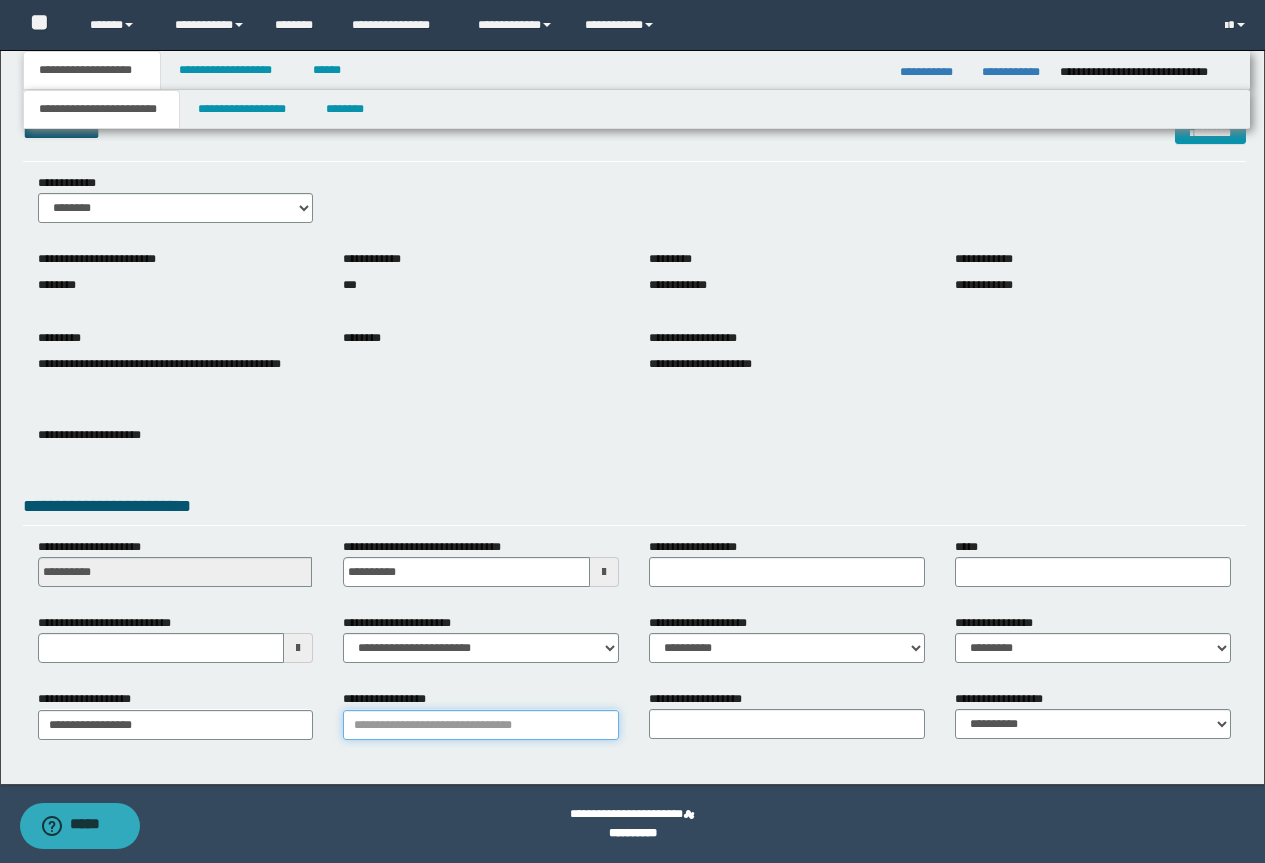 click on "**********" at bounding box center (481, 725) 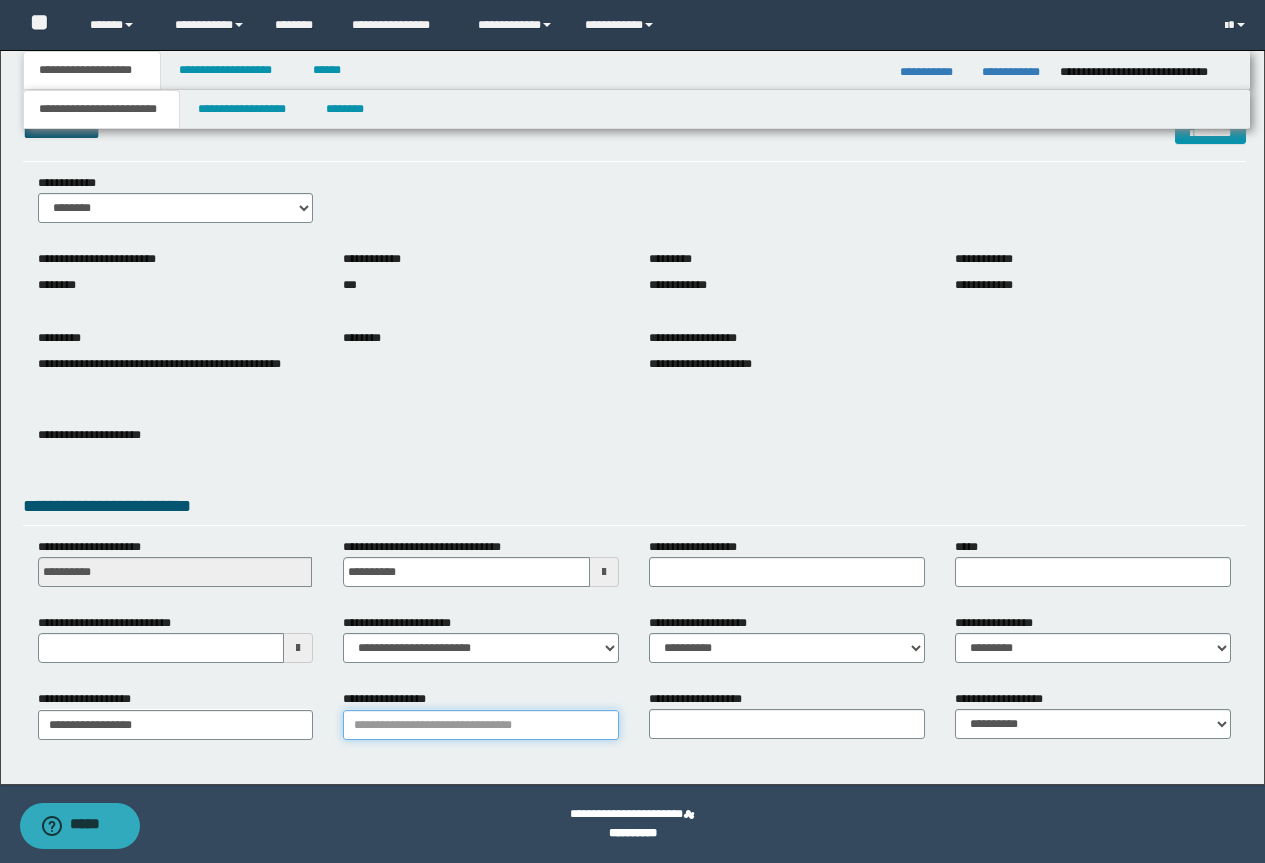 paste on "**********" 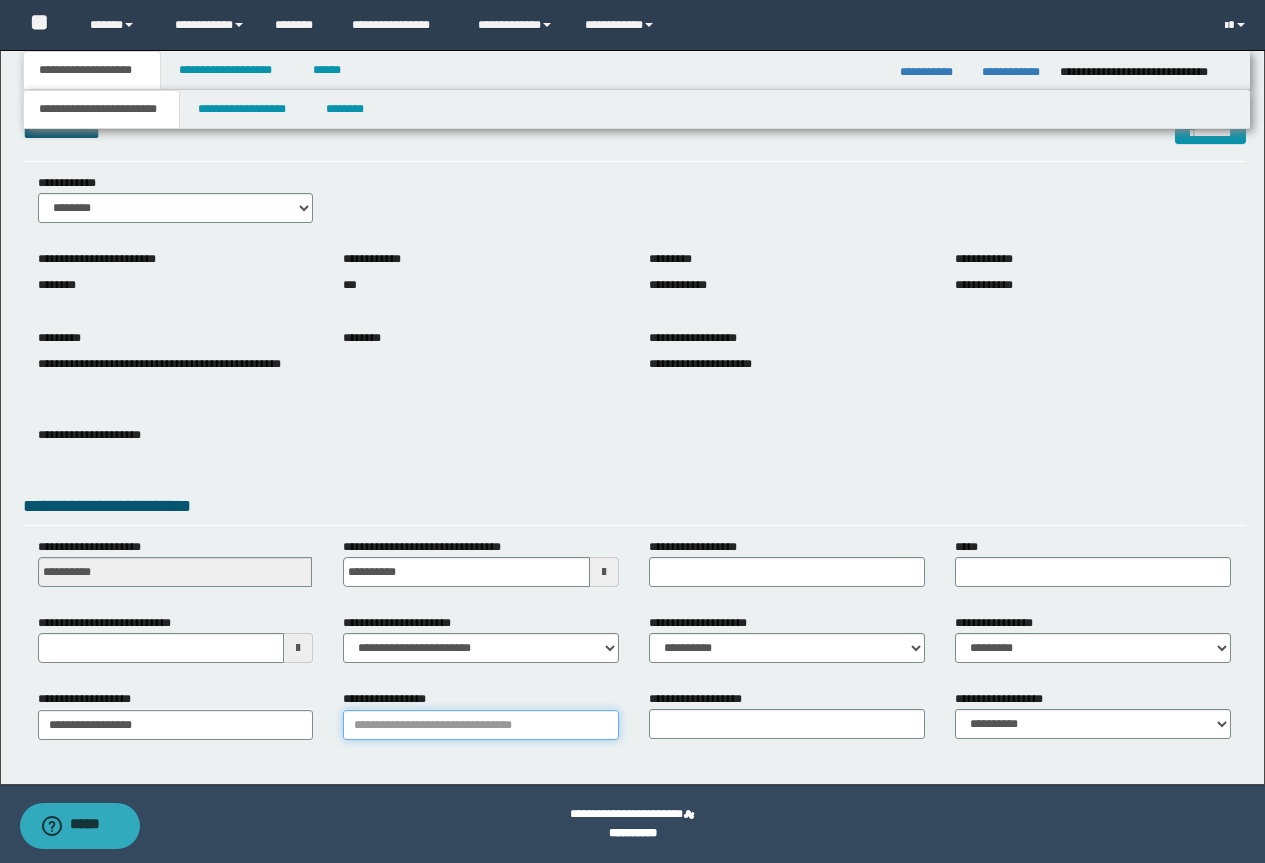 type on "**********" 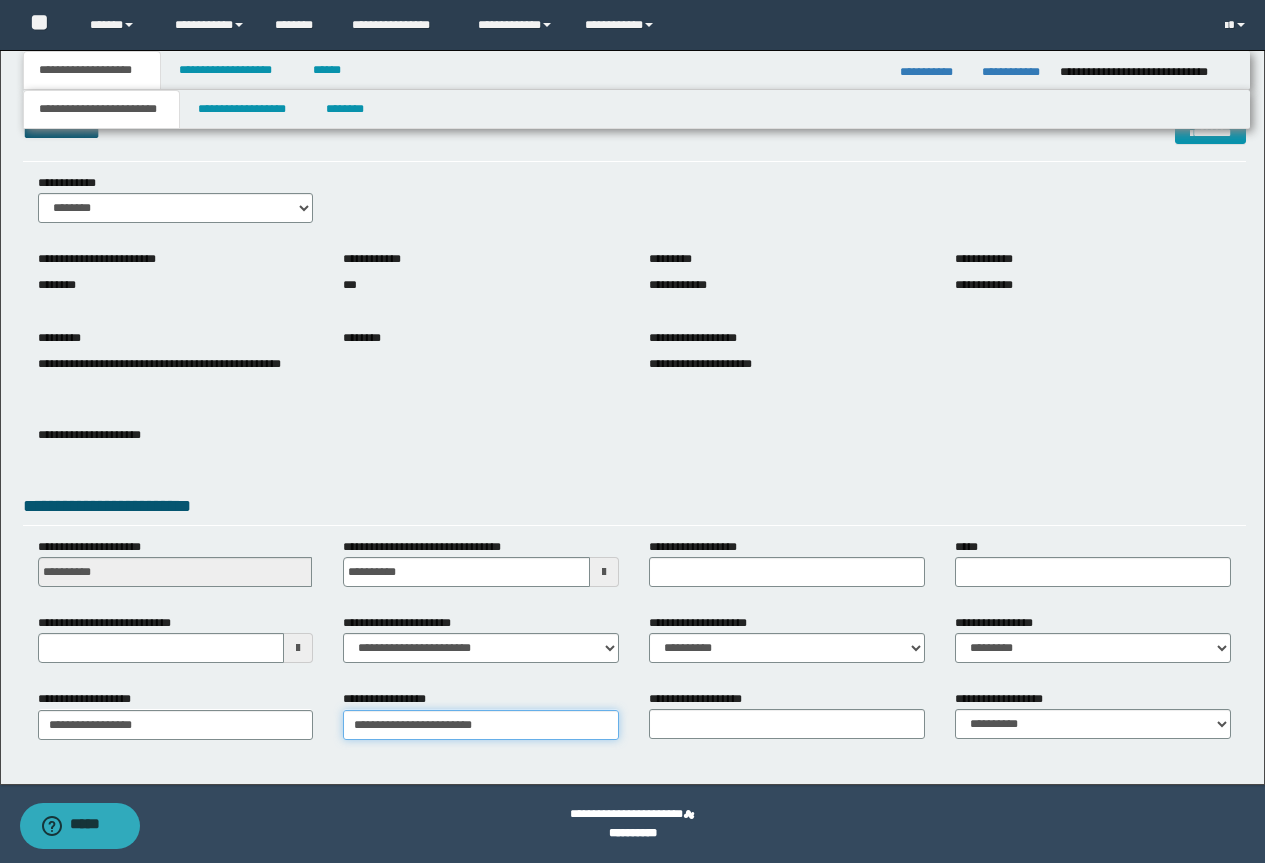 type on "**********" 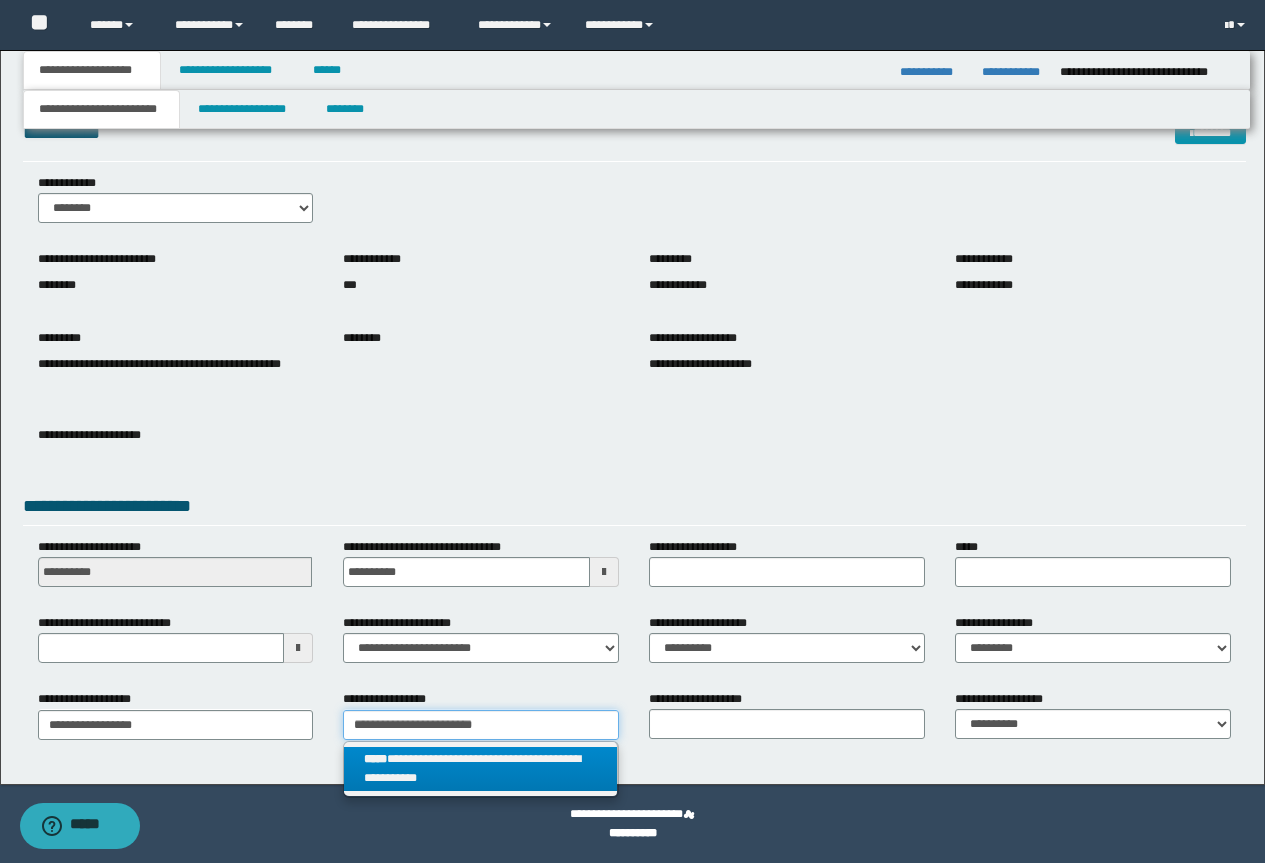 type on "**********" 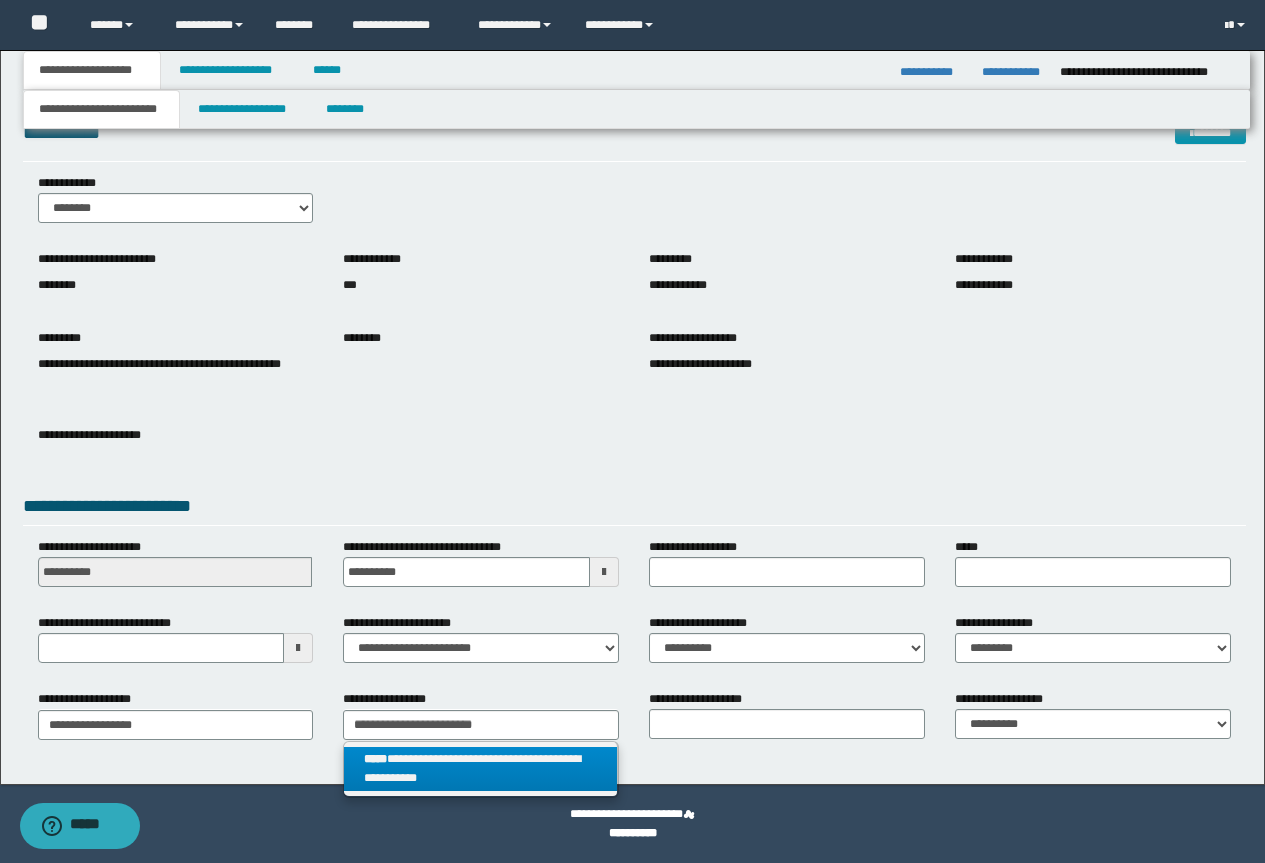 click on "**********" at bounding box center (480, 769) 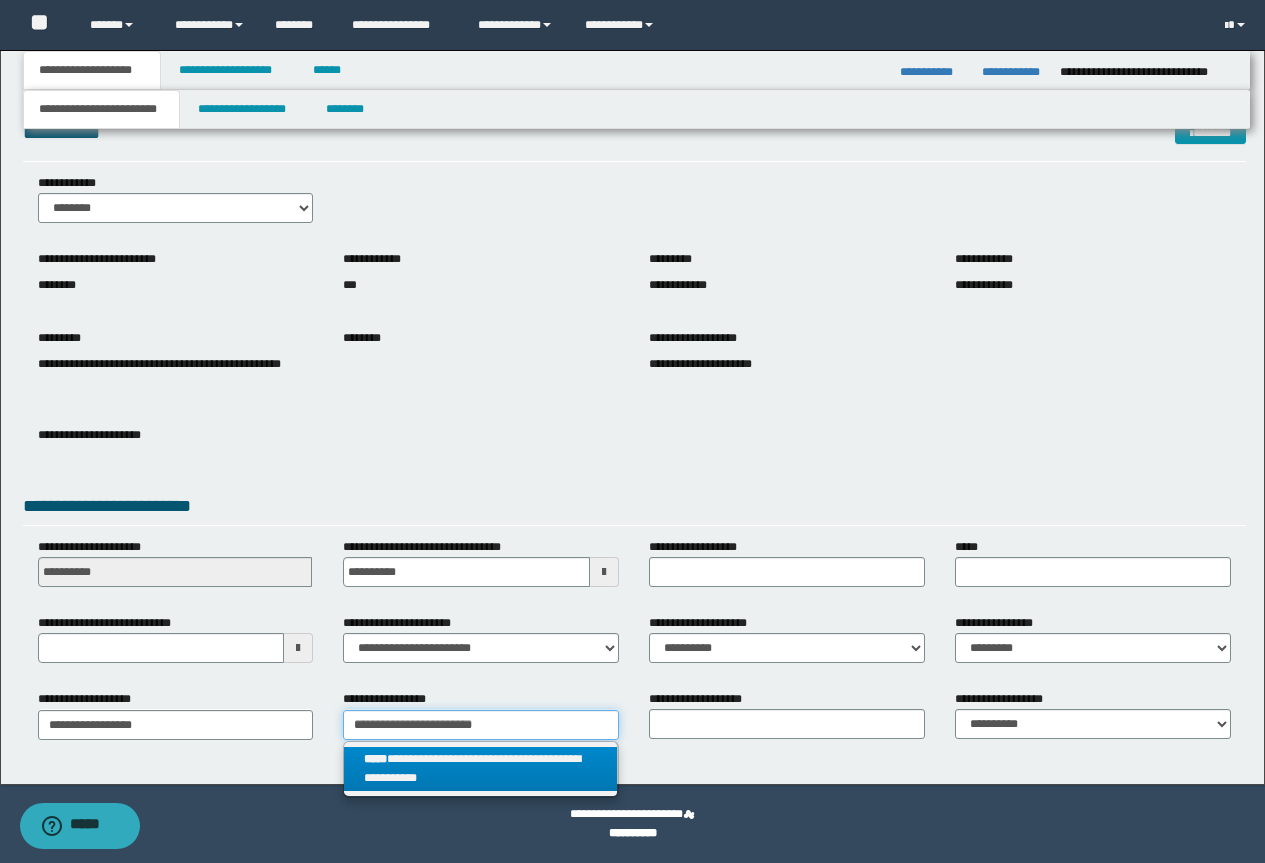 type 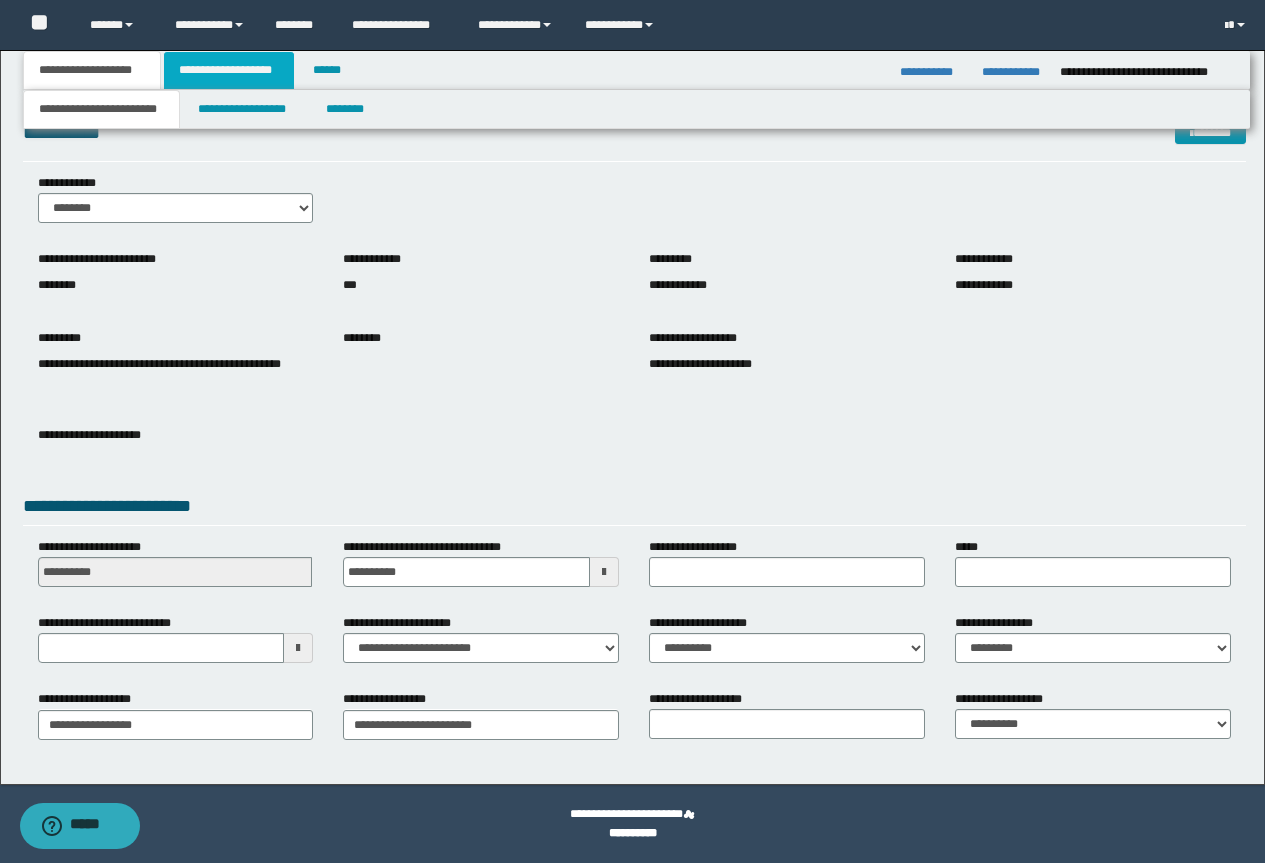 click on "**********" at bounding box center (229, 70) 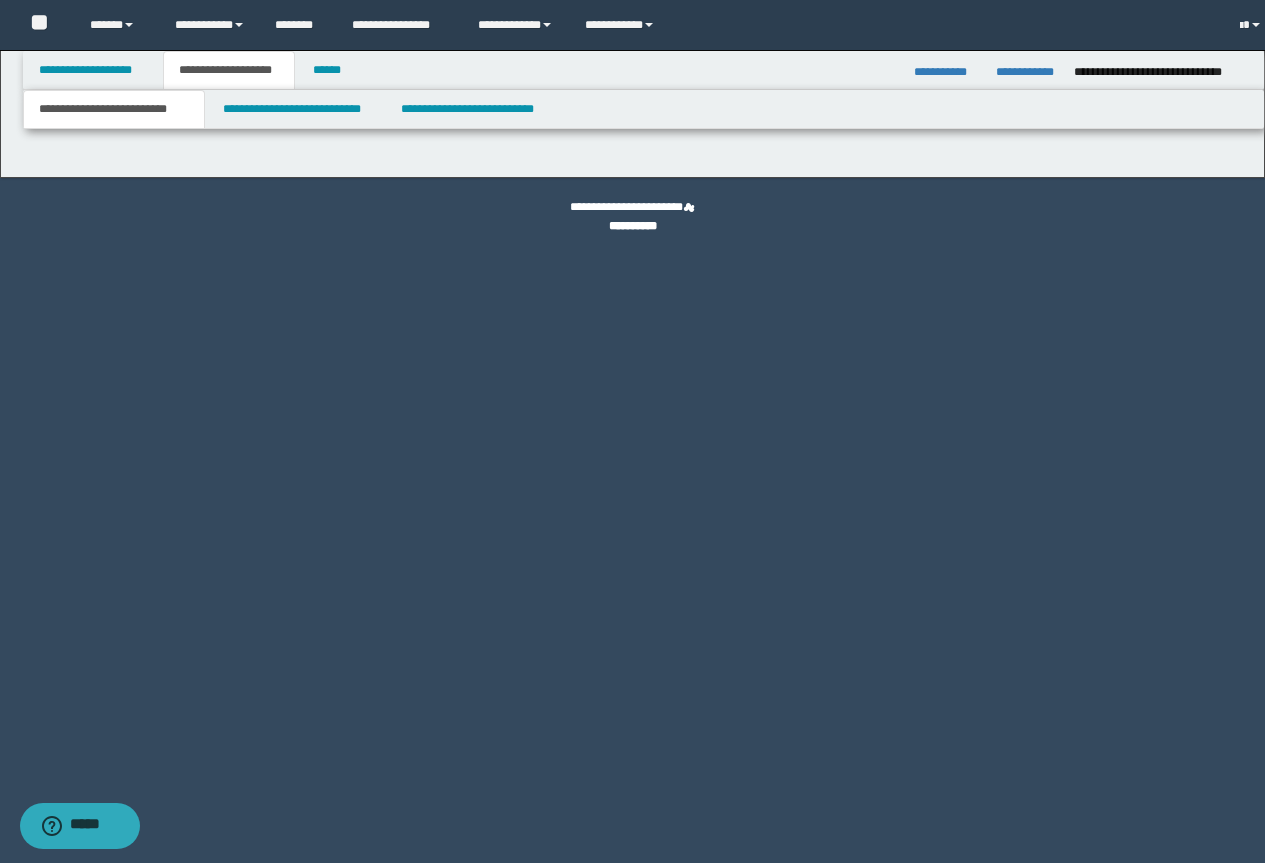 scroll, scrollTop: 0, scrollLeft: 0, axis: both 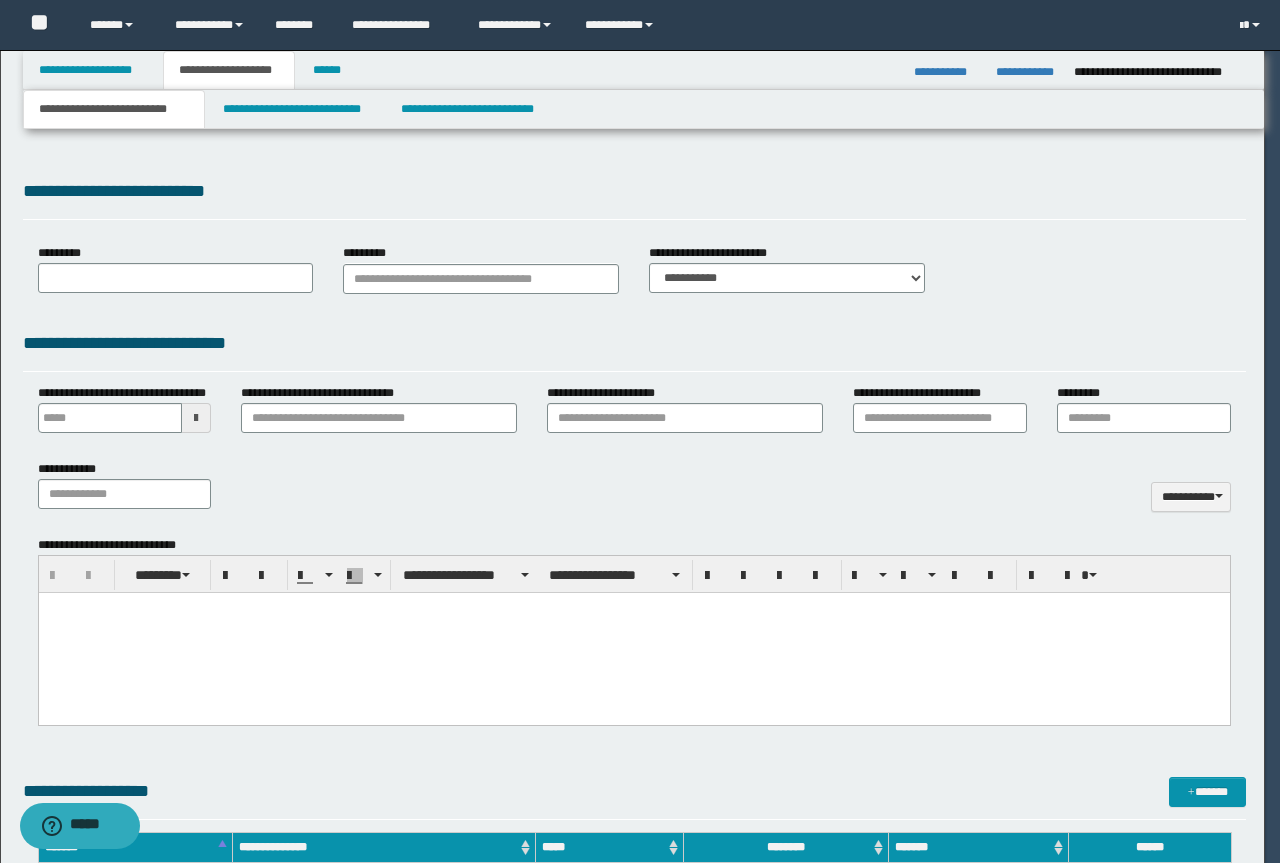 select on "*" 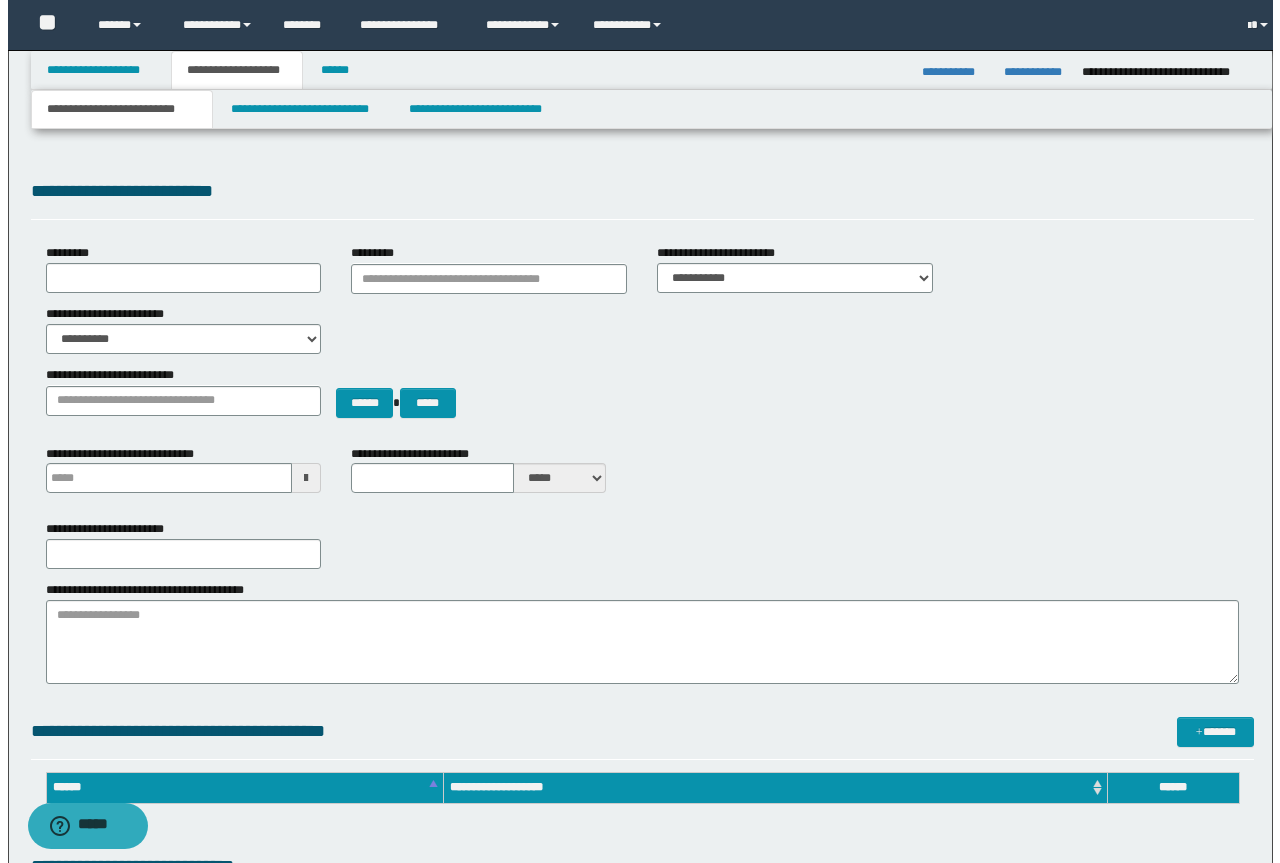 scroll, scrollTop: 0, scrollLeft: 0, axis: both 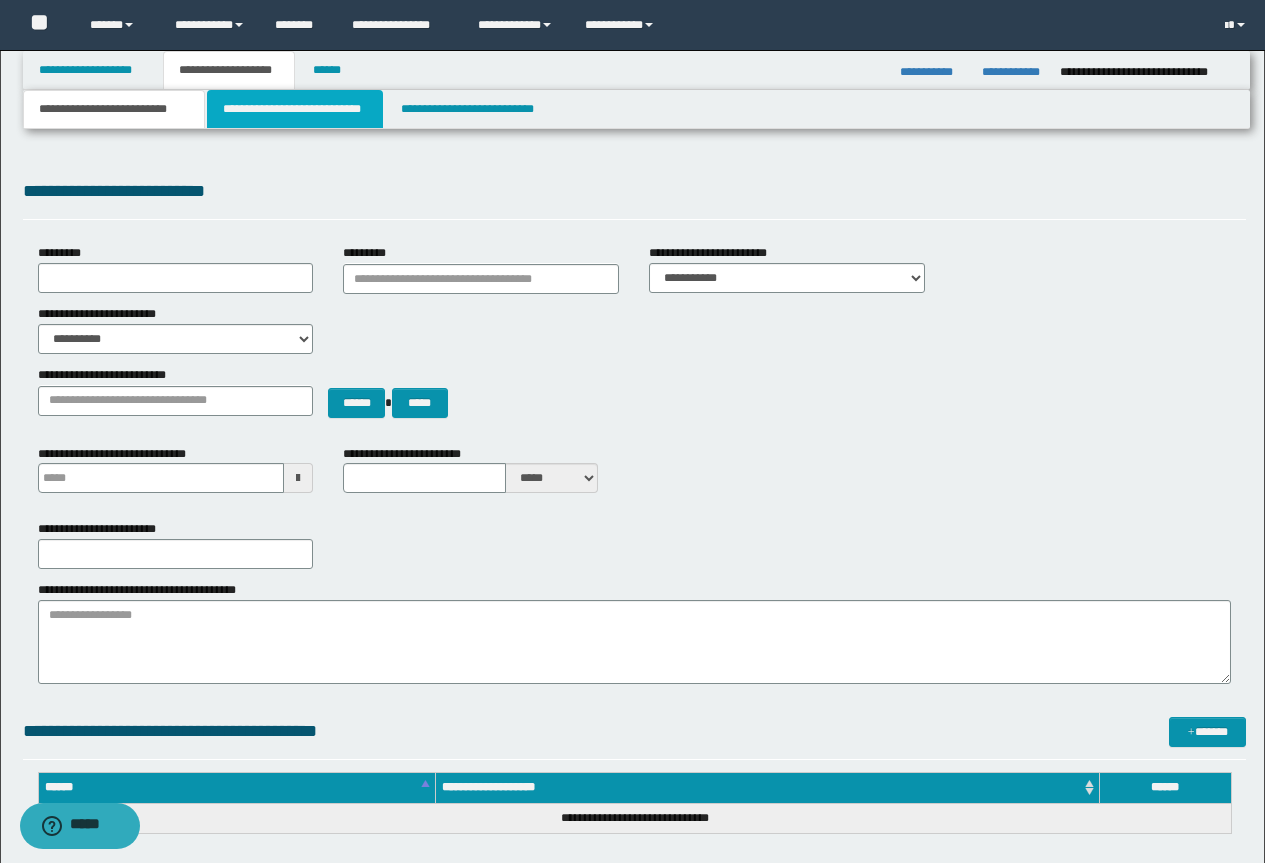 click on "**********" at bounding box center [295, 109] 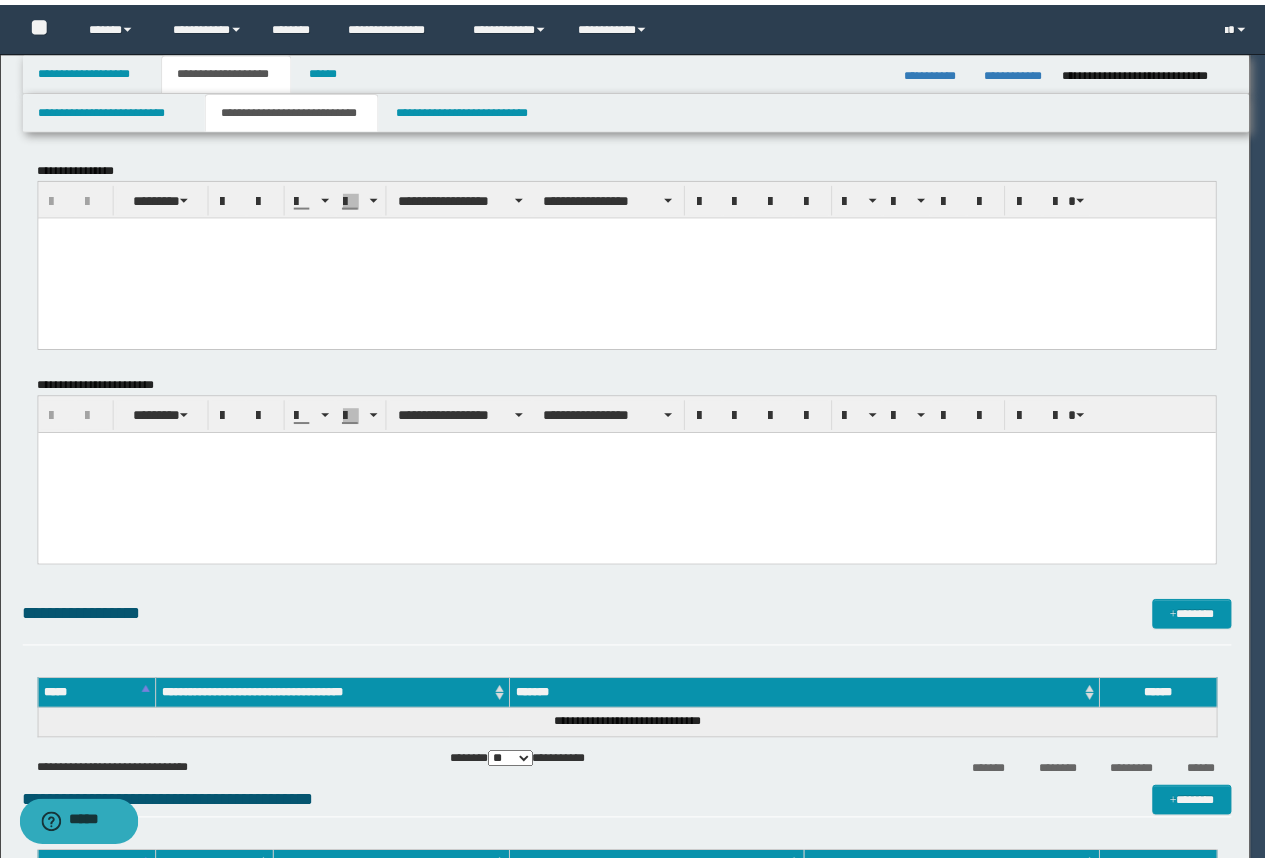 scroll, scrollTop: 0, scrollLeft: 0, axis: both 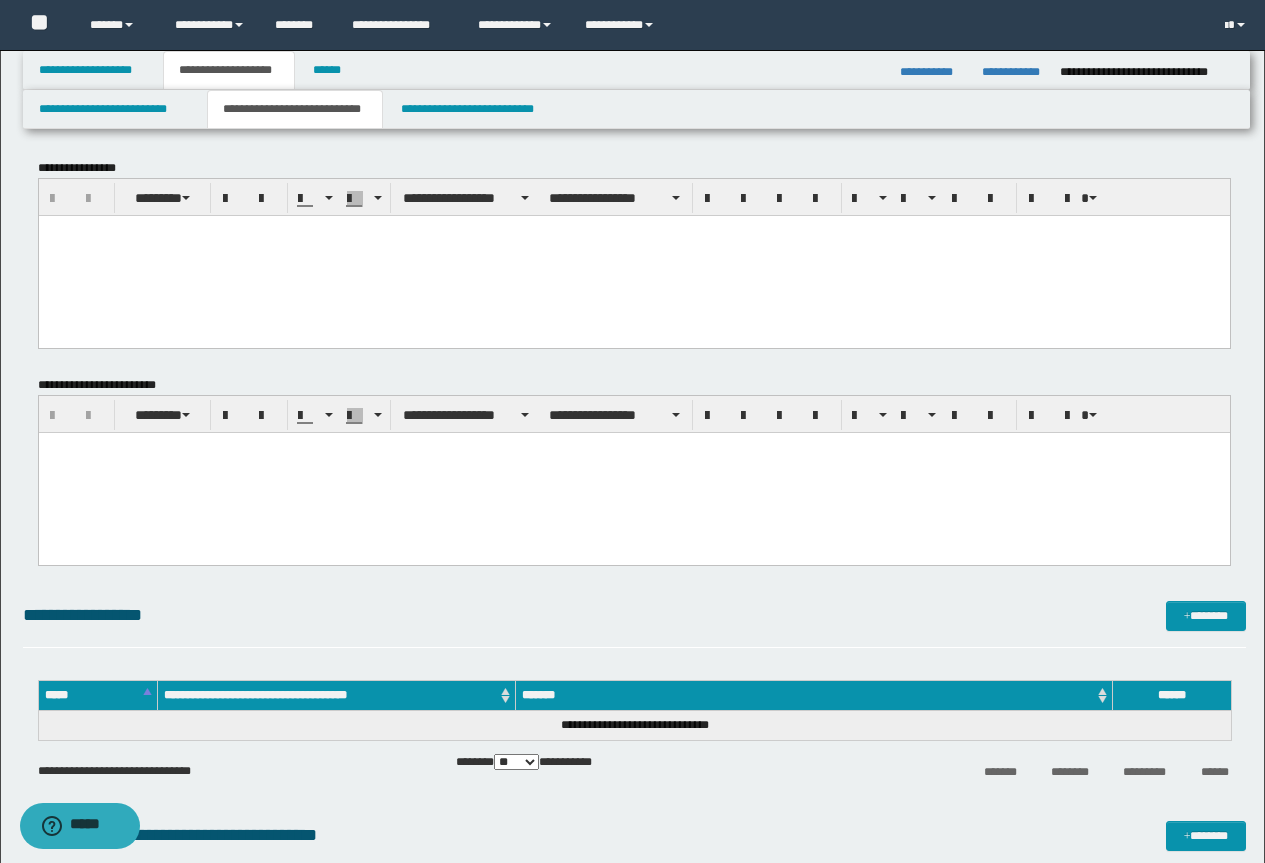 drag, startPoint x: 209, startPoint y: 216, endPoint x: 207, endPoint y: 226, distance: 10.198039 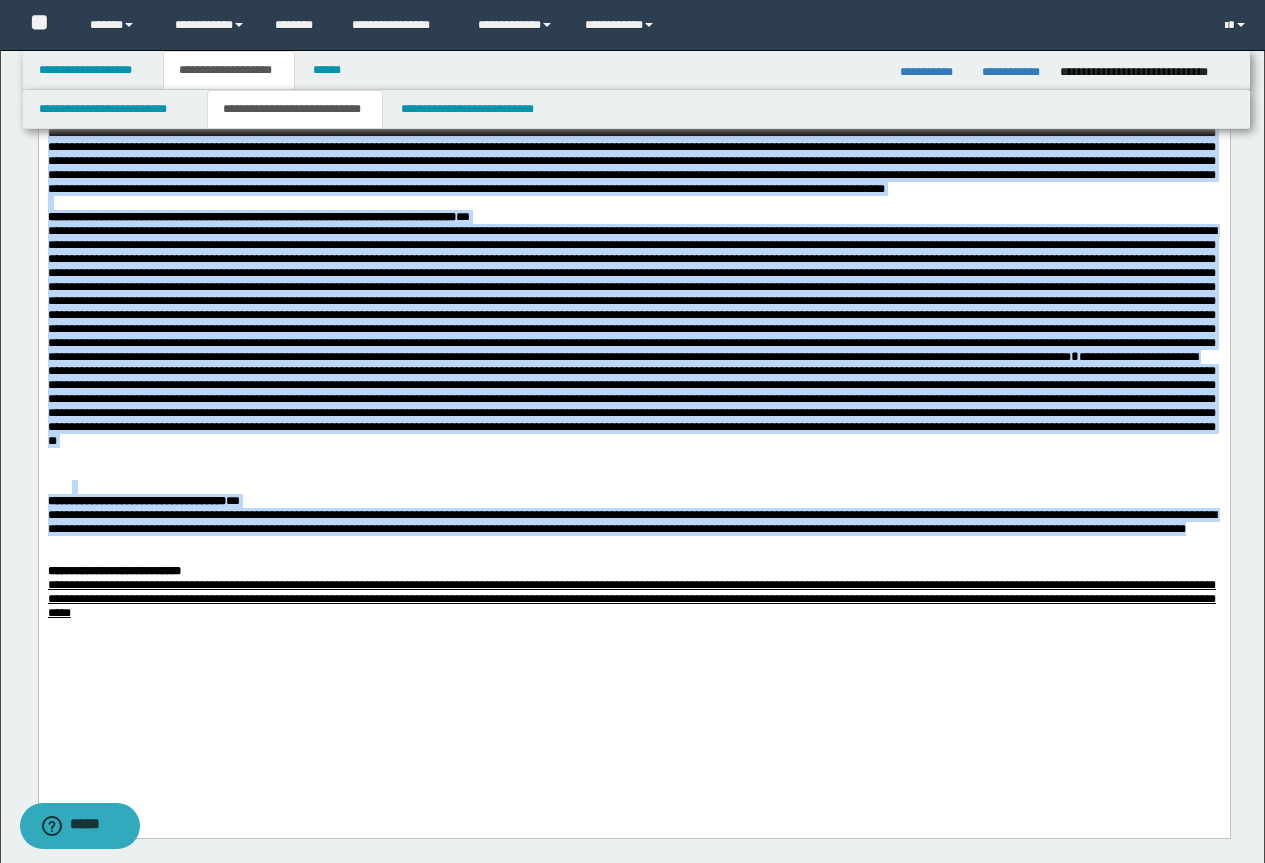 scroll, scrollTop: 800, scrollLeft: 0, axis: vertical 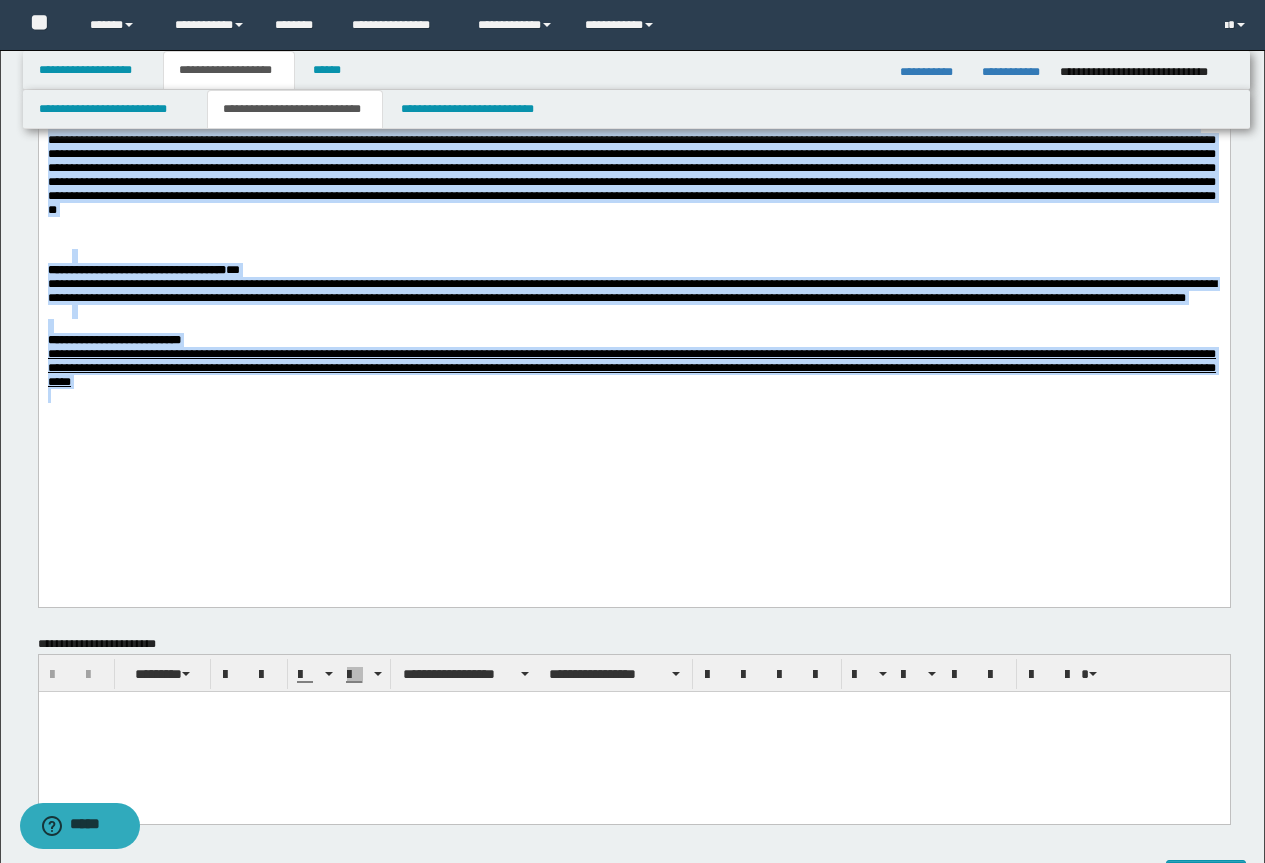 drag, startPoint x: 47, startPoint y: -570, endPoint x: 697, endPoint y: 569, distance: 1311.4194 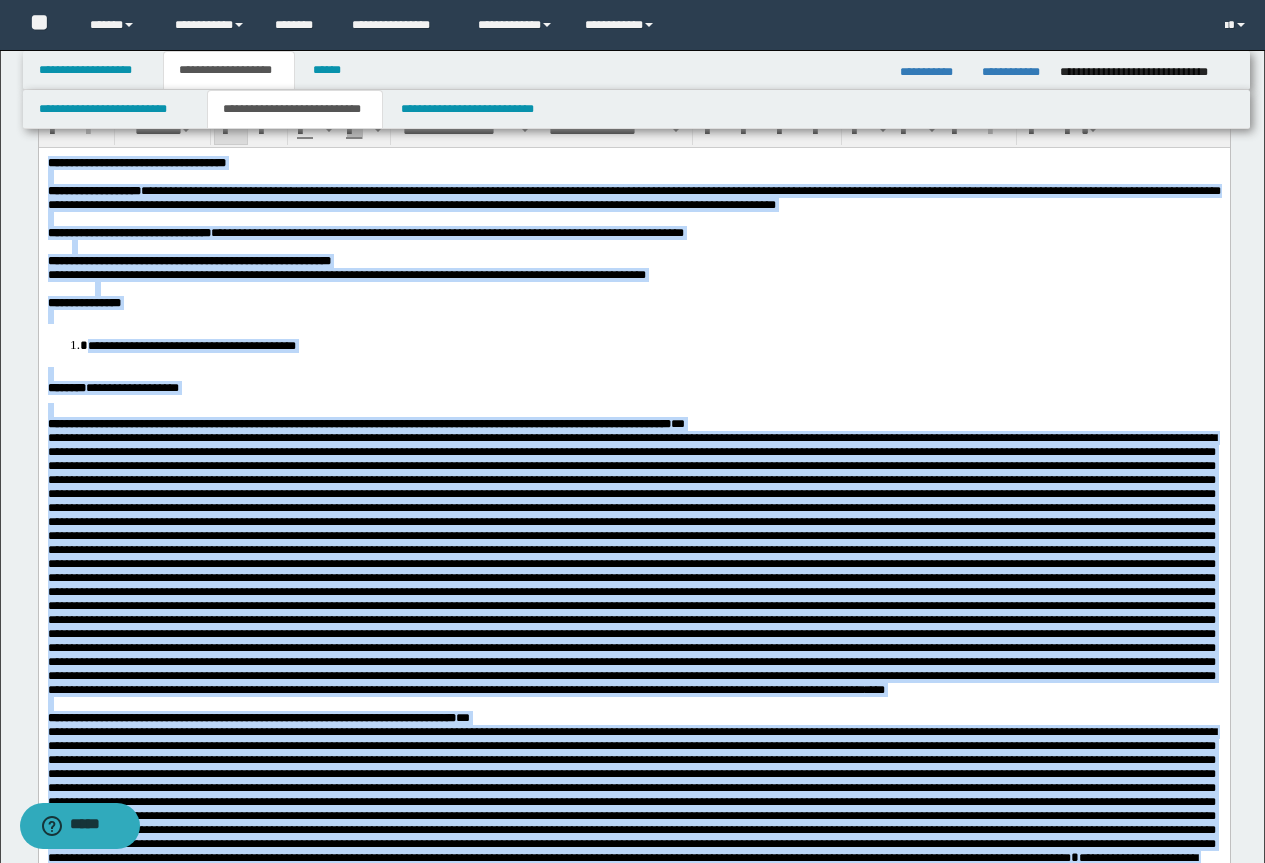 scroll, scrollTop: 0, scrollLeft: 0, axis: both 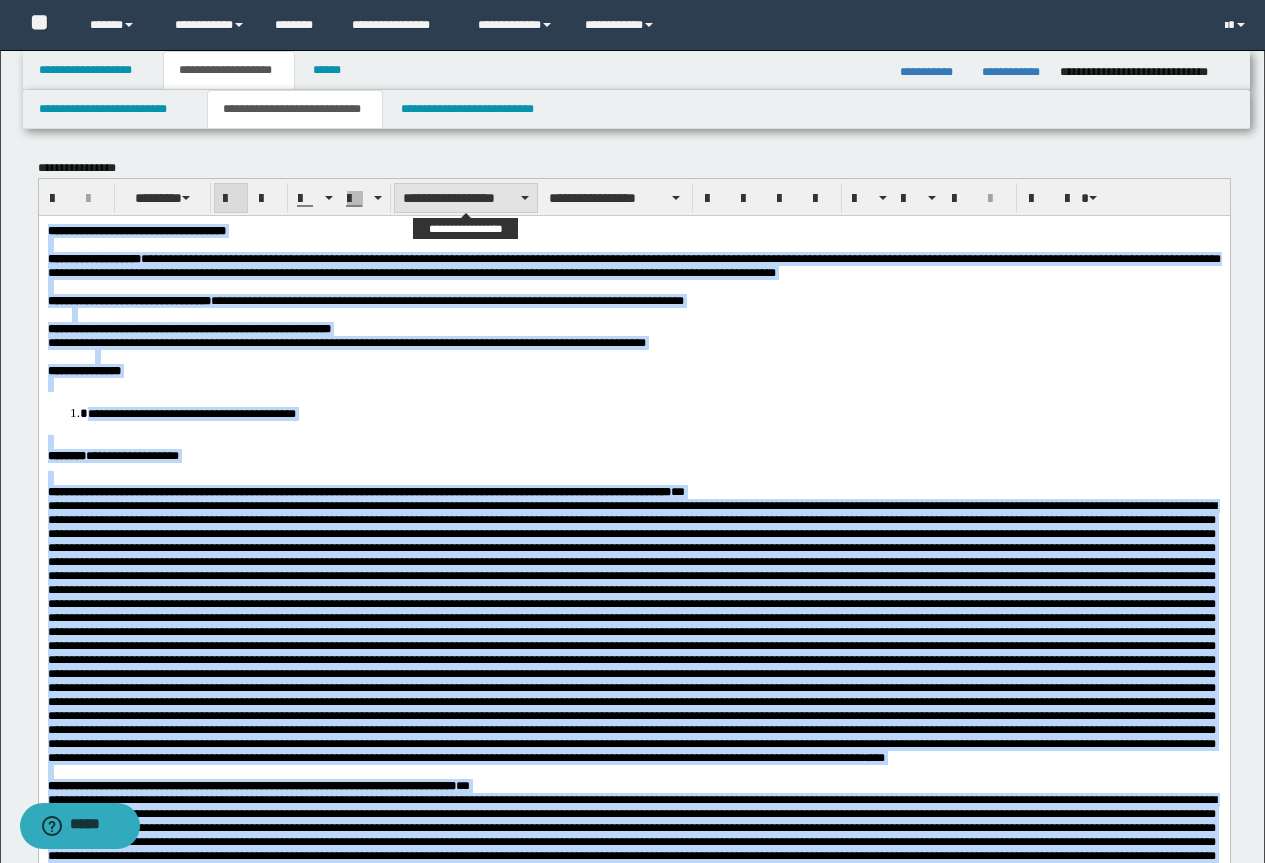 click on "**********" at bounding box center [466, 198] 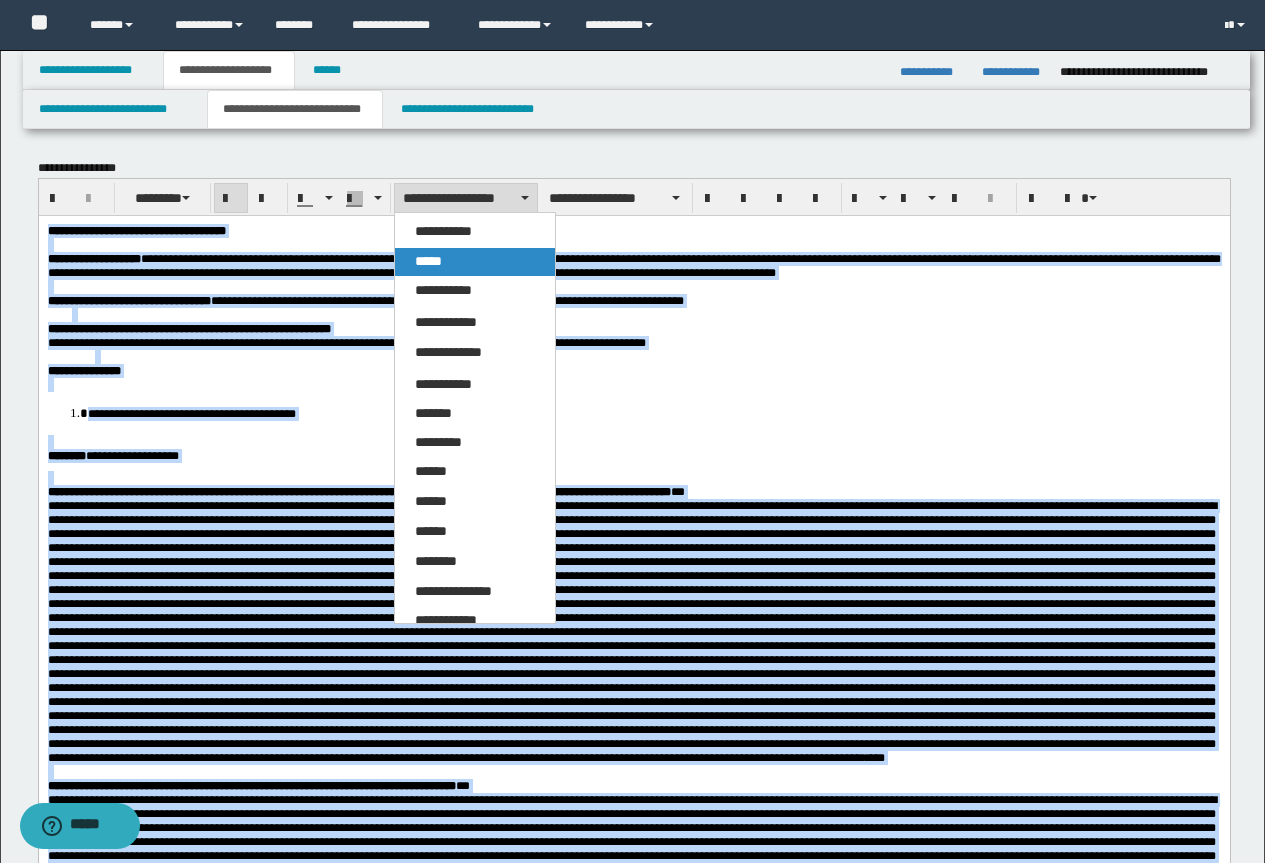 click on "*****" at bounding box center [428, 261] 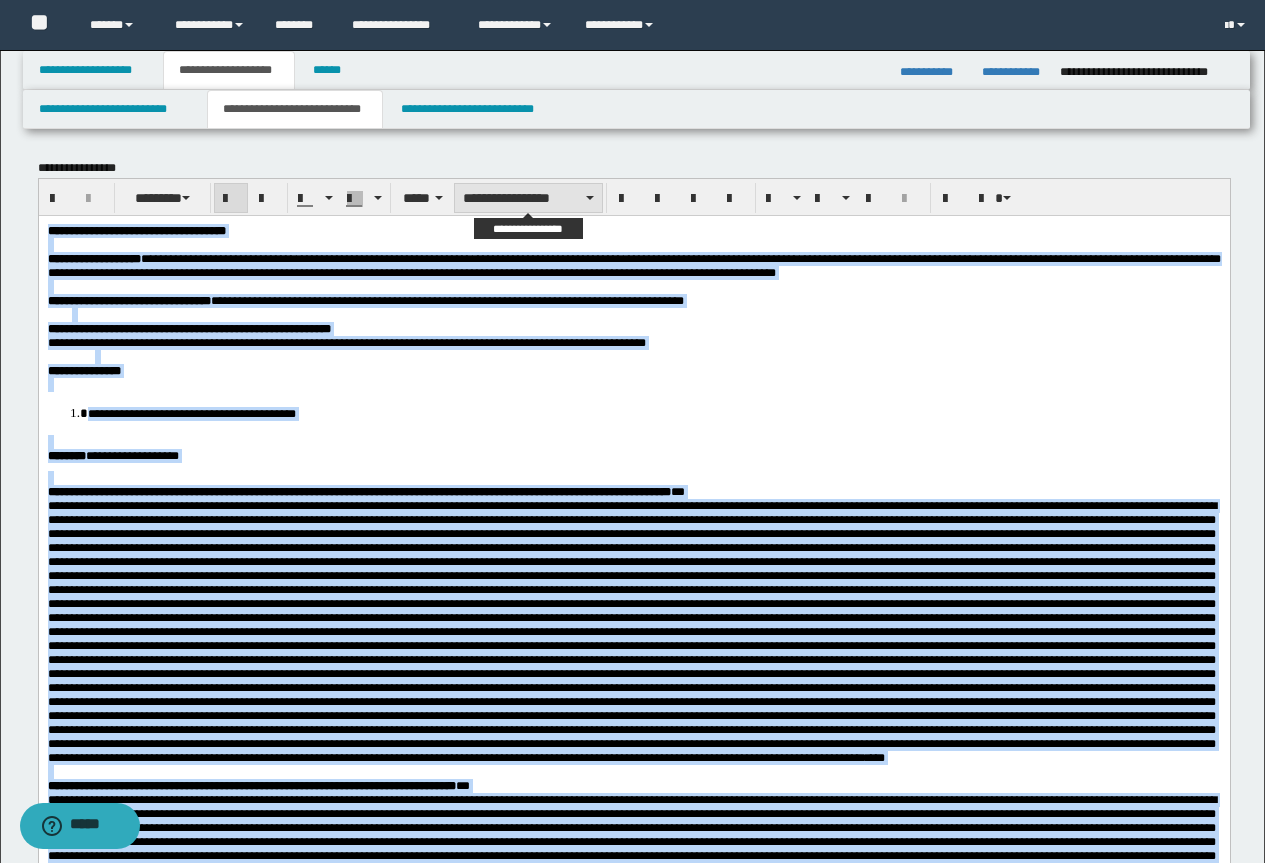 click on "**********" at bounding box center [528, 198] 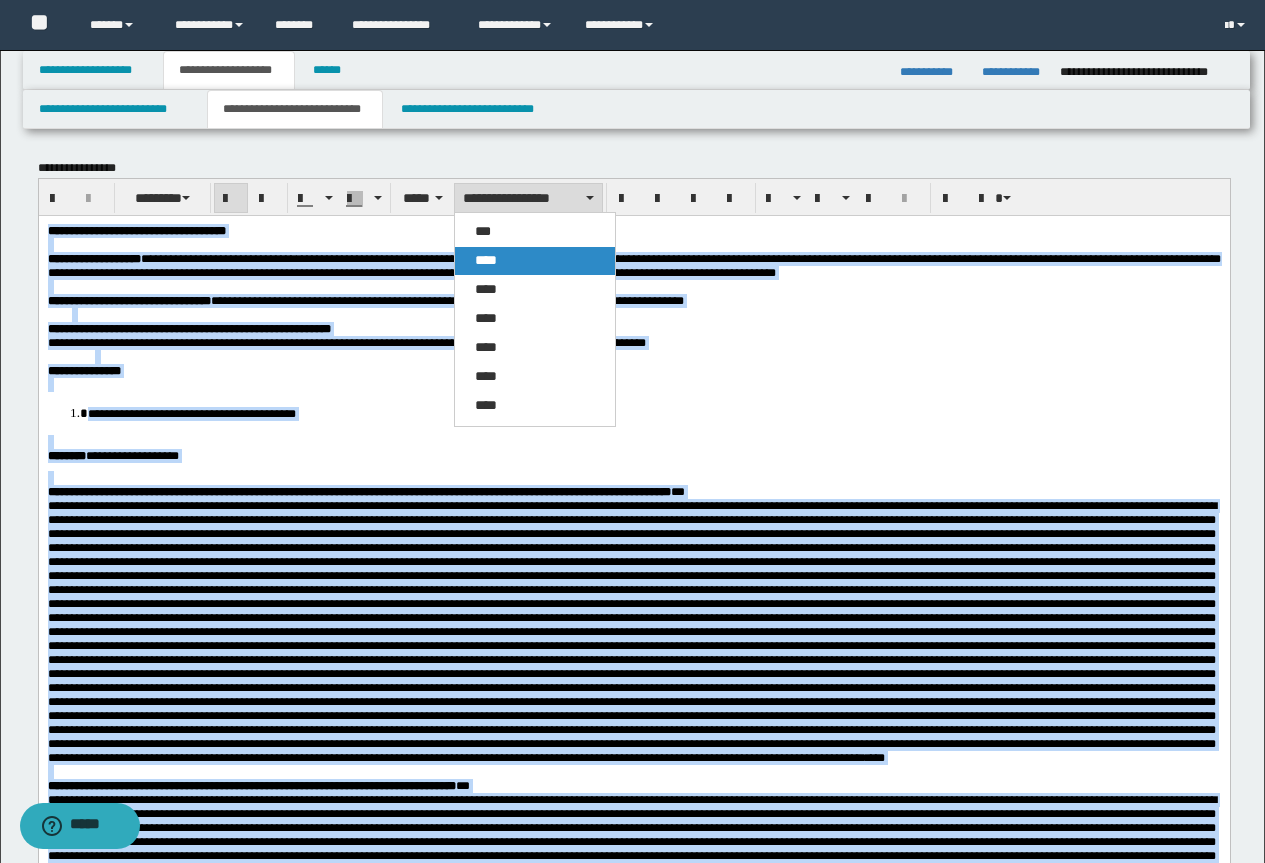 click on "****" at bounding box center [486, 260] 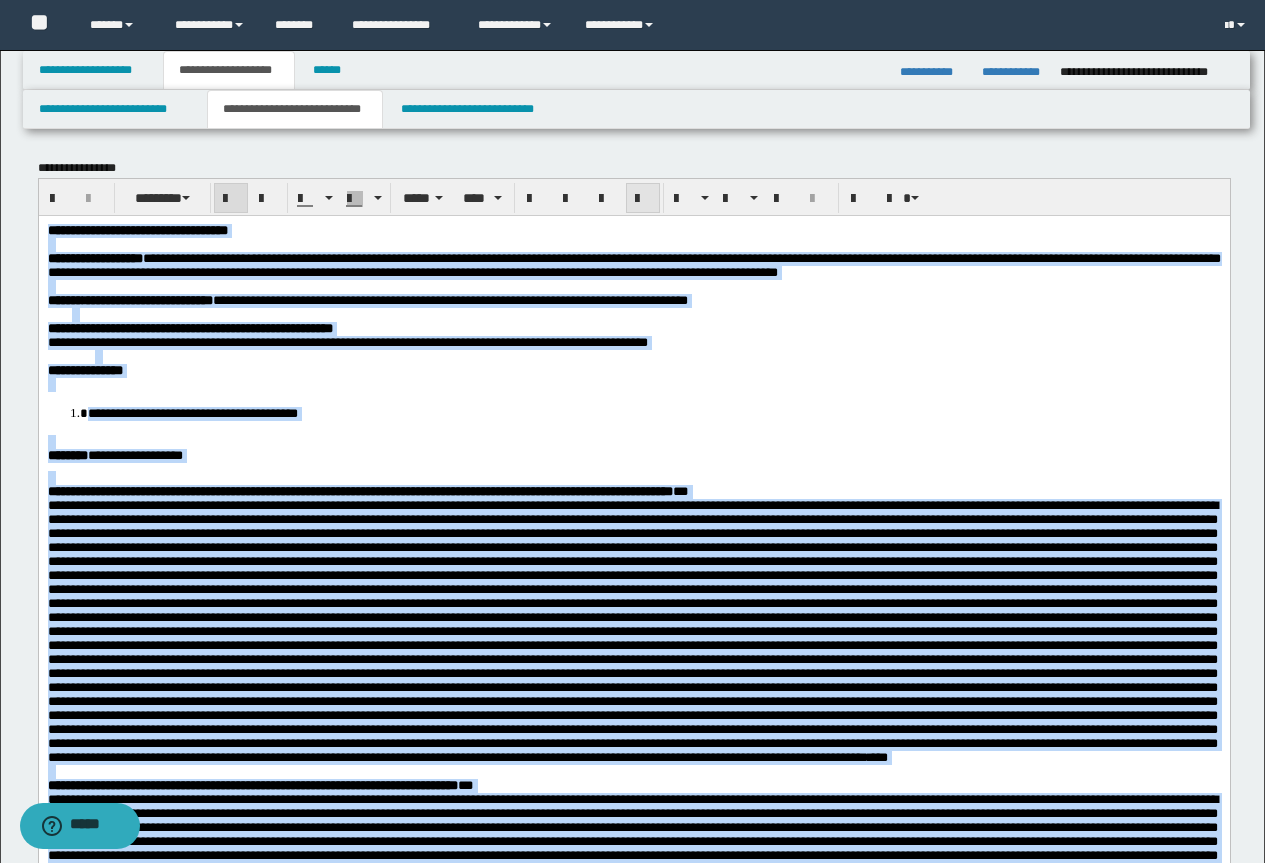 click at bounding box center (643, 199) 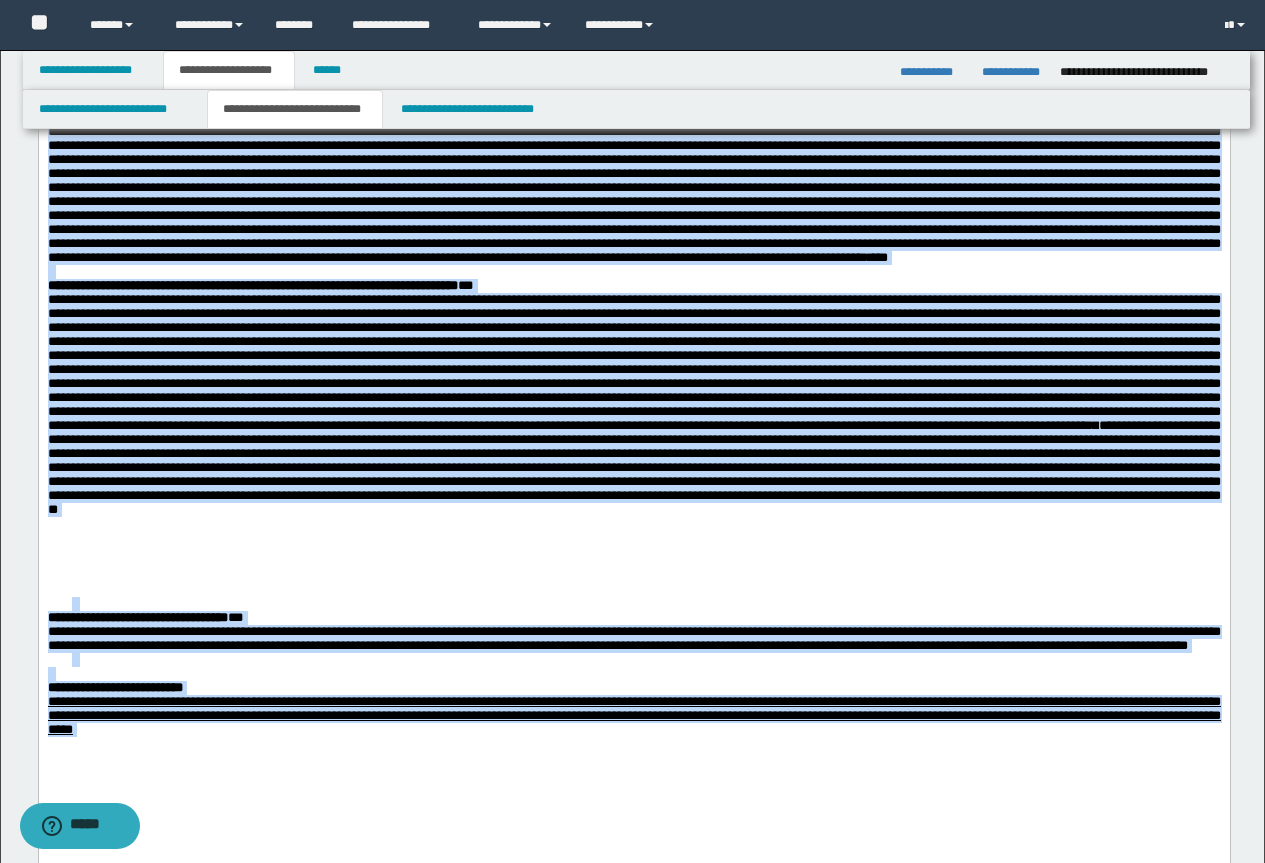 scroll, scrollTop: 900, scrollLeft: 0, axis: vertical 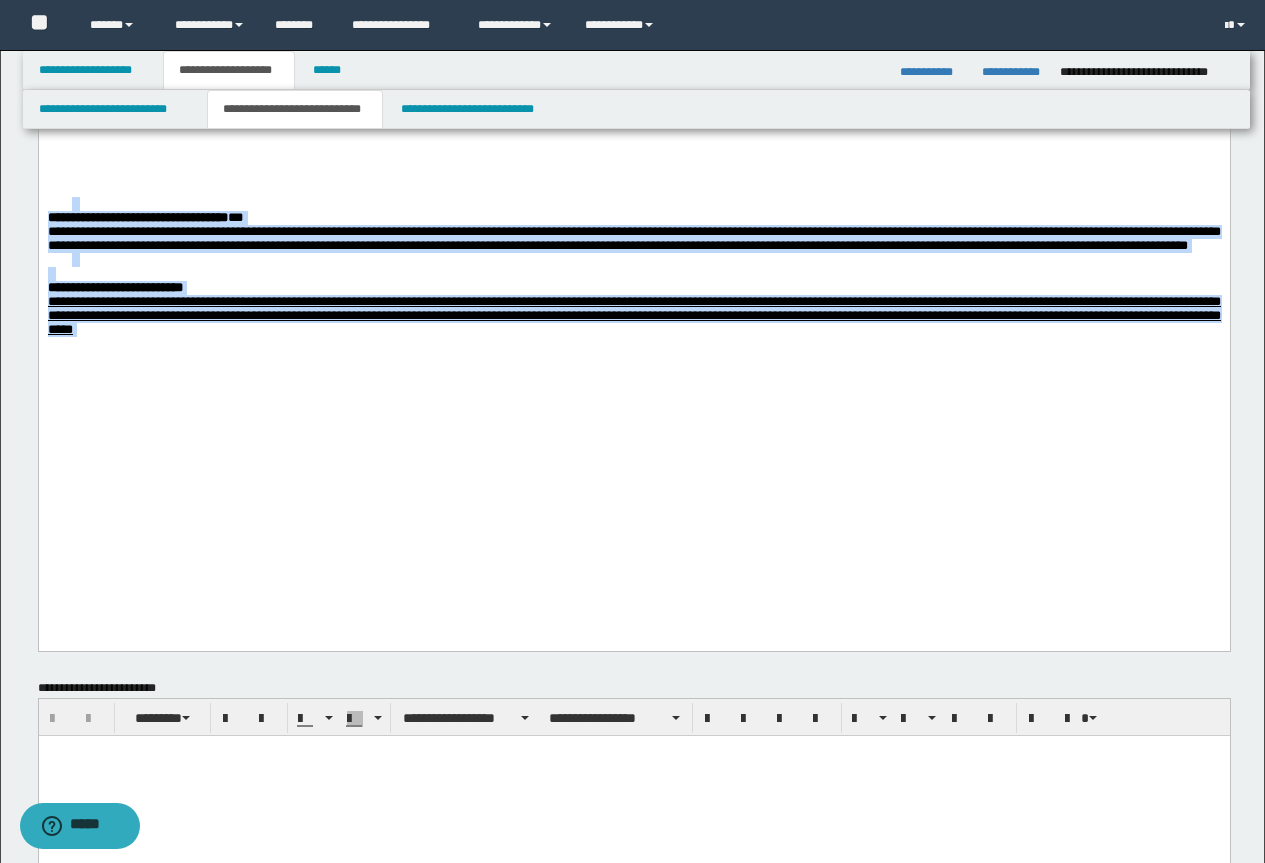 click on "**********" at bounding box center [633, -138] 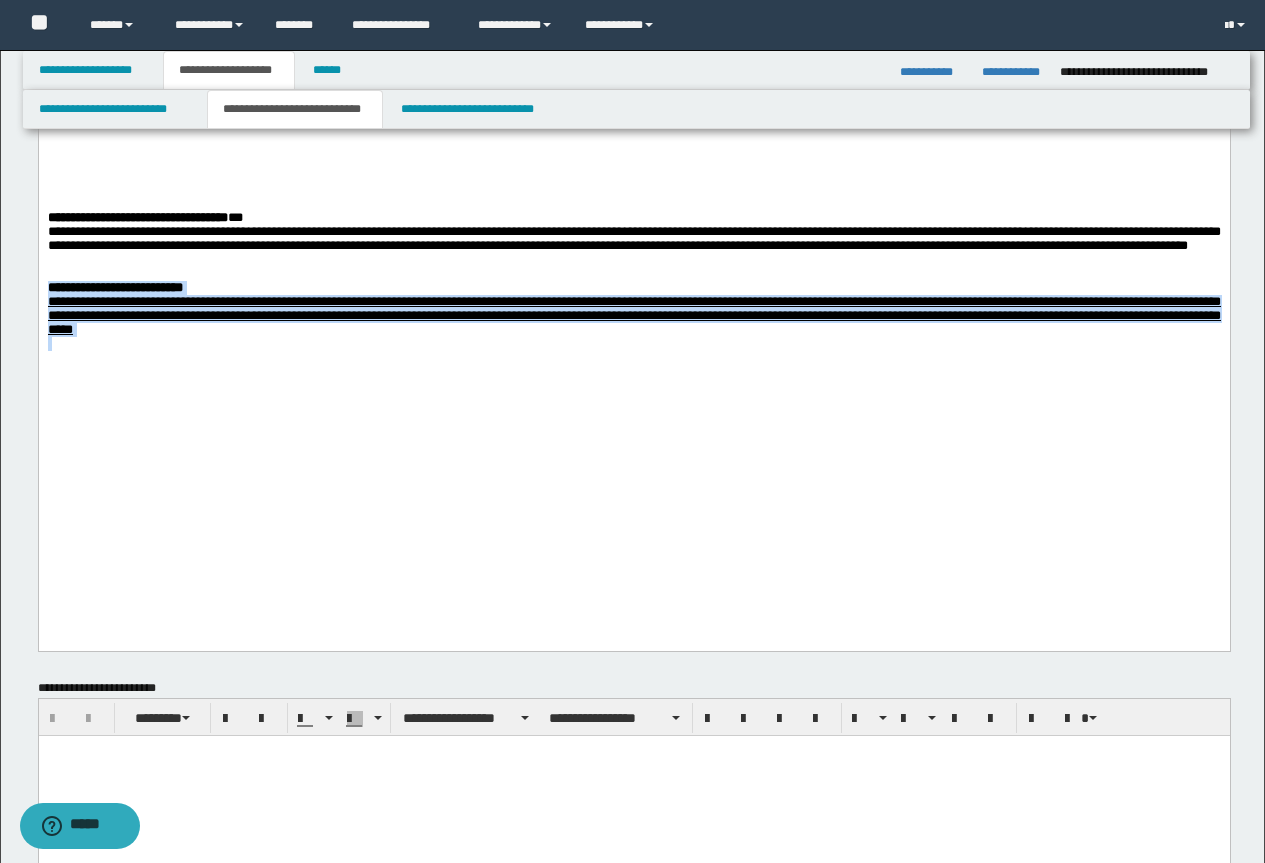 drag, startPoint x: 528, startPoint y: 540, endPoint x: 38, endPoint y: 466, distance: 495.55624 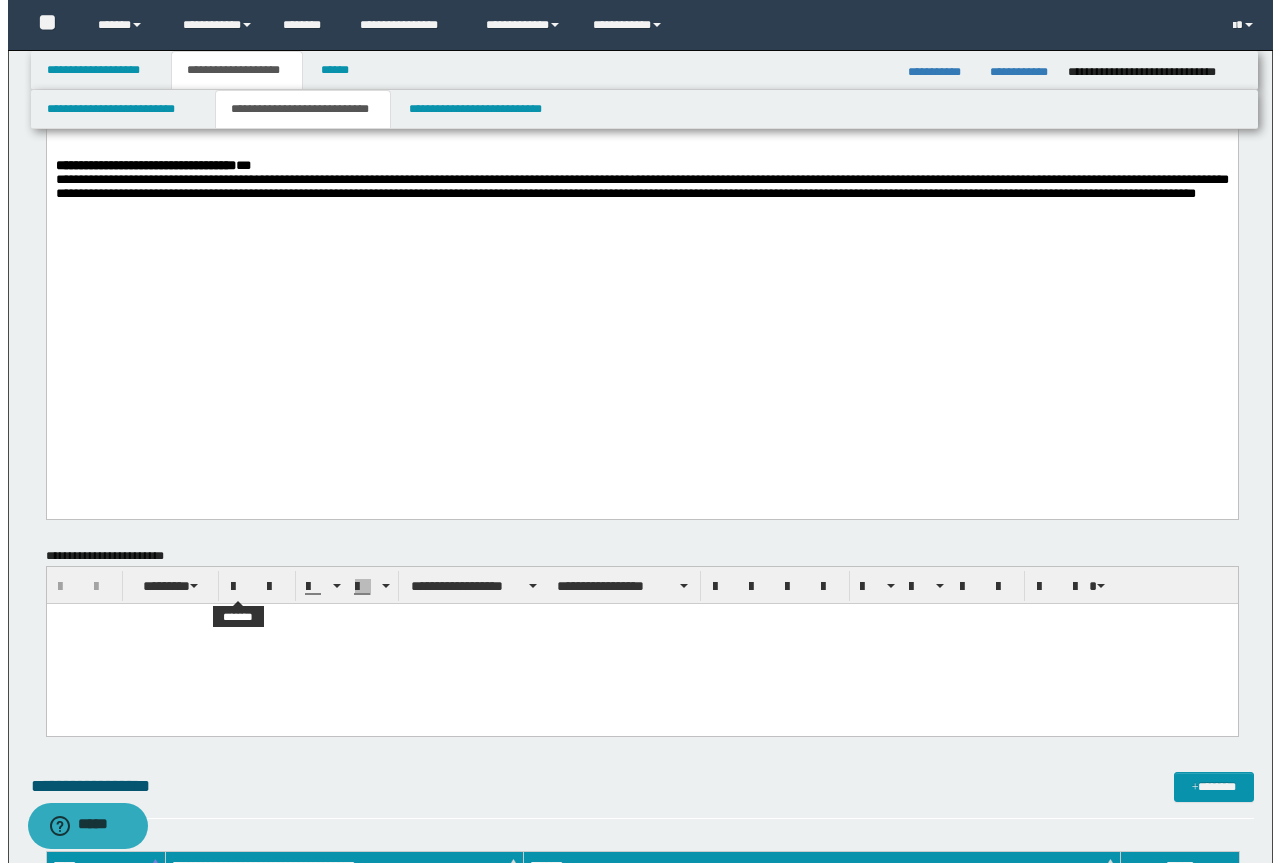 scroll, scrollTop: 1200, scrollLeft: 0, axis: vertical 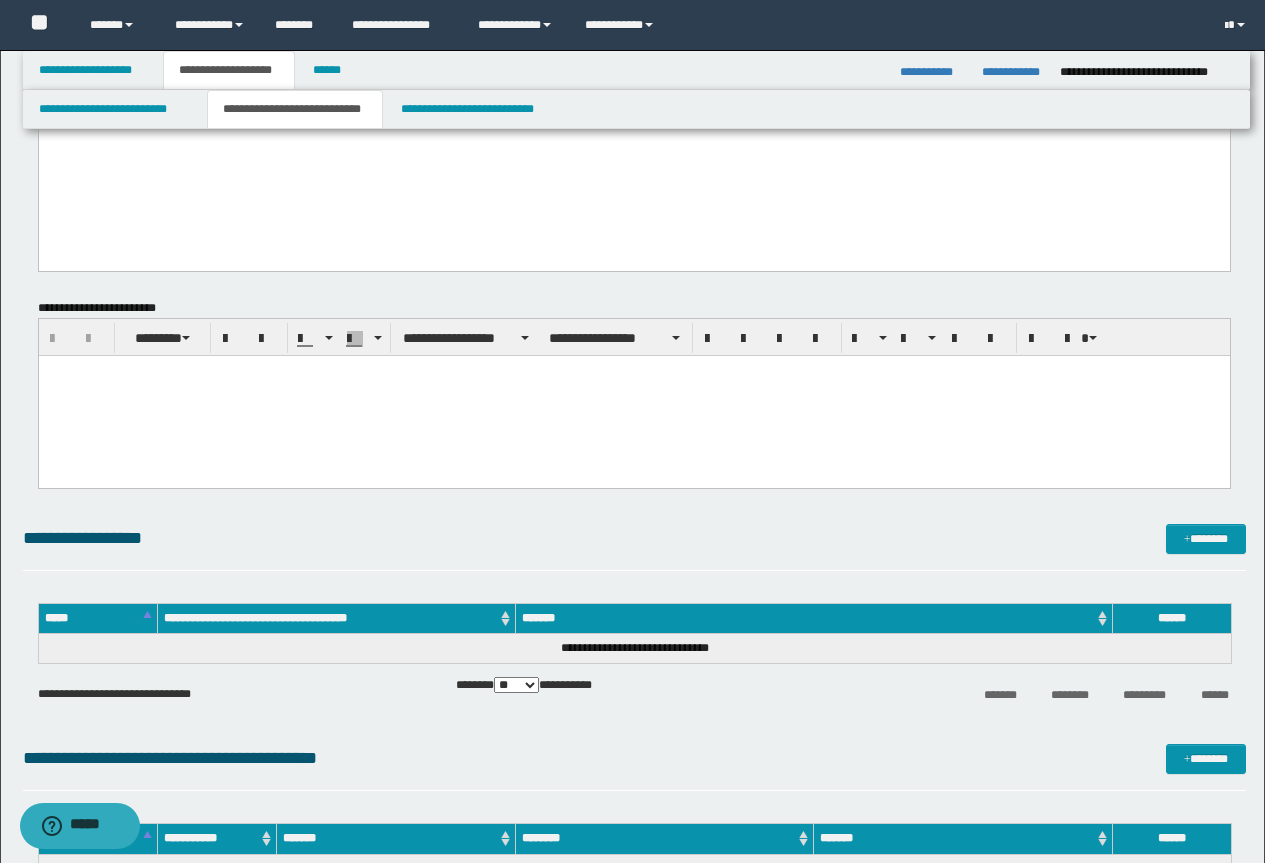 drag, startPoint x: 275, startPoint y: 471, endPoint x: 280, endPoint y: 454, distance: 17.720045 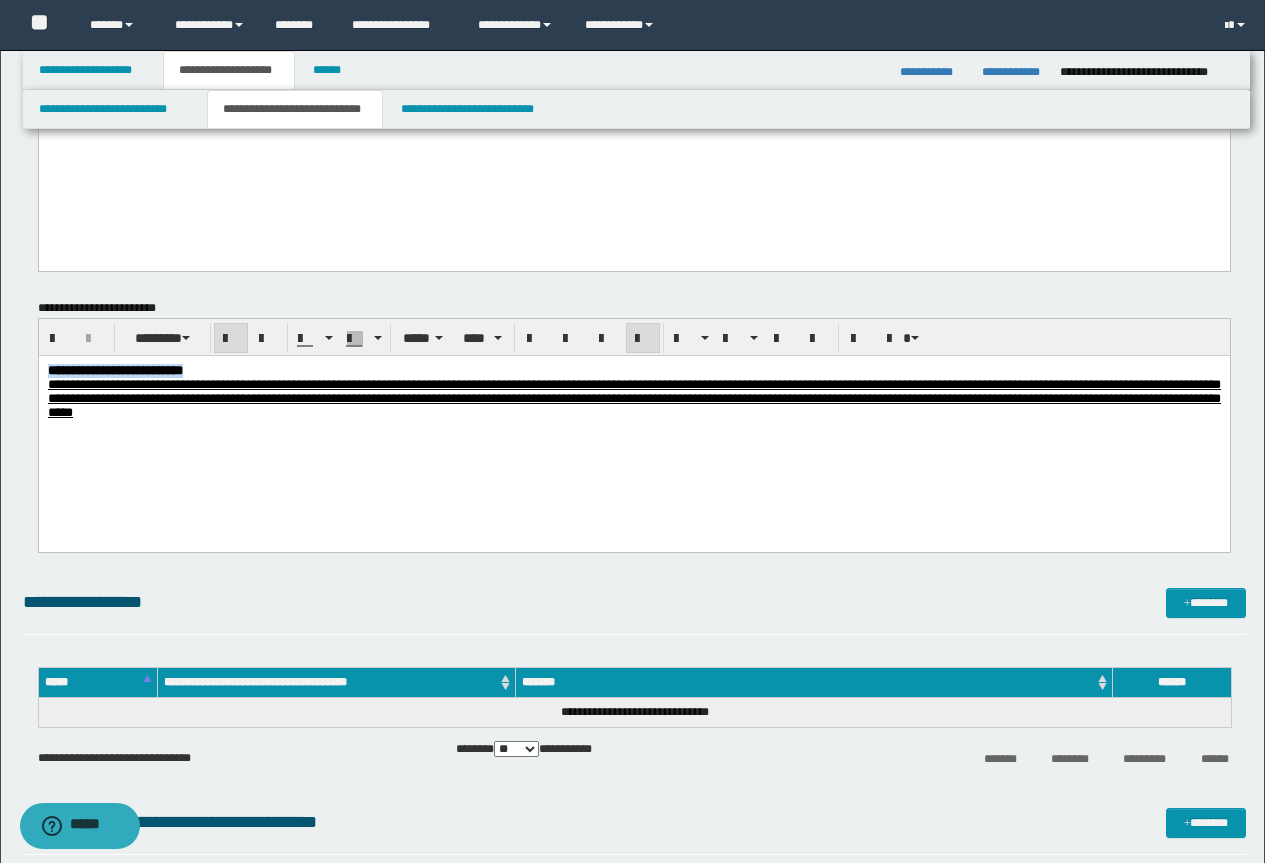 drag, startPoint x: 261, startPoint y: 373, endPoint x: 38, endPoint y: 702, distance: 397.4544 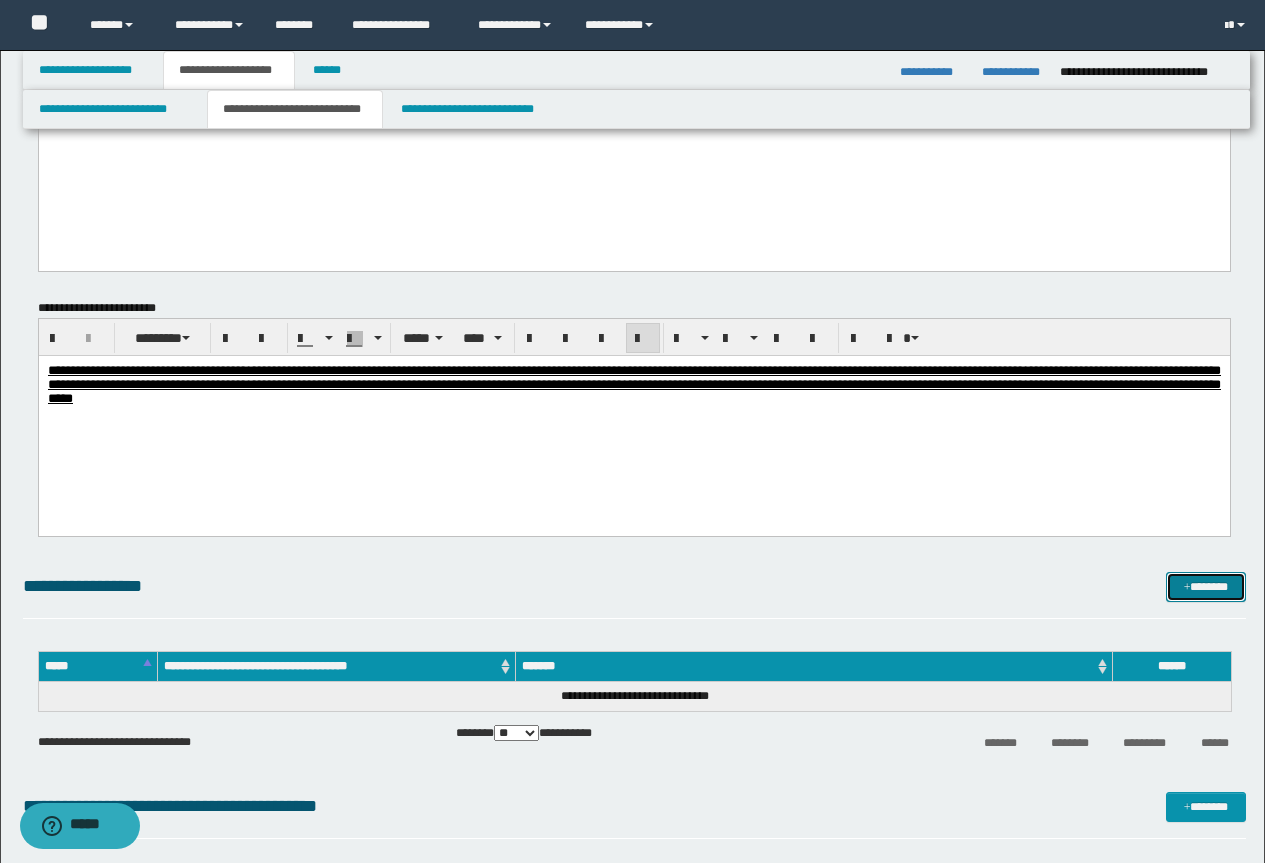 click on "*******" at bounding box center (1206, 587) 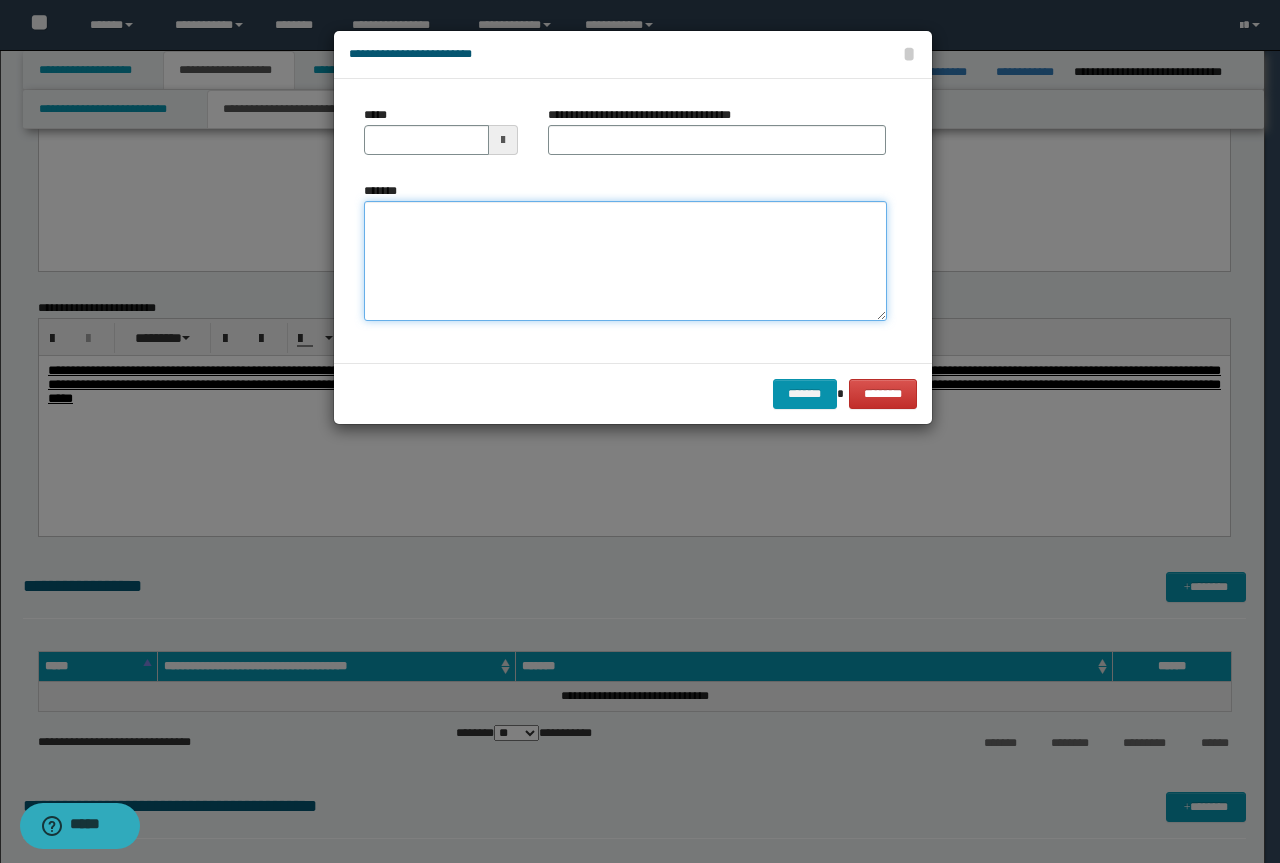 click on "*******" at bounding box center (625, 261) 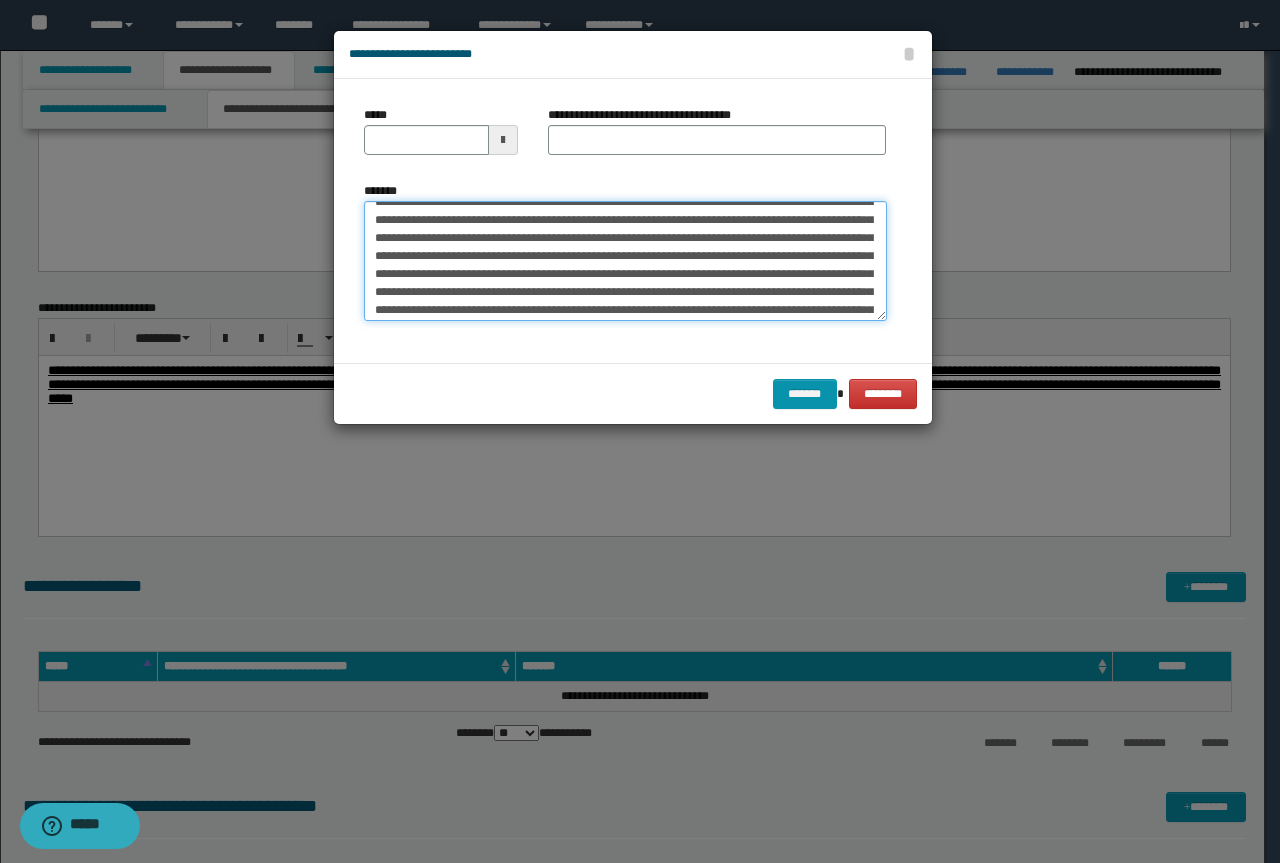 scroll, scrollTop: 0, scrollLeft: 0, axis: both 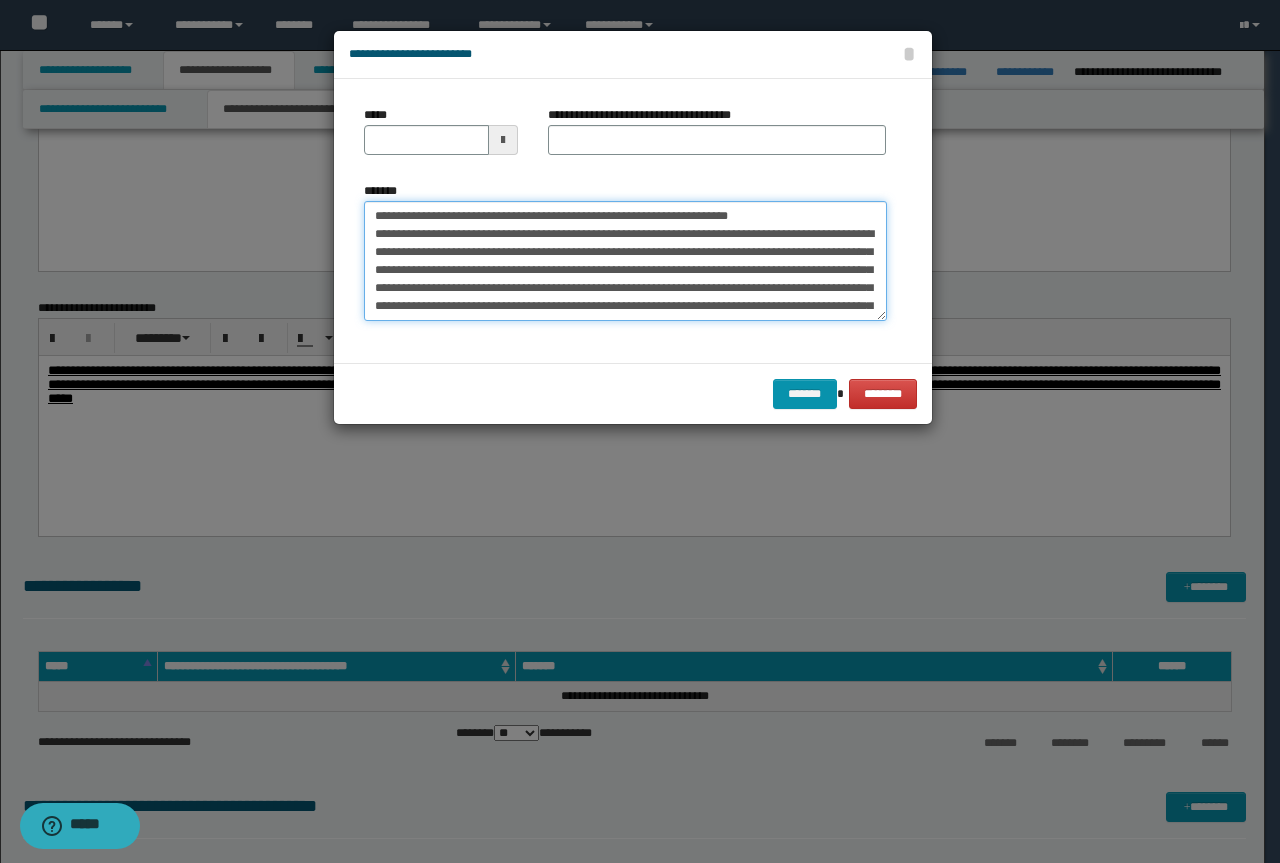 drag, startPoint x: 766, startPoint y: 222, endPoint x: 353, endPoint y: 203, distance: 413.43683 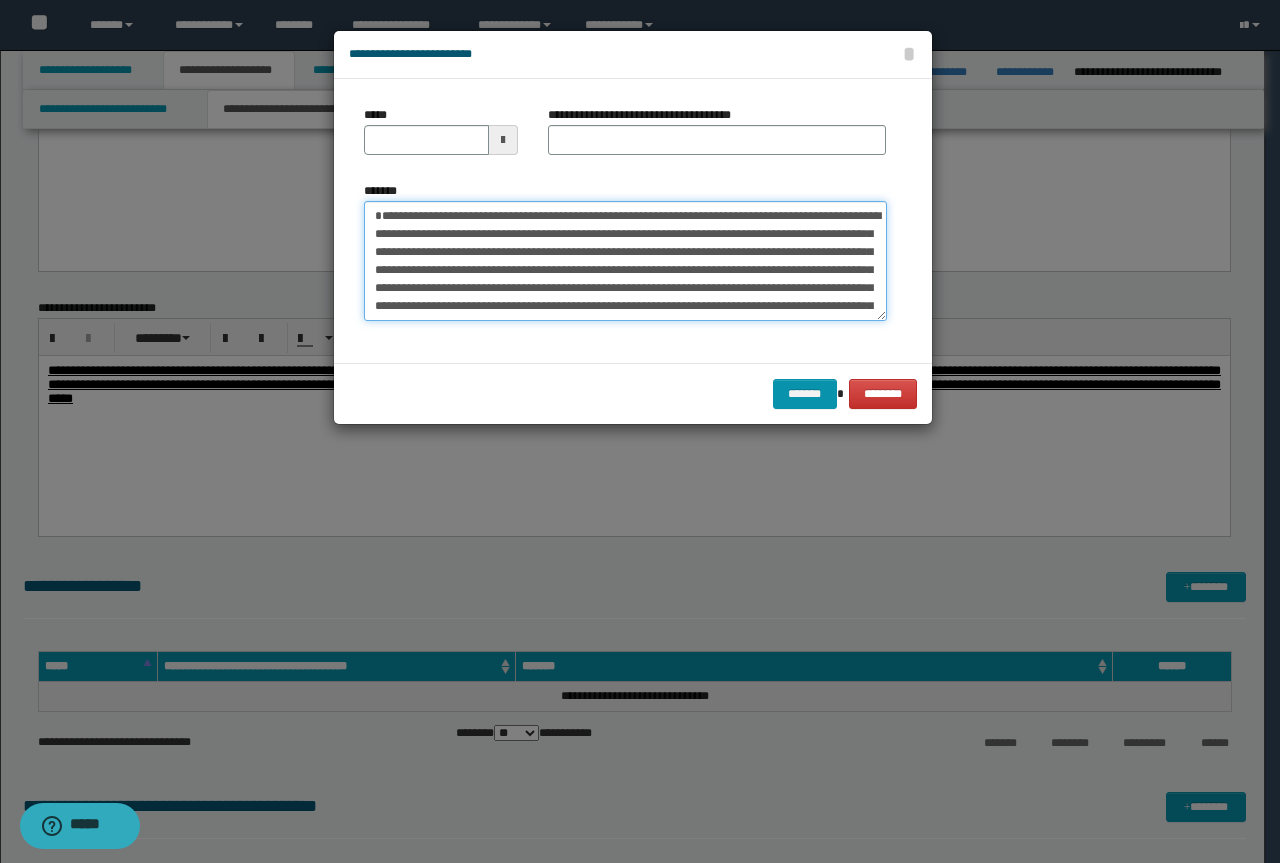 type on "**********" 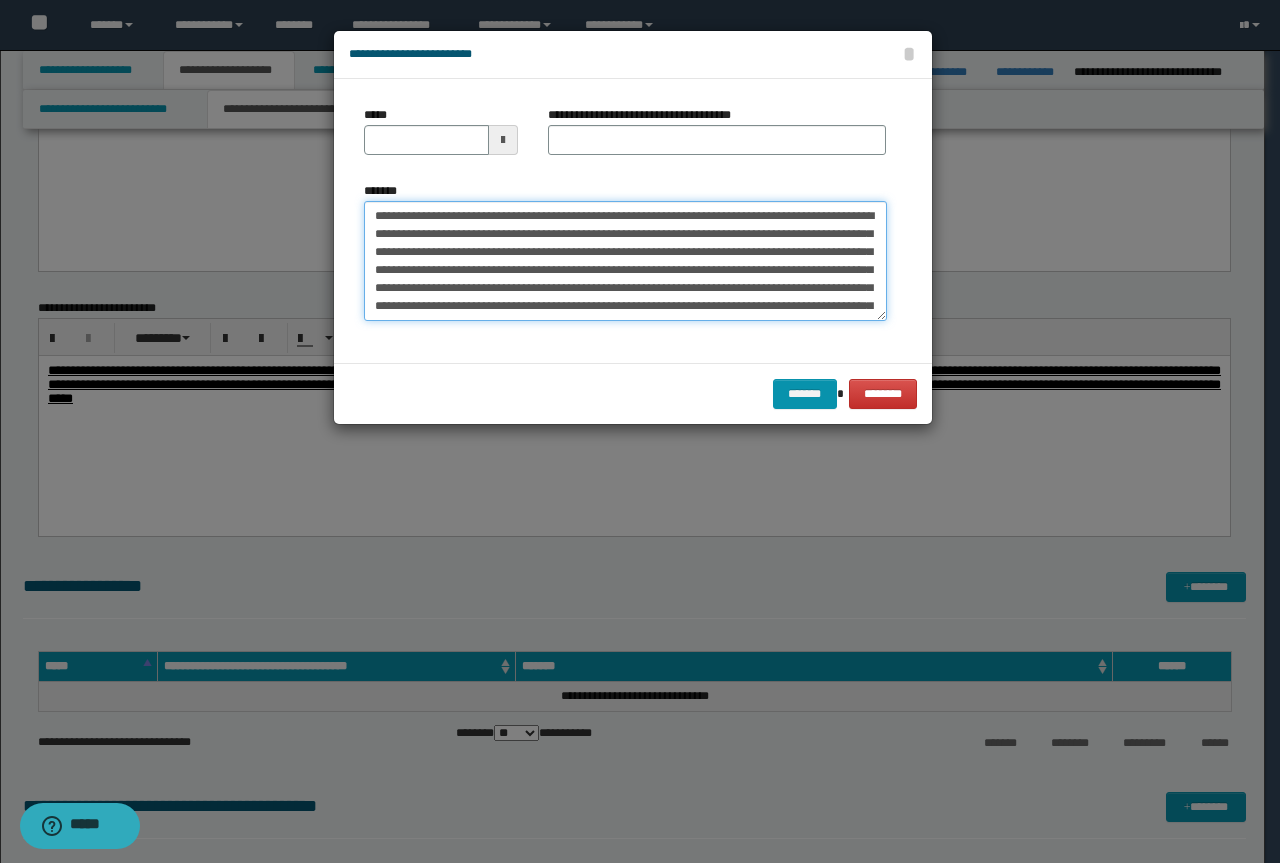 type 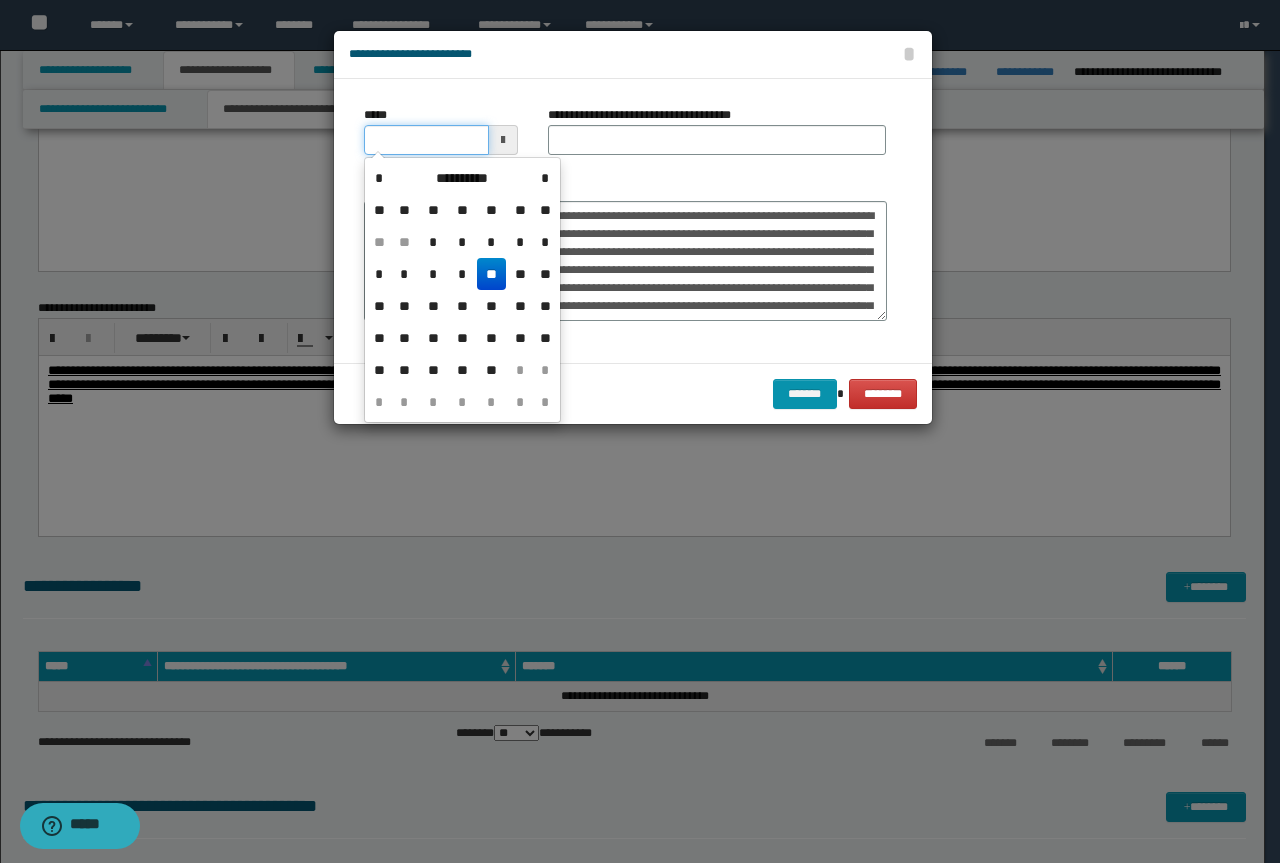 click on "*****" at bounding box center (426, 140) 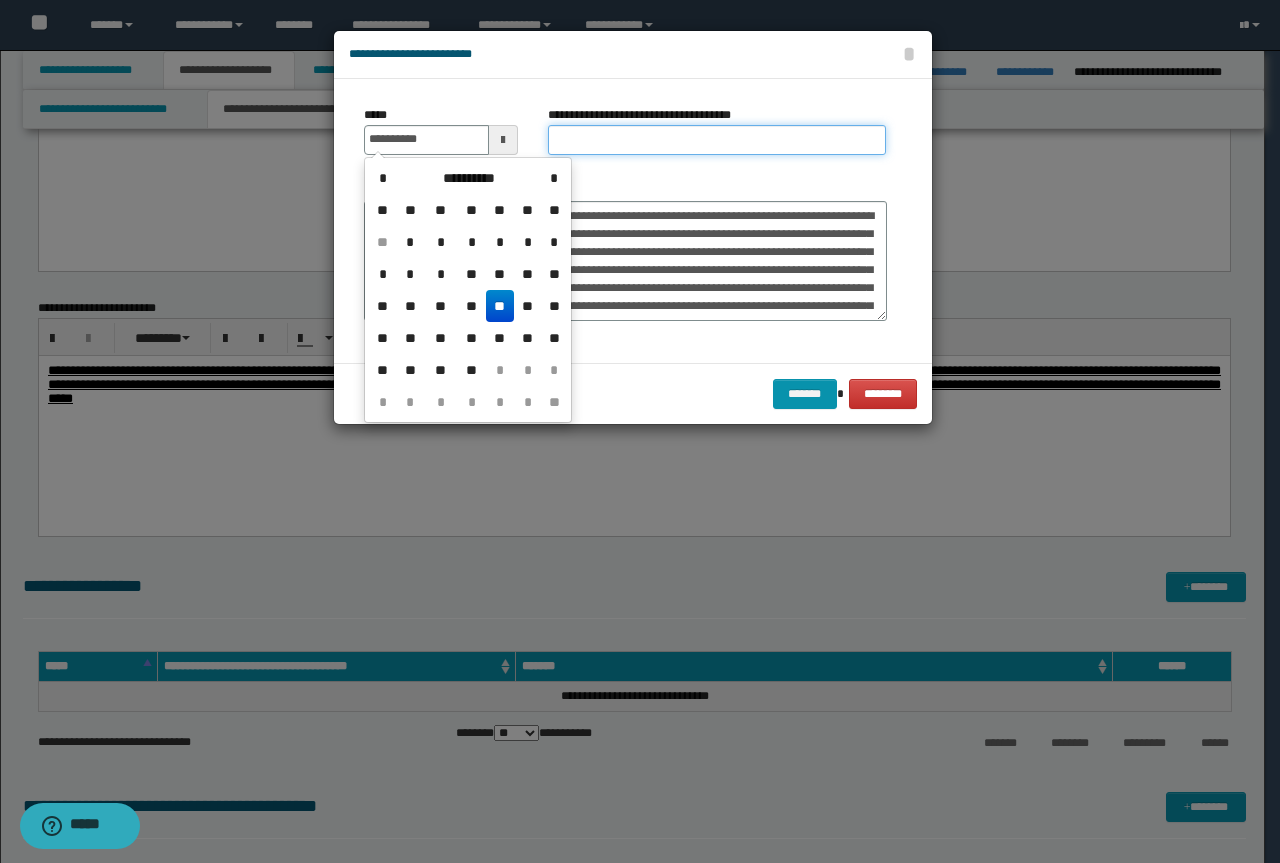 type on "**********" 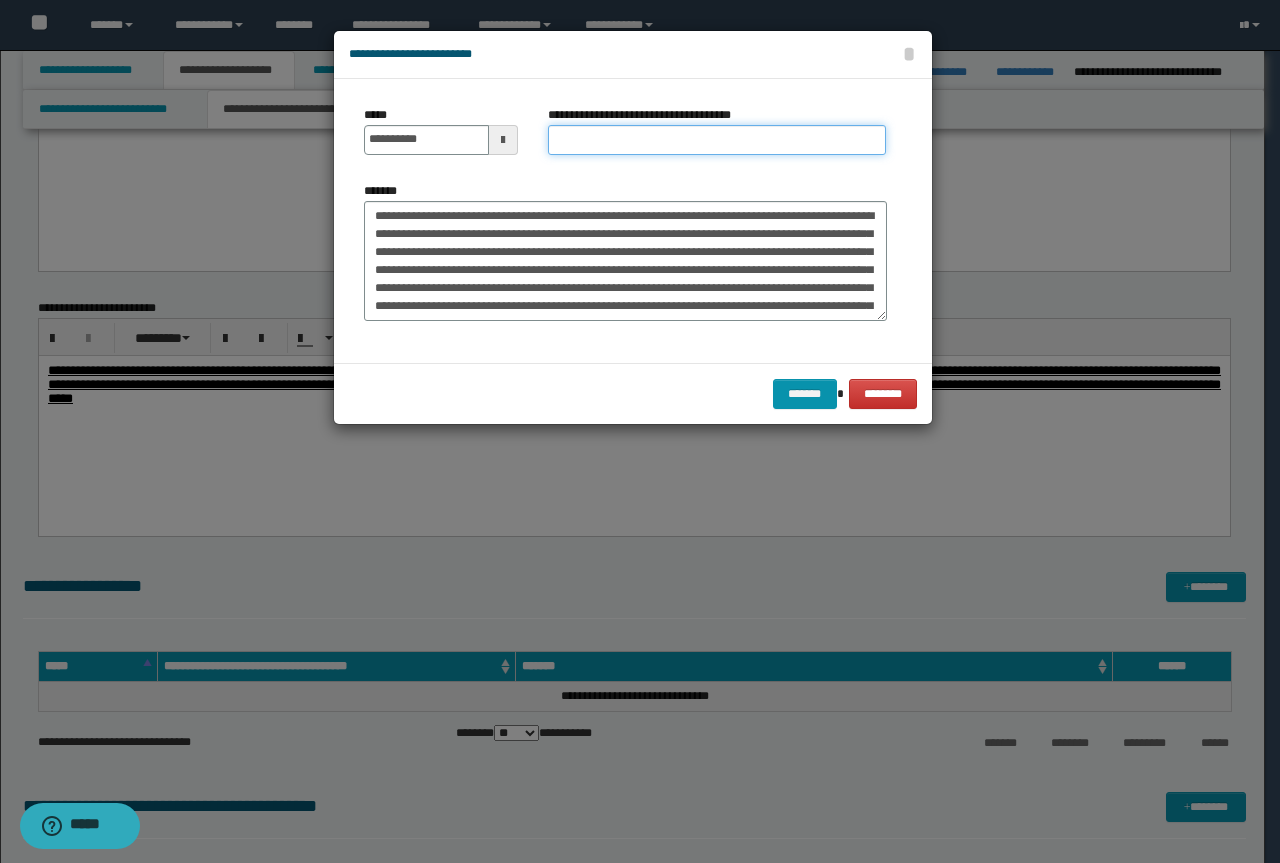 click on "**********" at bounding box center [717, 140] 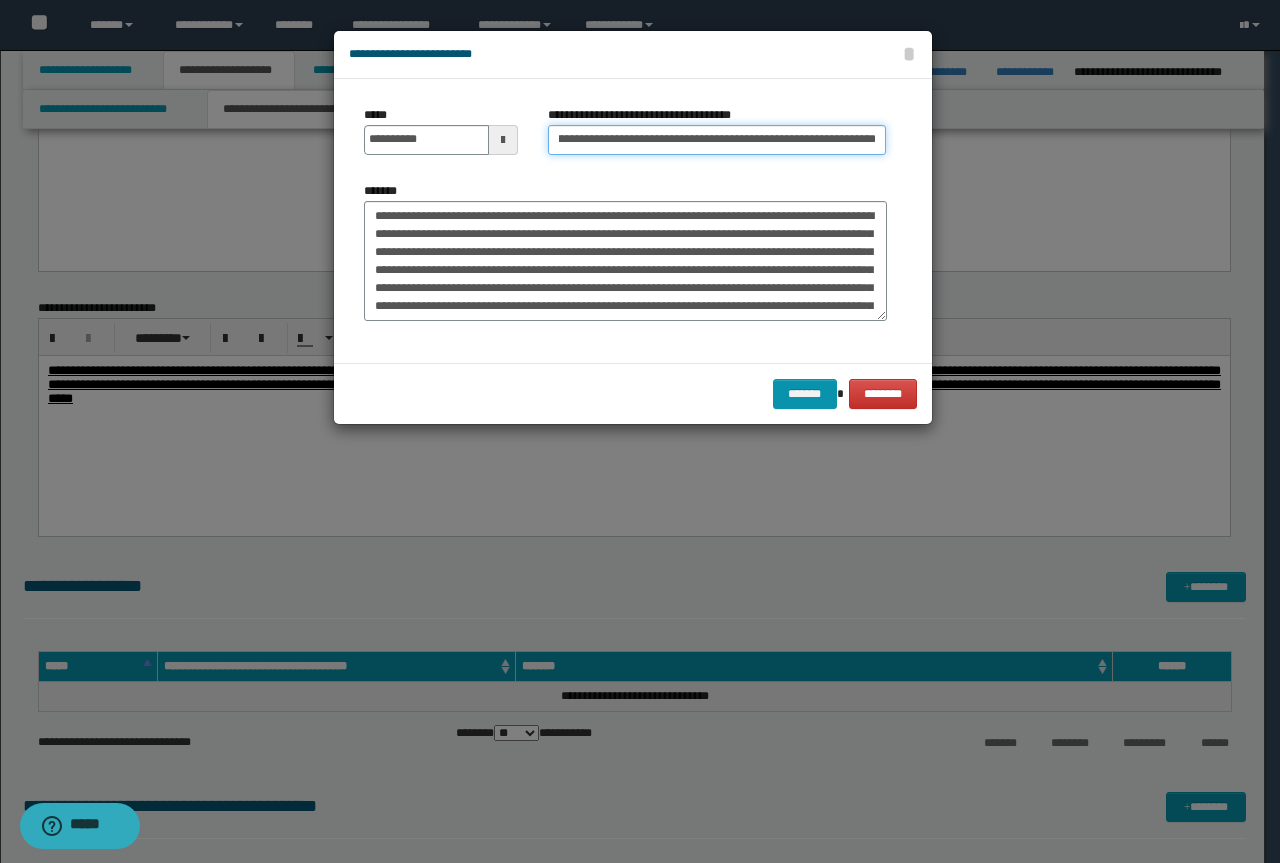 scroll, scrollTop: 0, scrollLeft: 0, axis: both 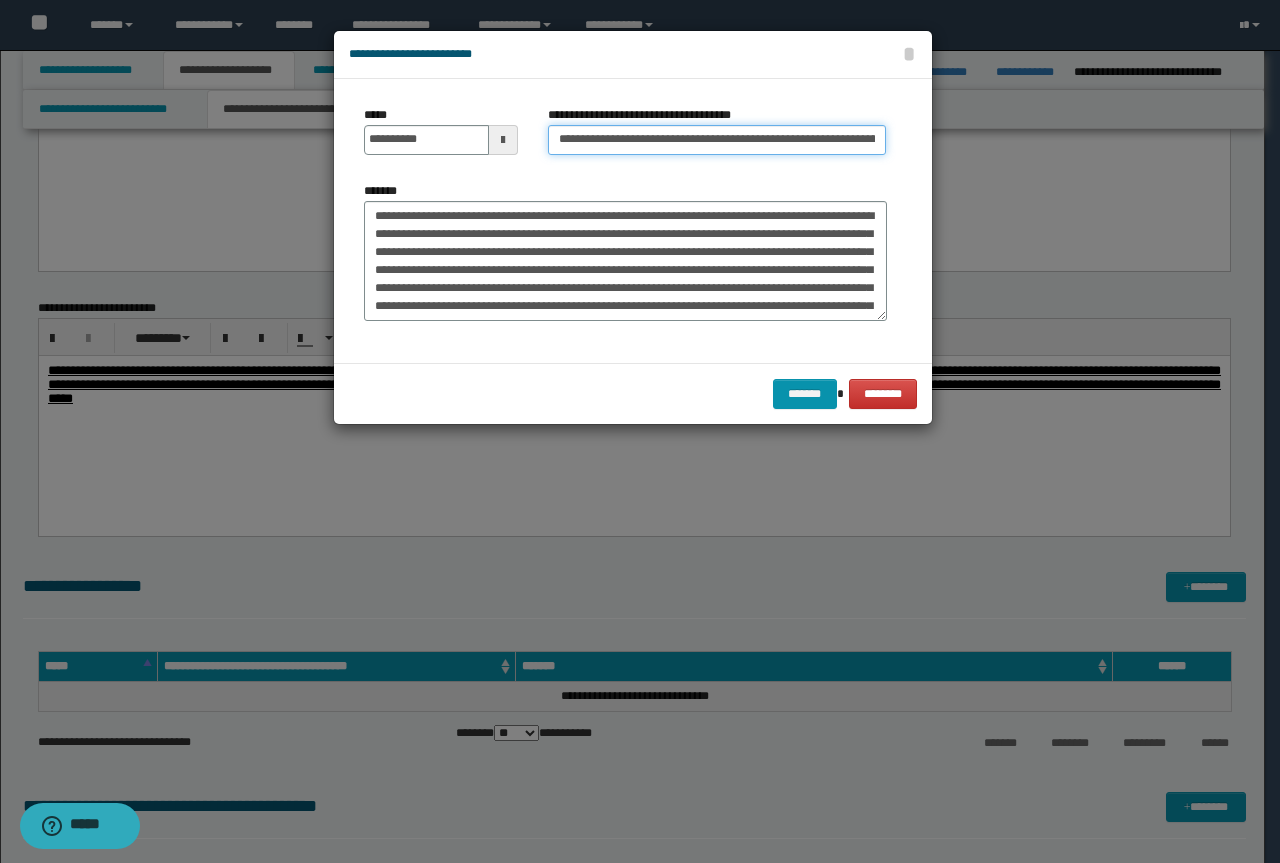 drag, startPoint x: 576, startPoint y: 143, endPoint x: 165, endPoint y: 115, distance: 411.95267 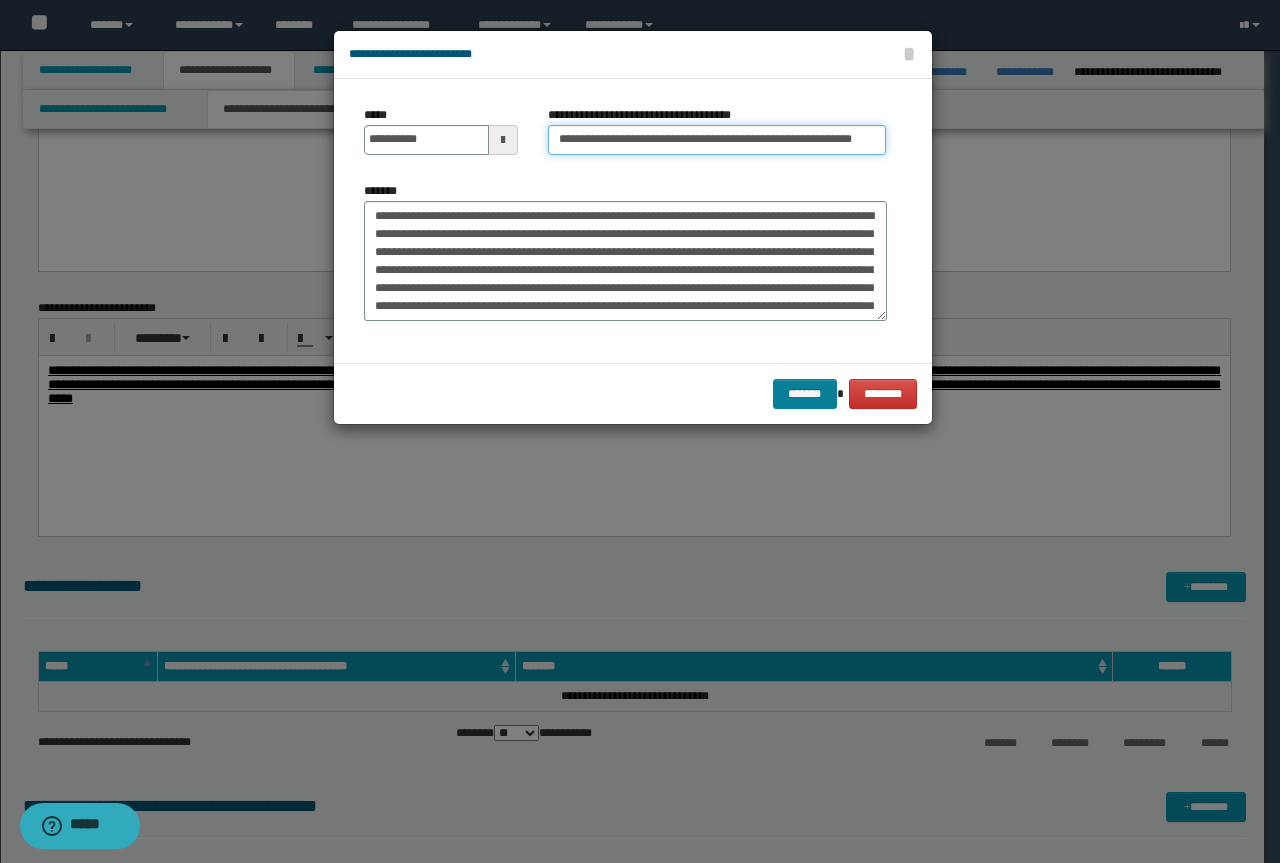 type on "**********" 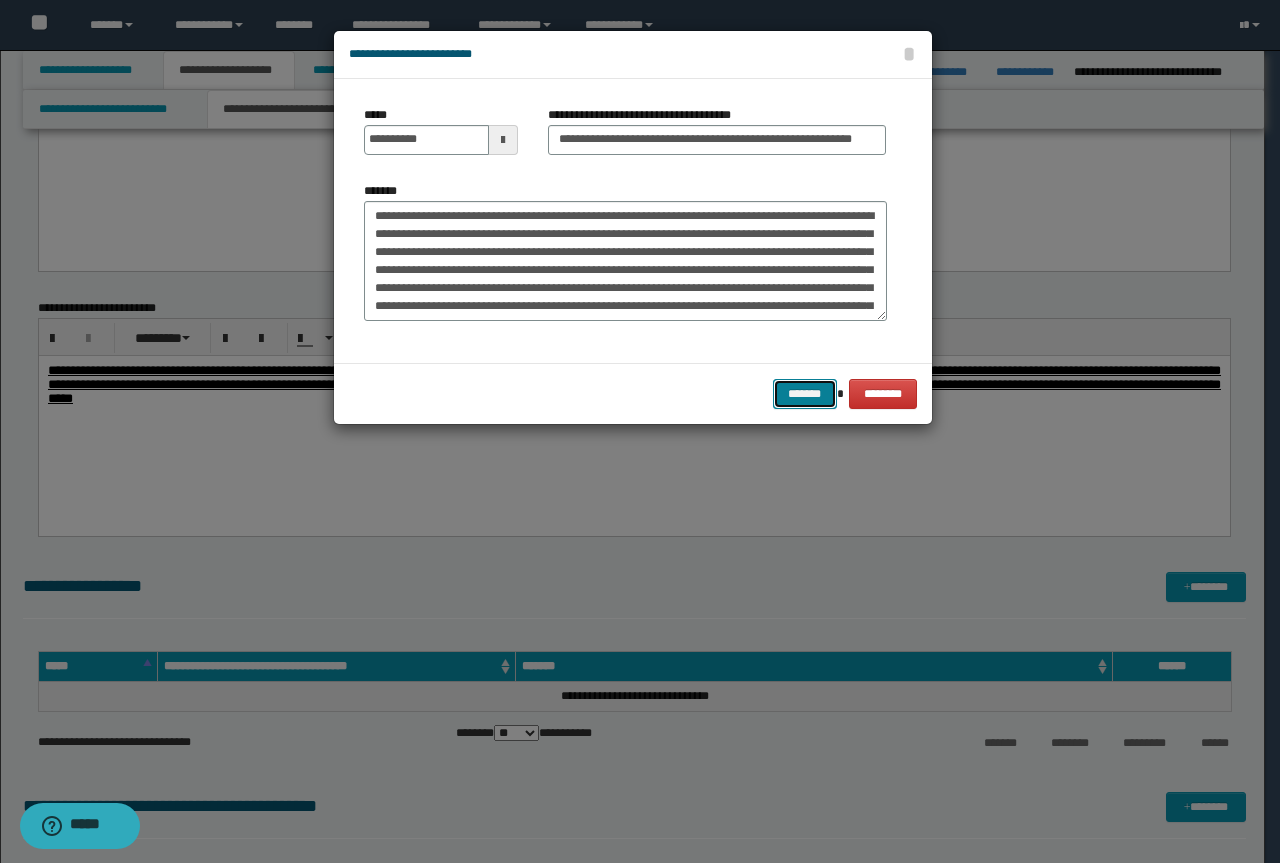 click on "*******" at bounding box center (805, 394) 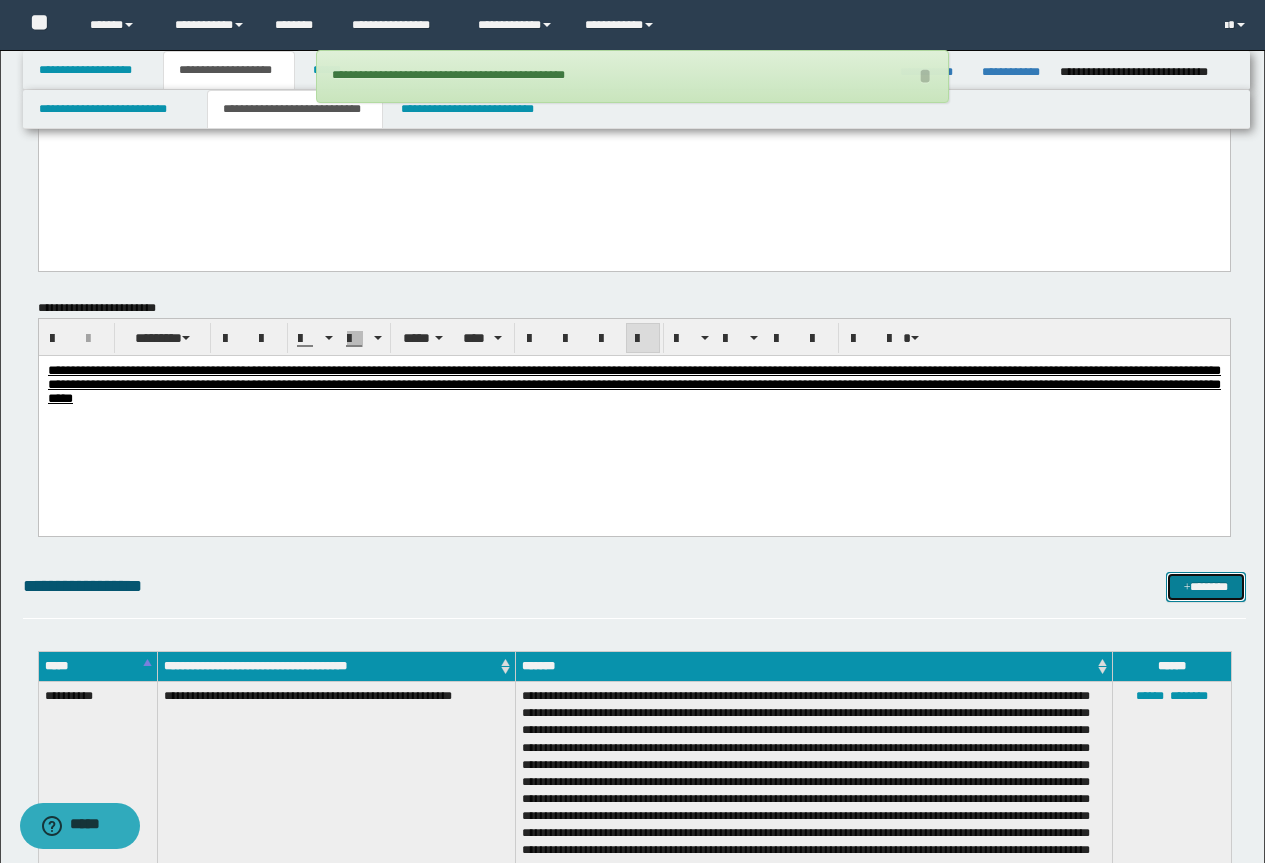 click on "*******" at bounding box center (1206, 587) 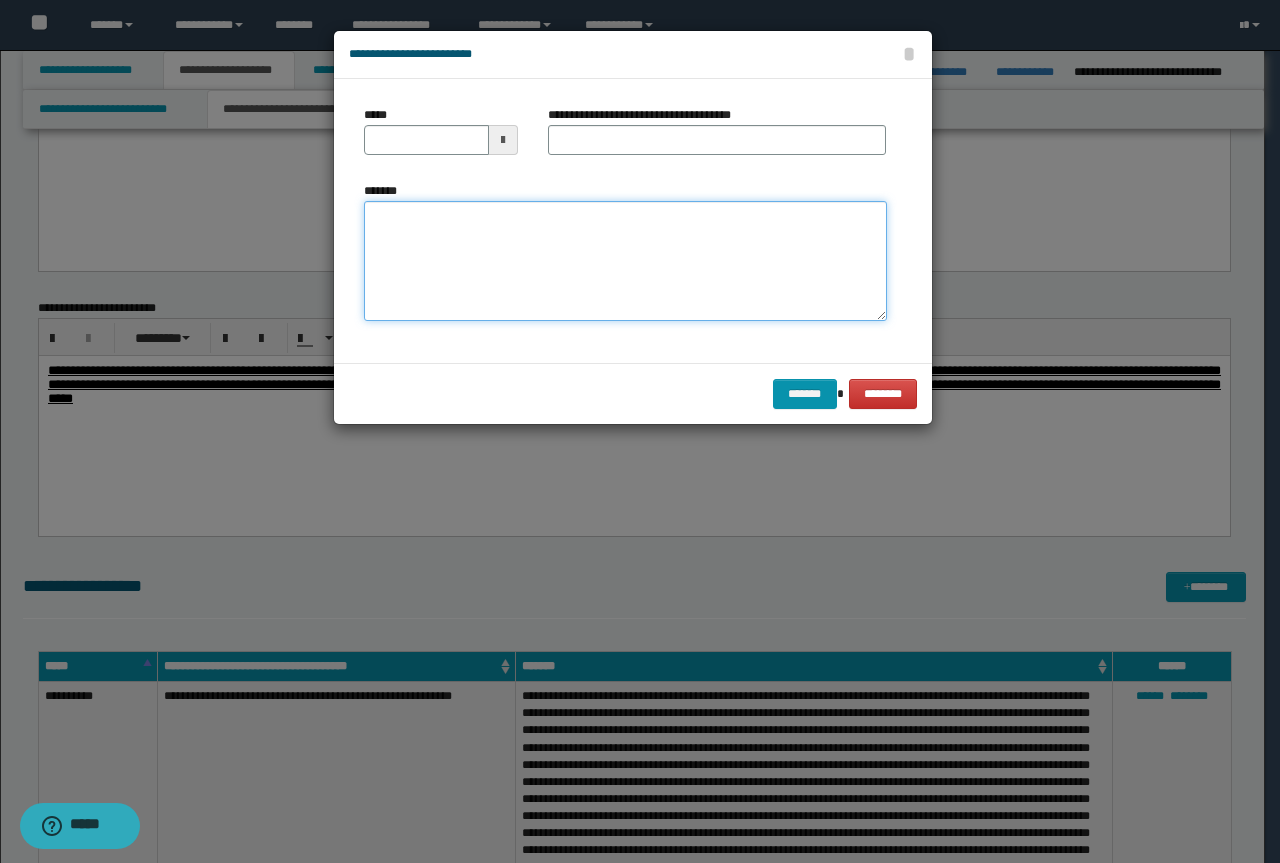 click on "*******" at bounding box center [625, 261] 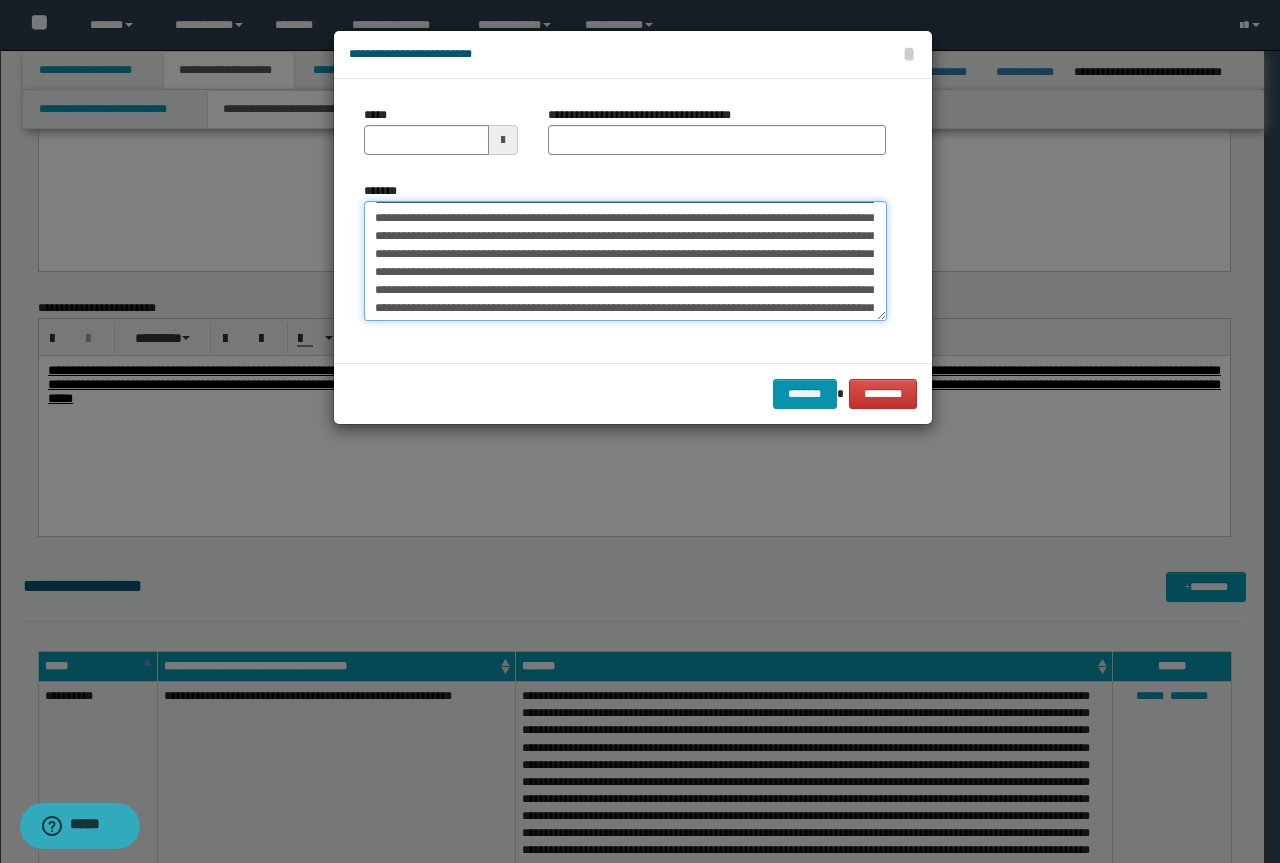 scroll, scrollTop: 0, scrollLeft: 0, axis: both 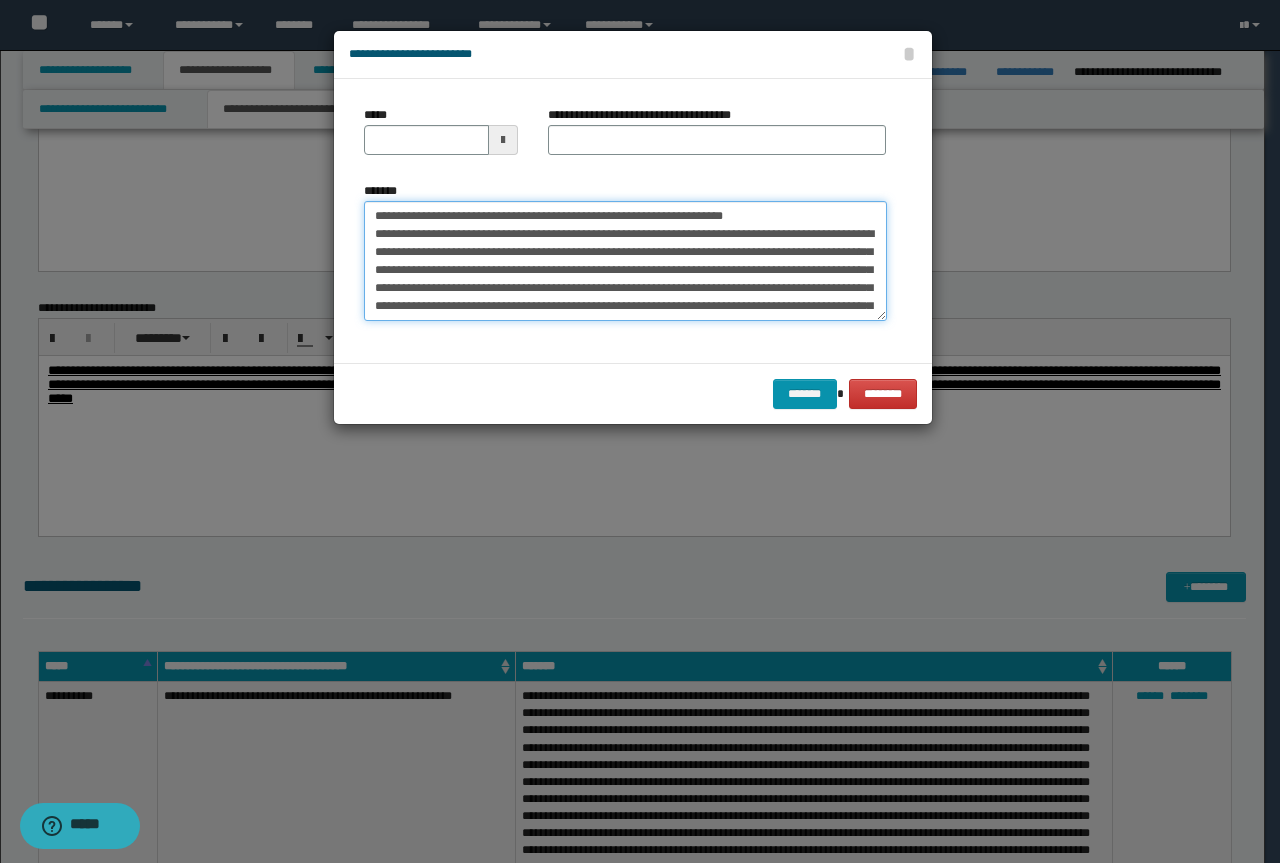 drag, startPoint x: 749, startPoint y: 216, endPoint x: 354, endPoint y: 212, distance: 395.02026 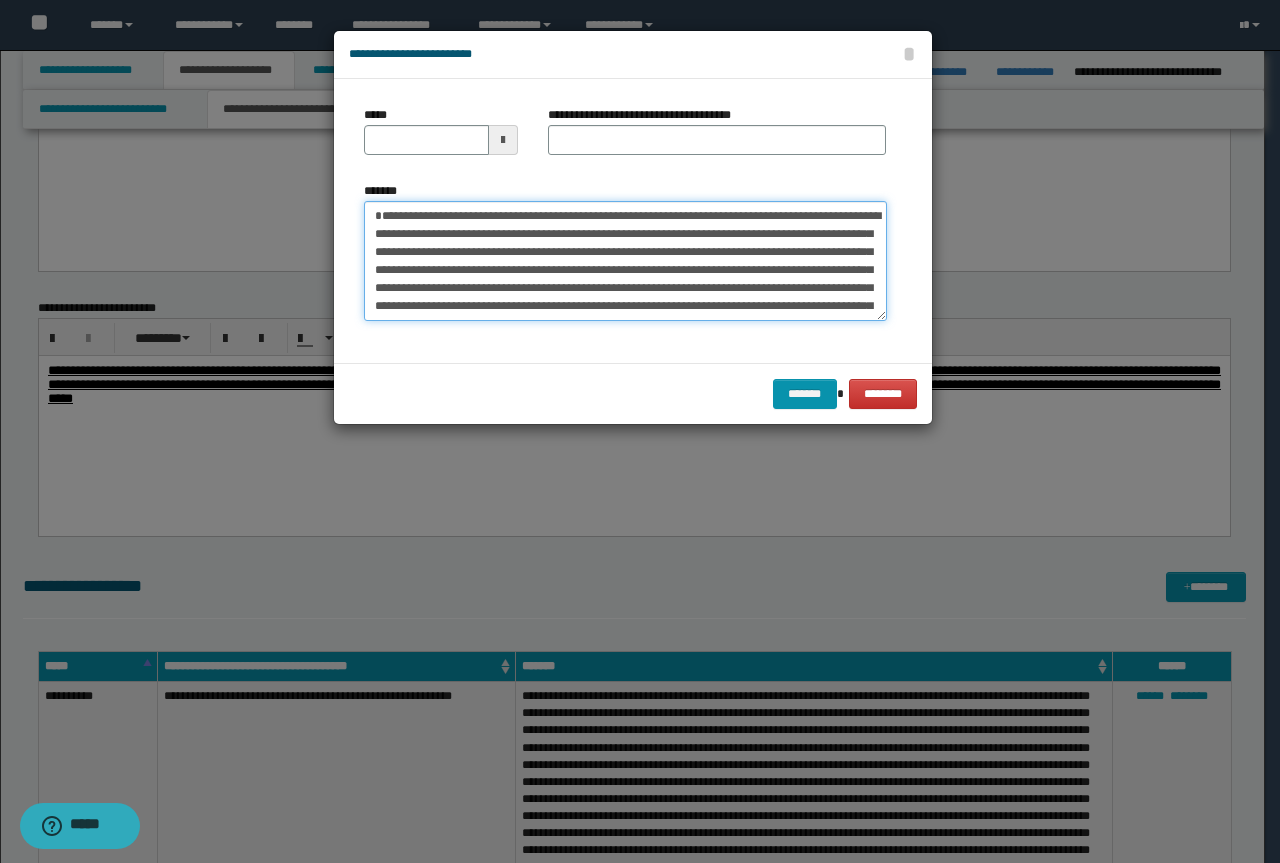 type on "**********" 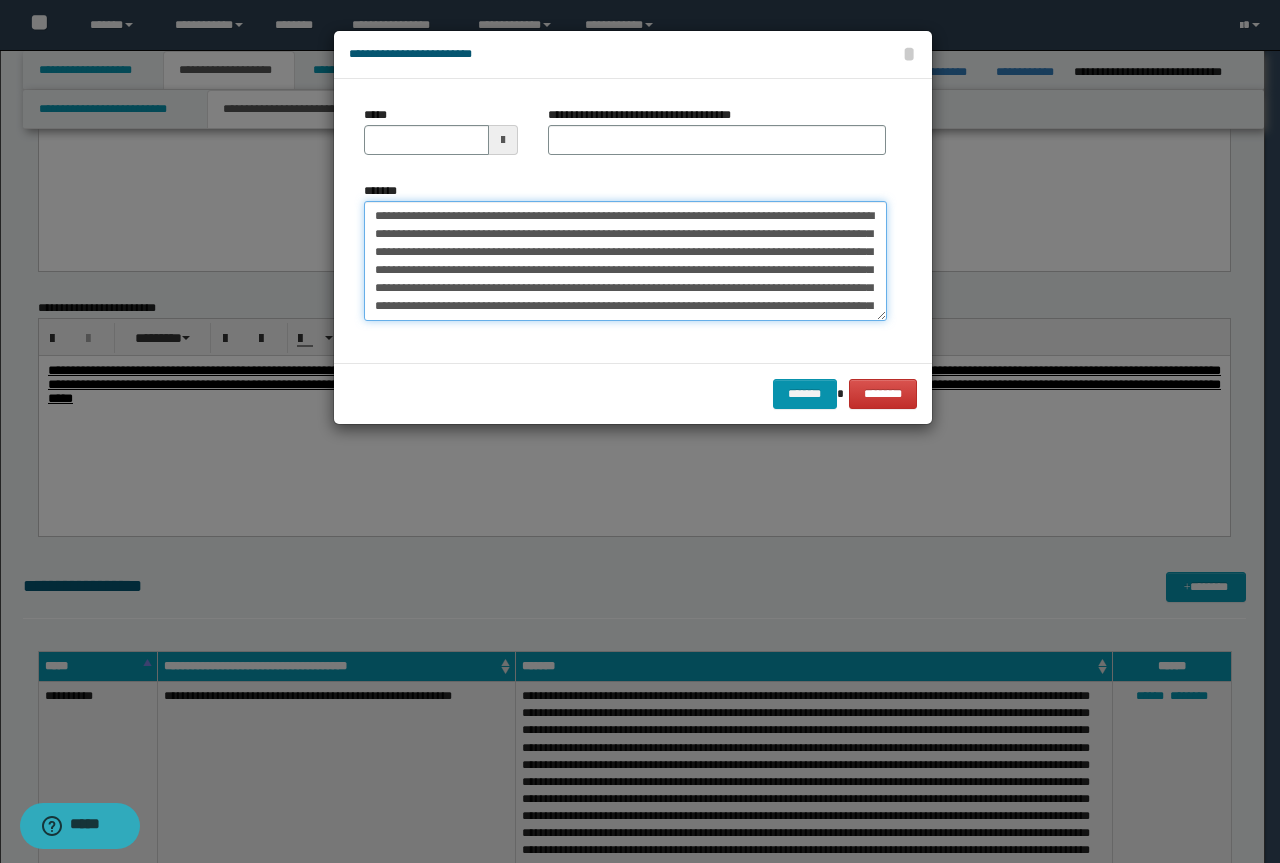 type 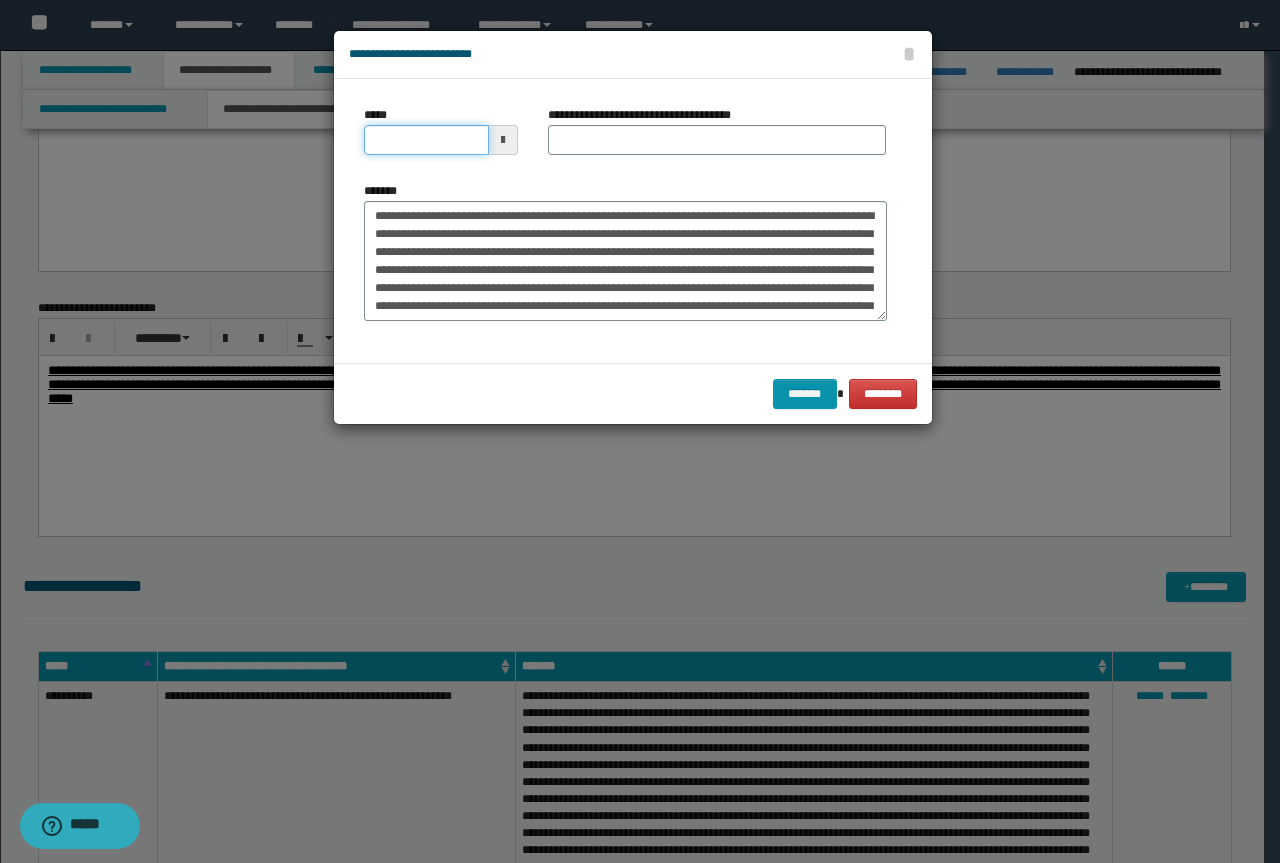 click on "*****" at bounding box center [426, 140] 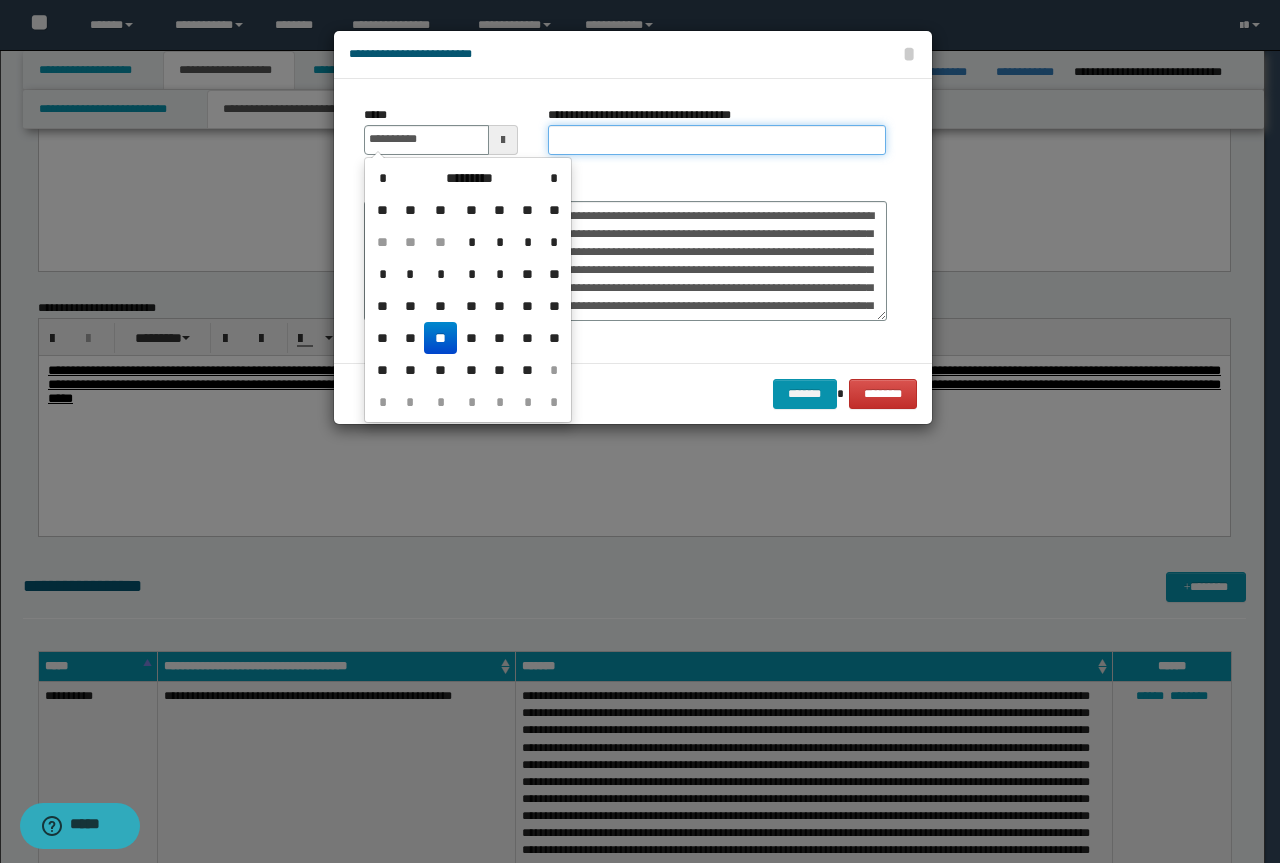 type on "**********" 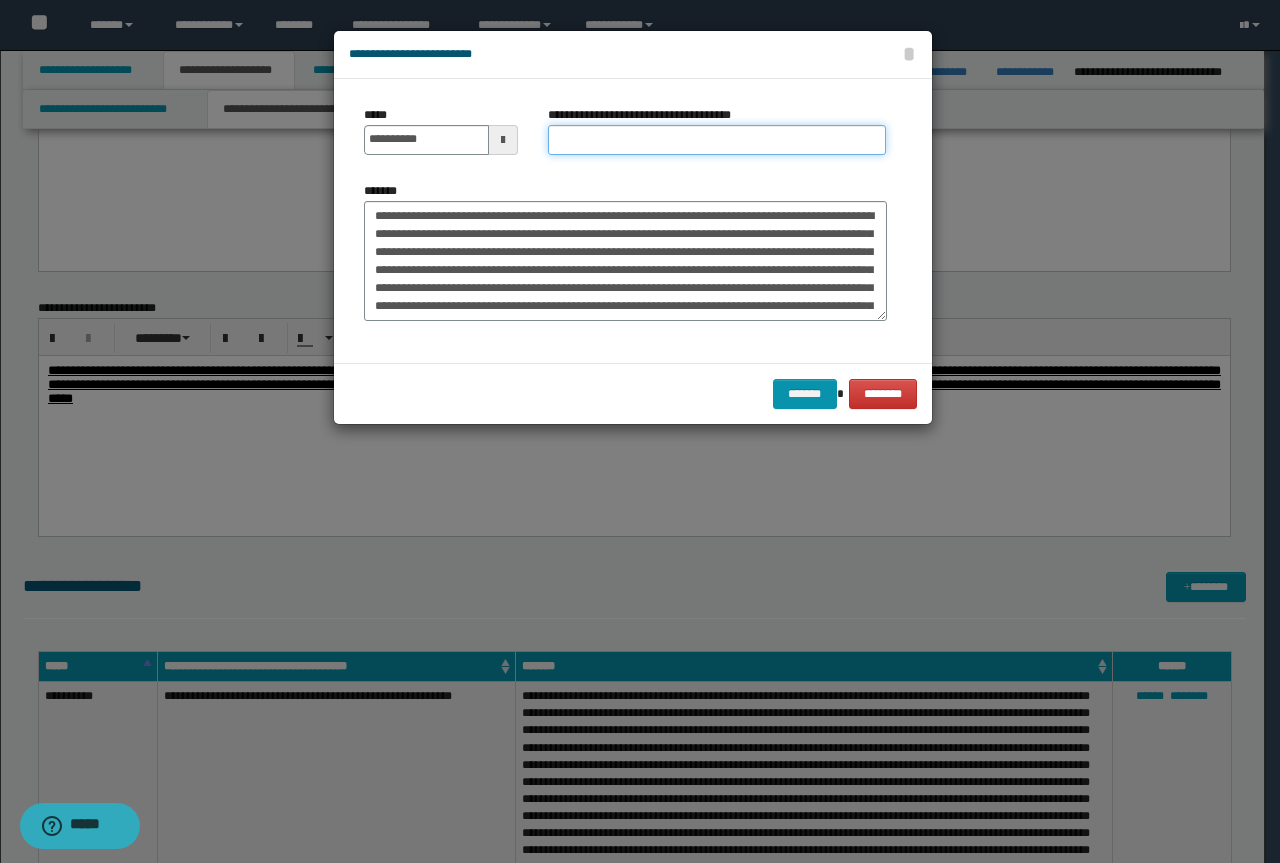 click on "**********" at bounding box center [717, 140] 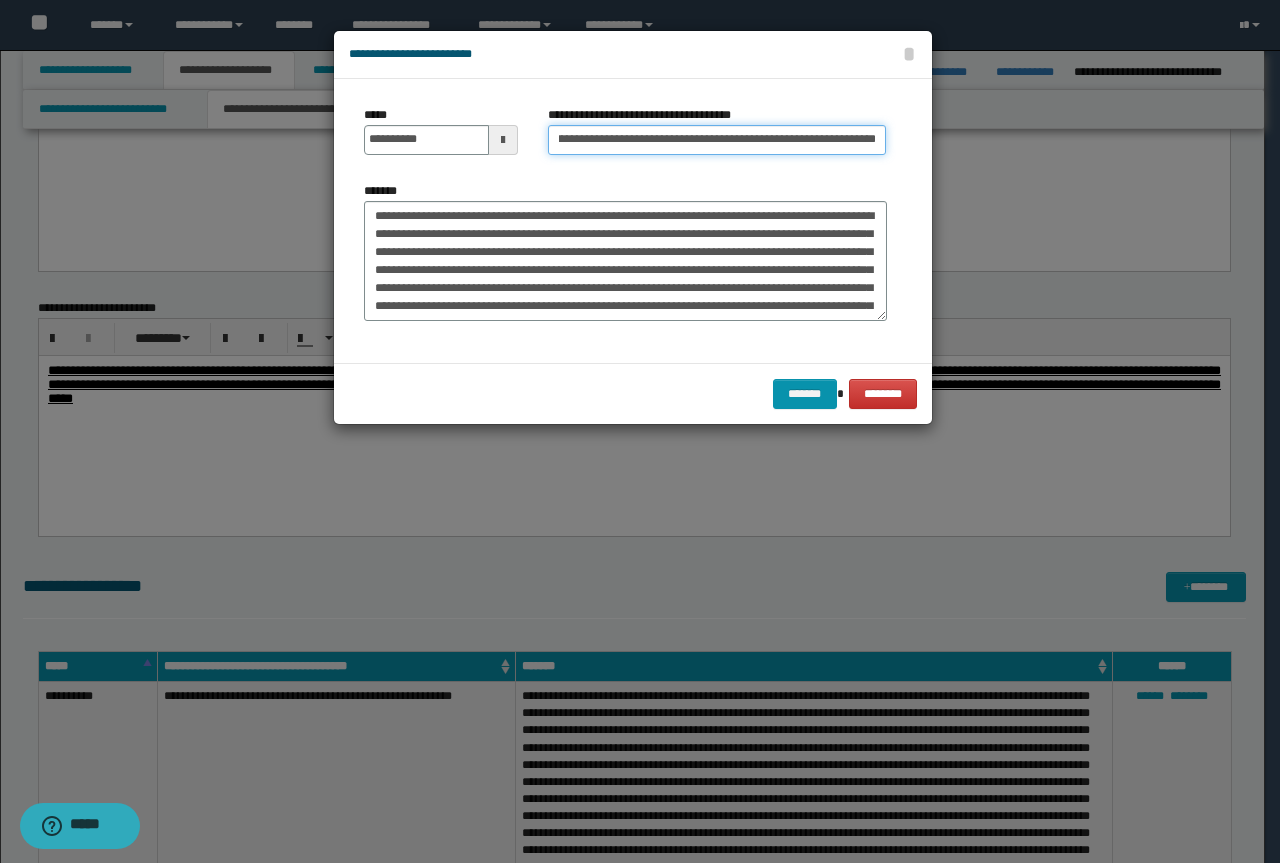 scroll, scrollTop: 0, scrollLeft: 0, axis: both 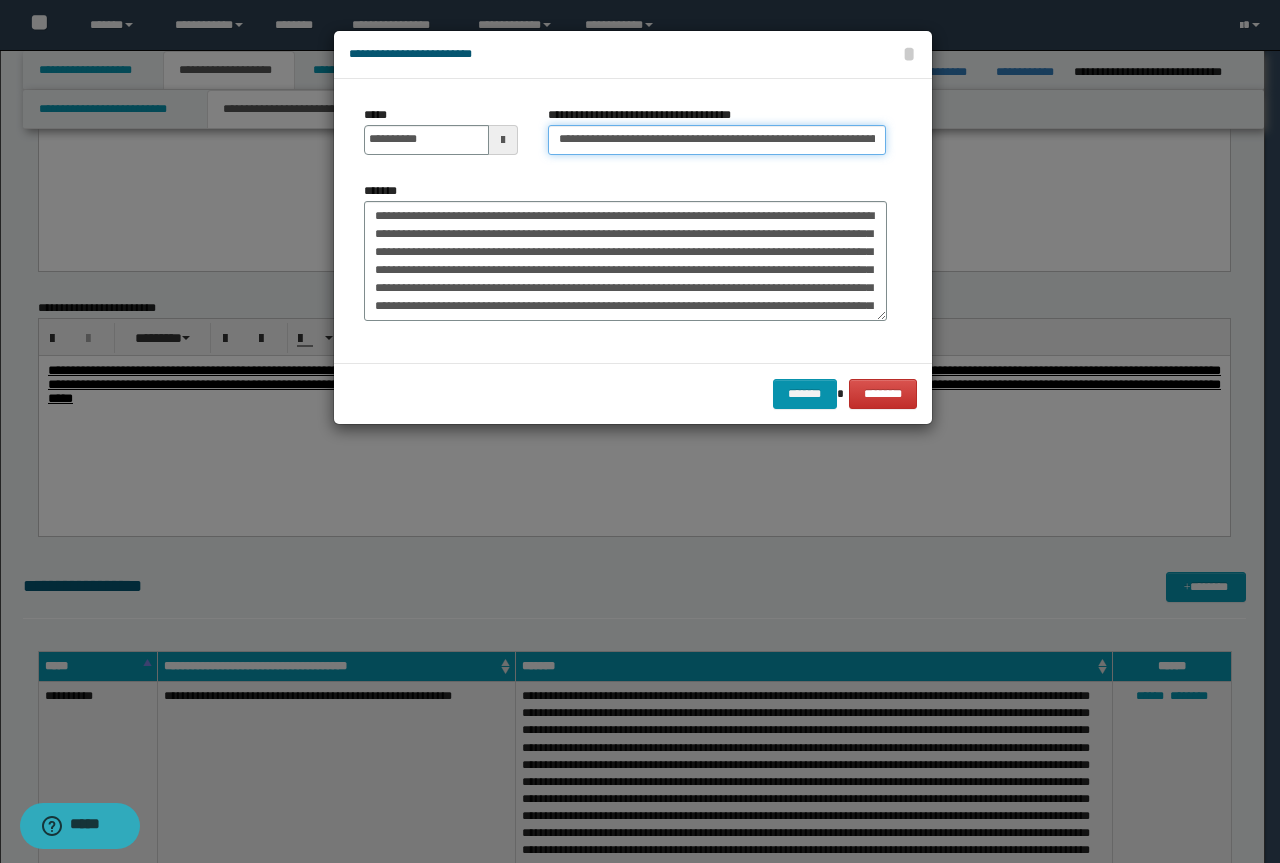 drag, startPoint x: 579, startPoint y: 140, endPoint x: 143, endPoint y: 120, distance: 436.45847 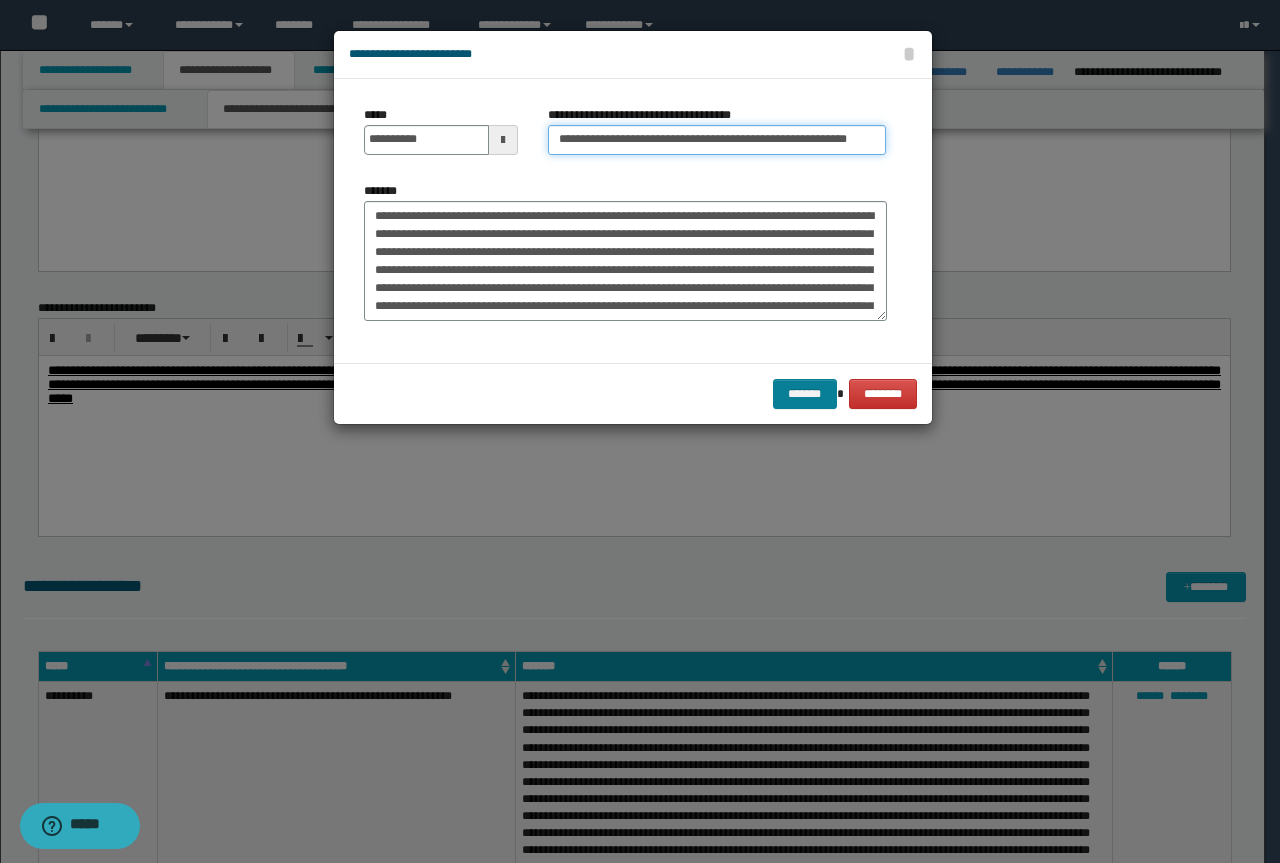 type on "**********" 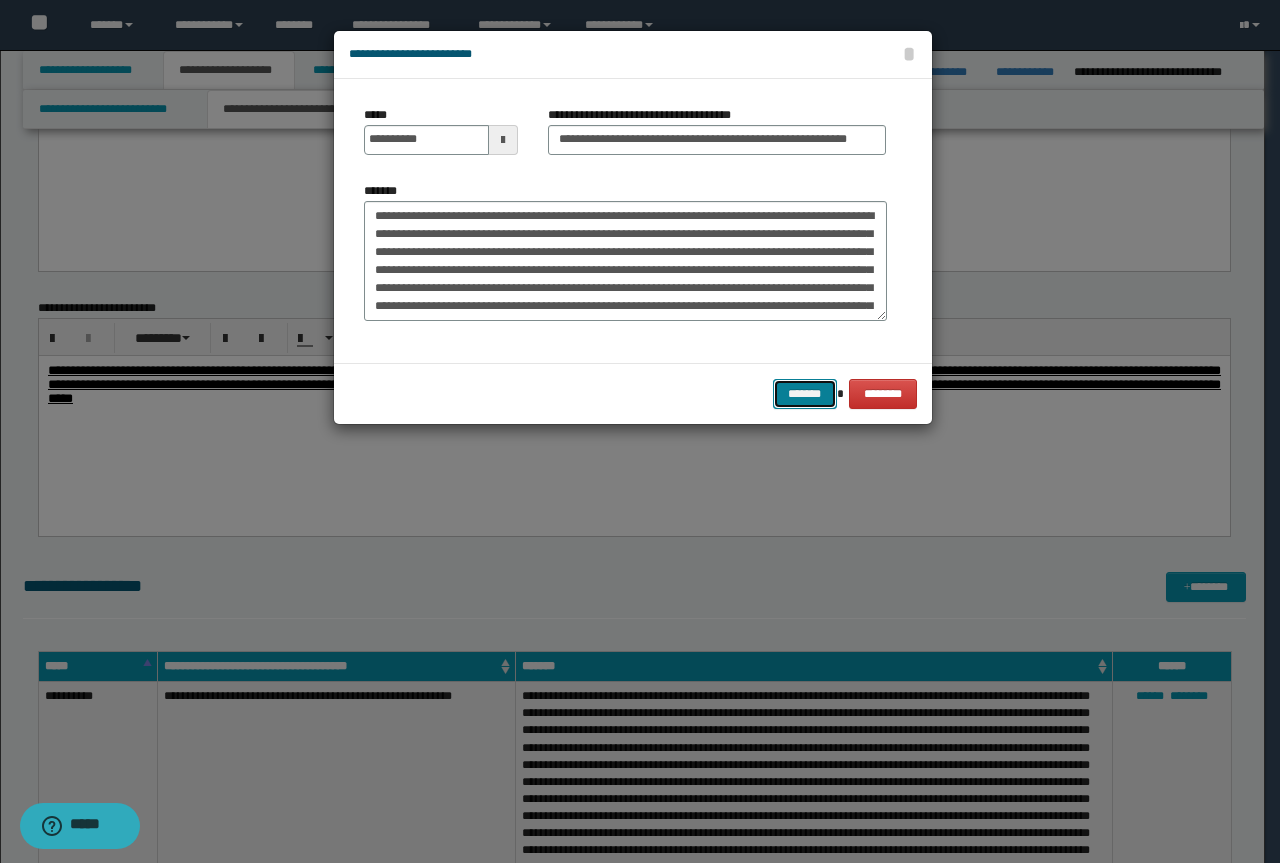 click on "*******" at bounding box center [805, 394] 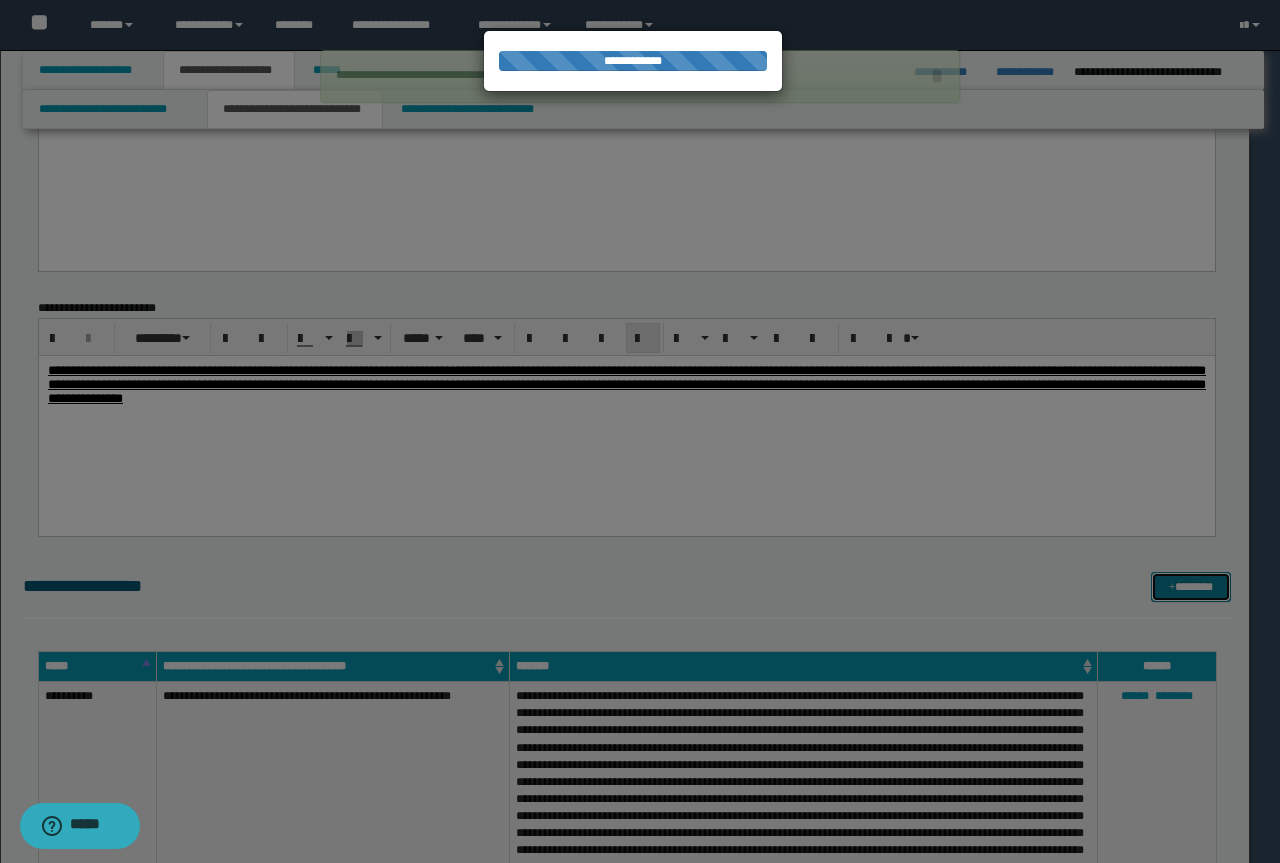 type 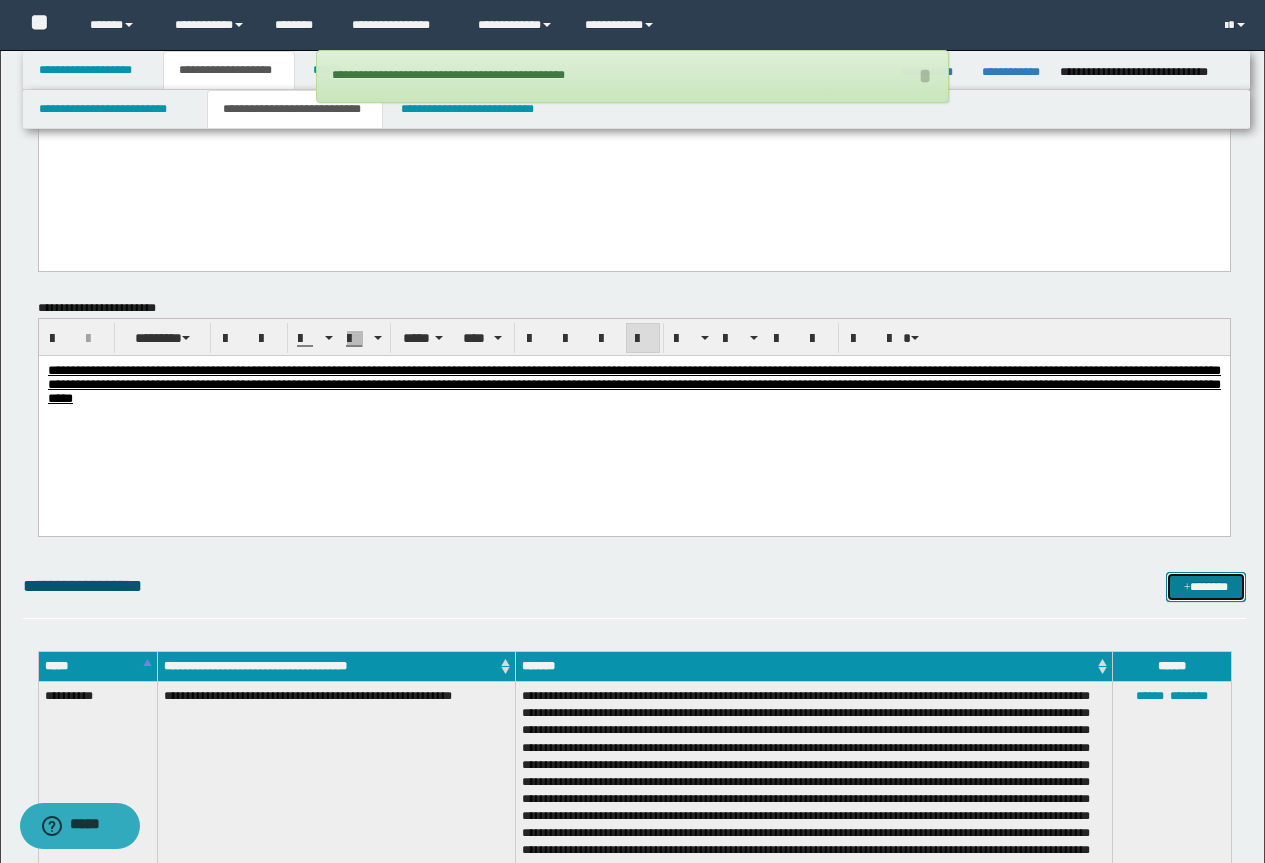 click on "*******" at bounding box center (1206, 587) 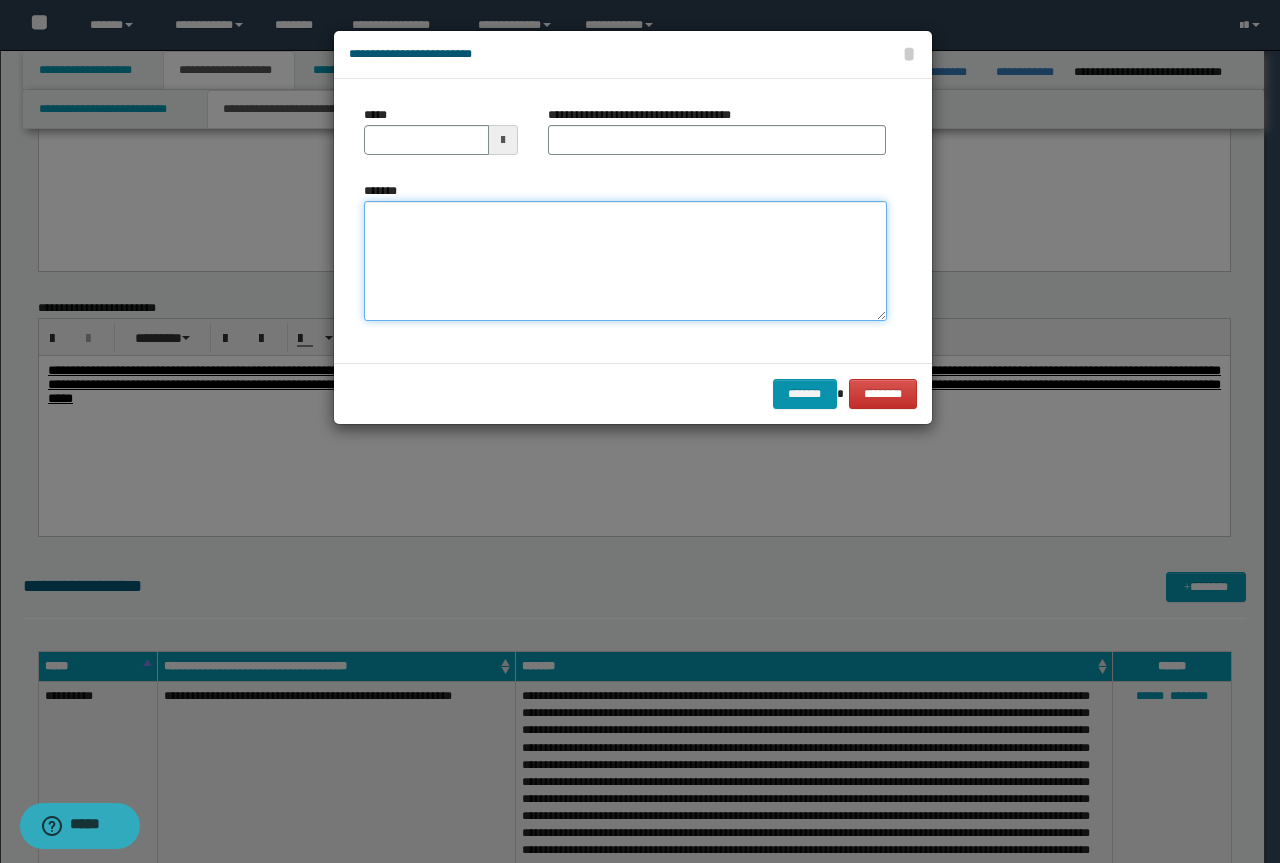 click on "*******" at bounding box center [625, 261] 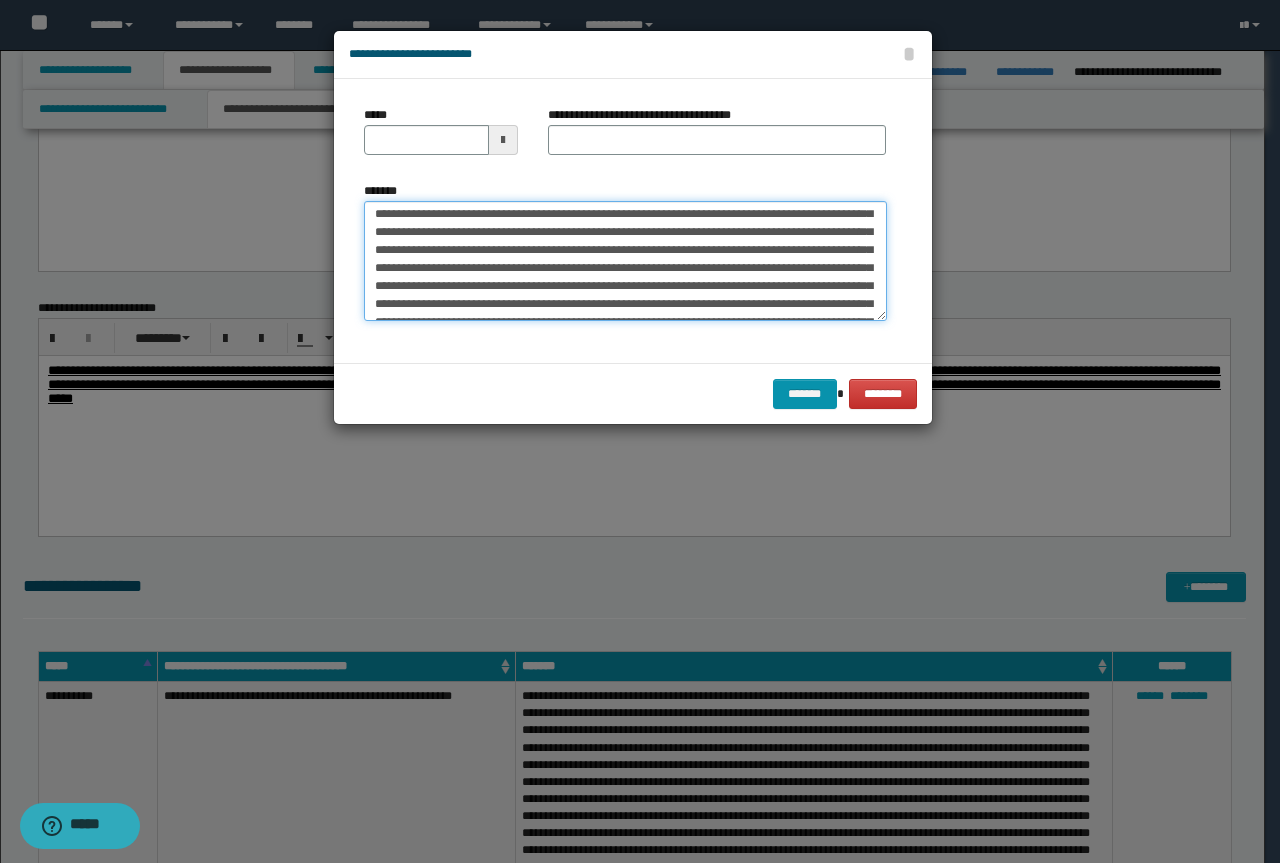 scroll, scrollTop: 0, scrollLeft: 0, axis: both 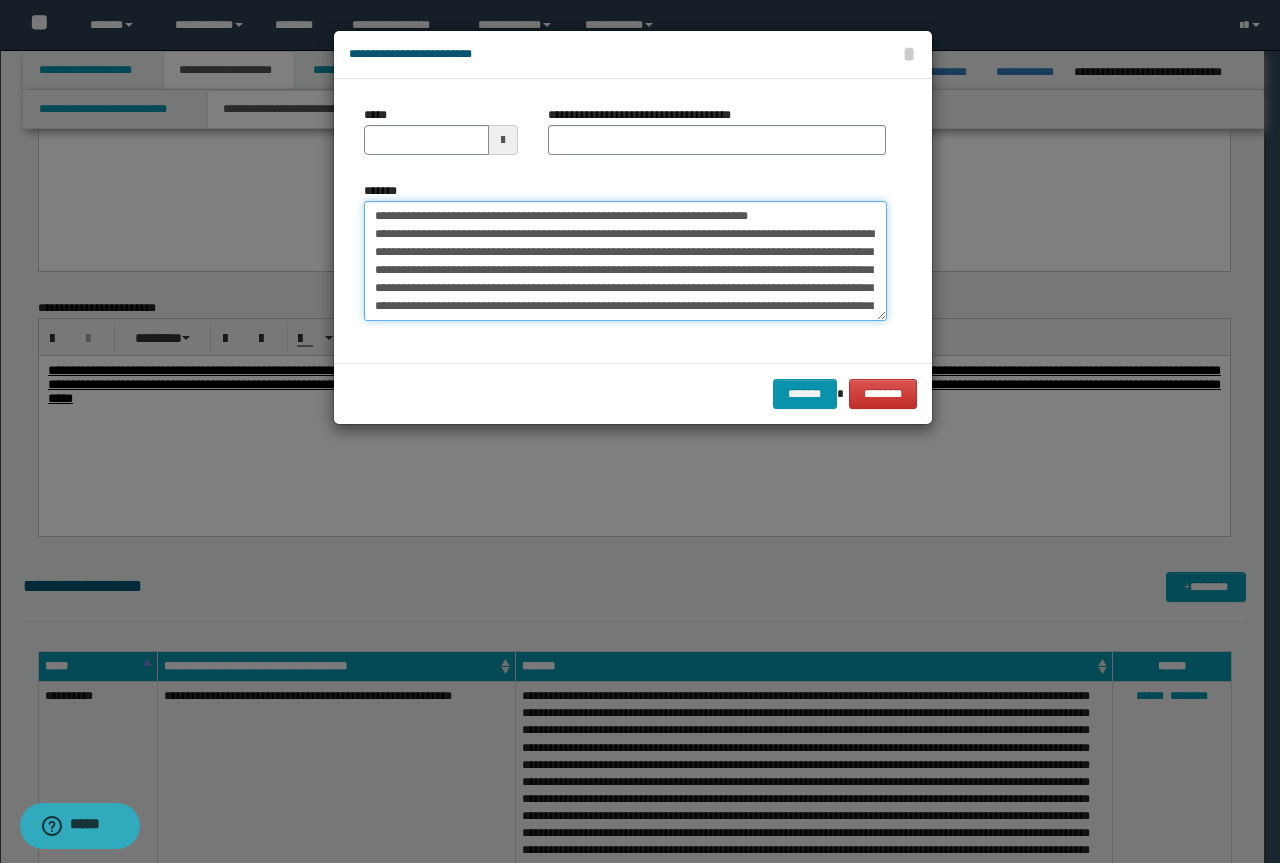 drag, startPoint x: 808, startPoint y: 211, endPoint x: 318, endPoint y: 213, distance: 490.0041 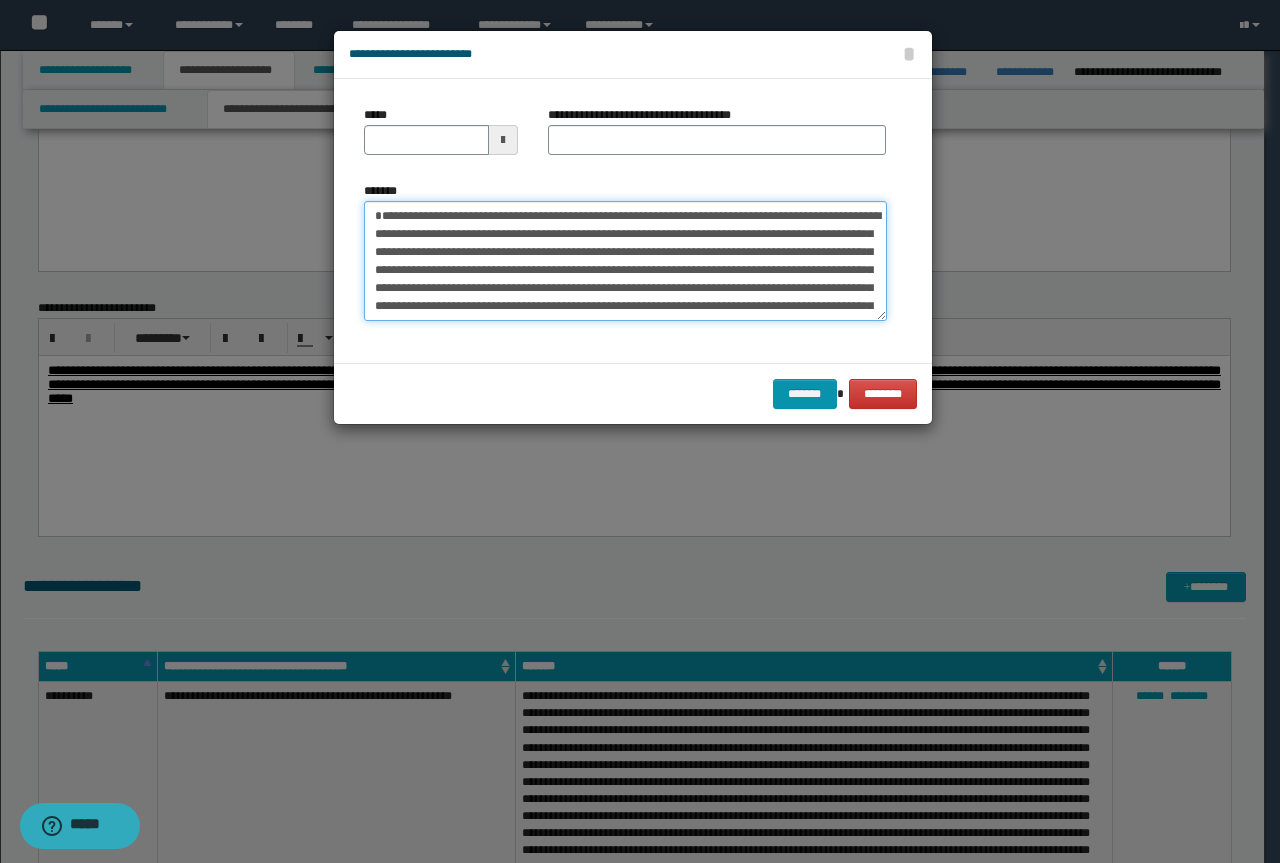 type 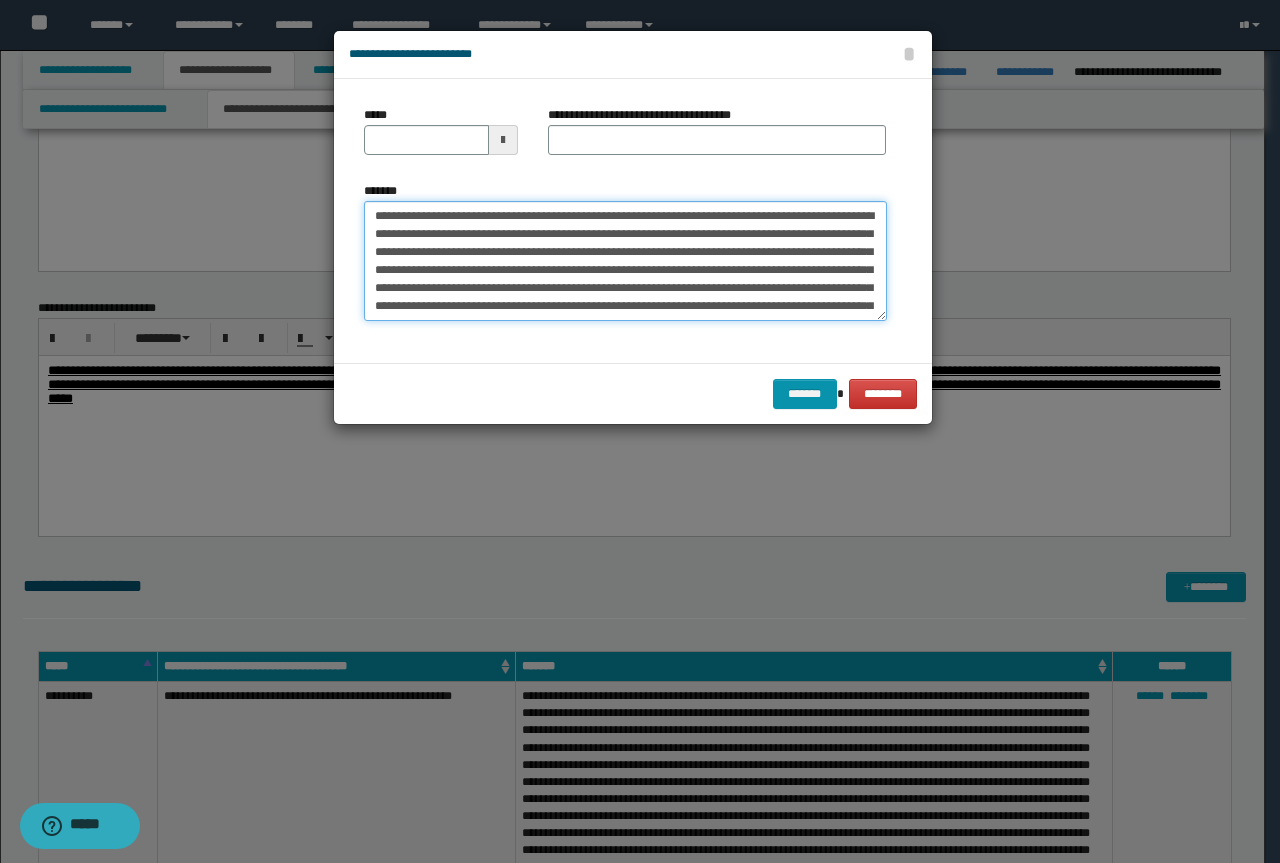 type 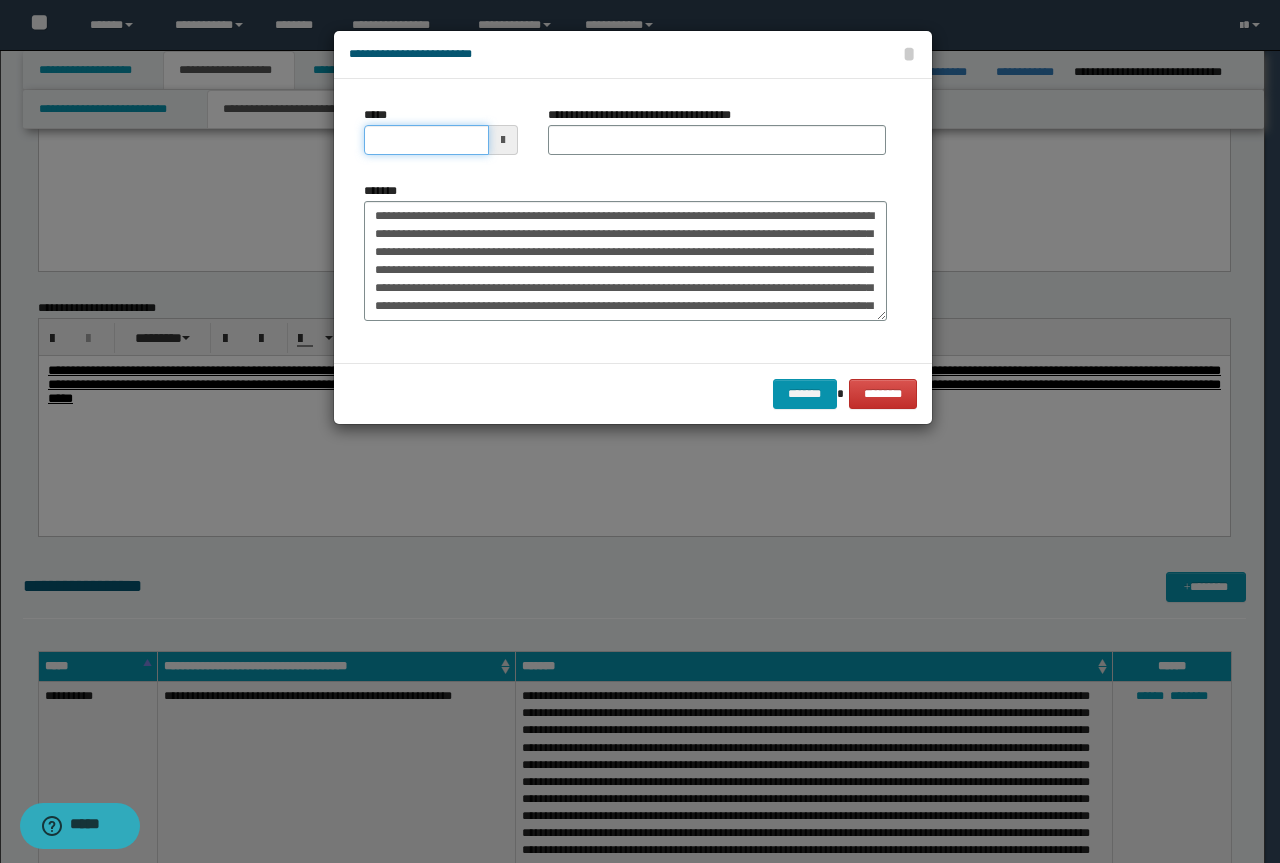 click on "*****" at bounding box center [426, 140] 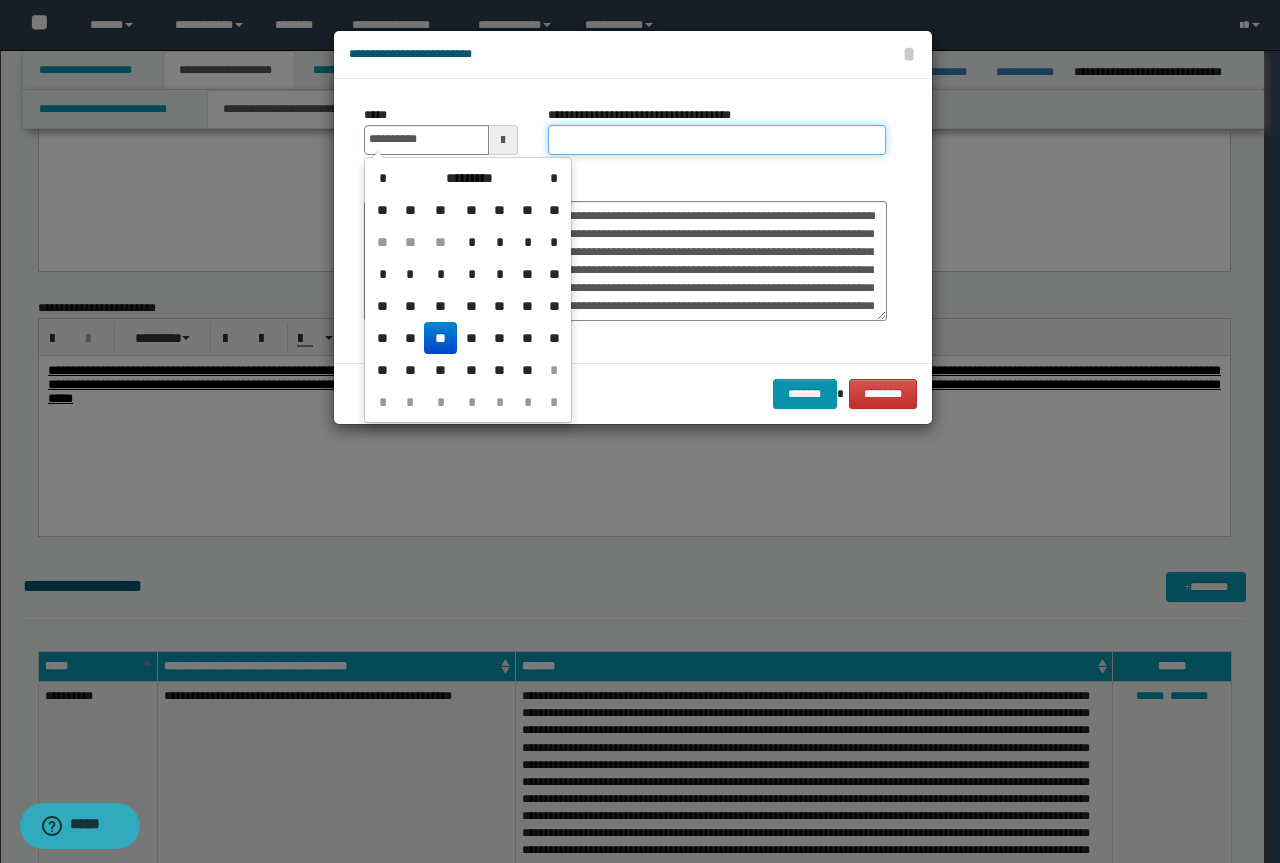type on "**********" 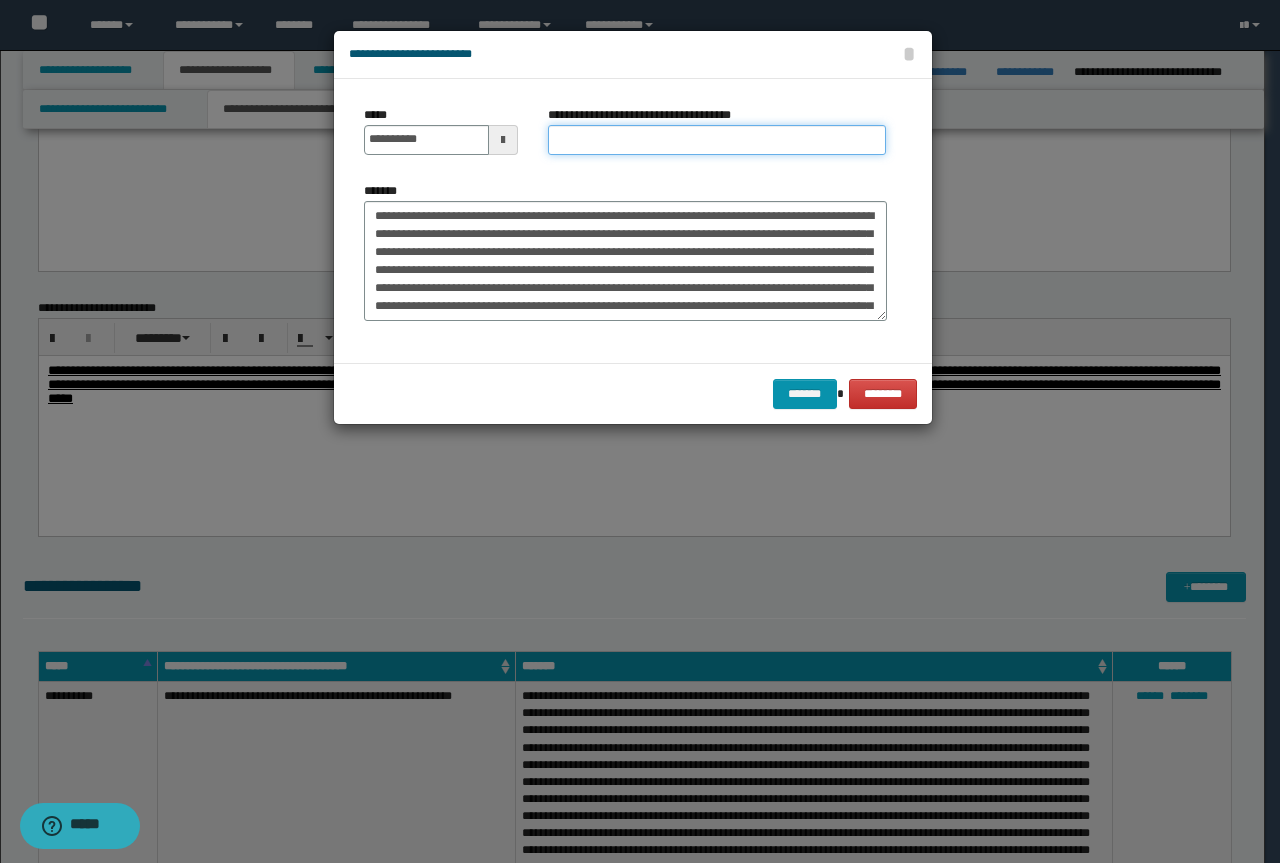 click on "**********" at bounding box center (717, 140) 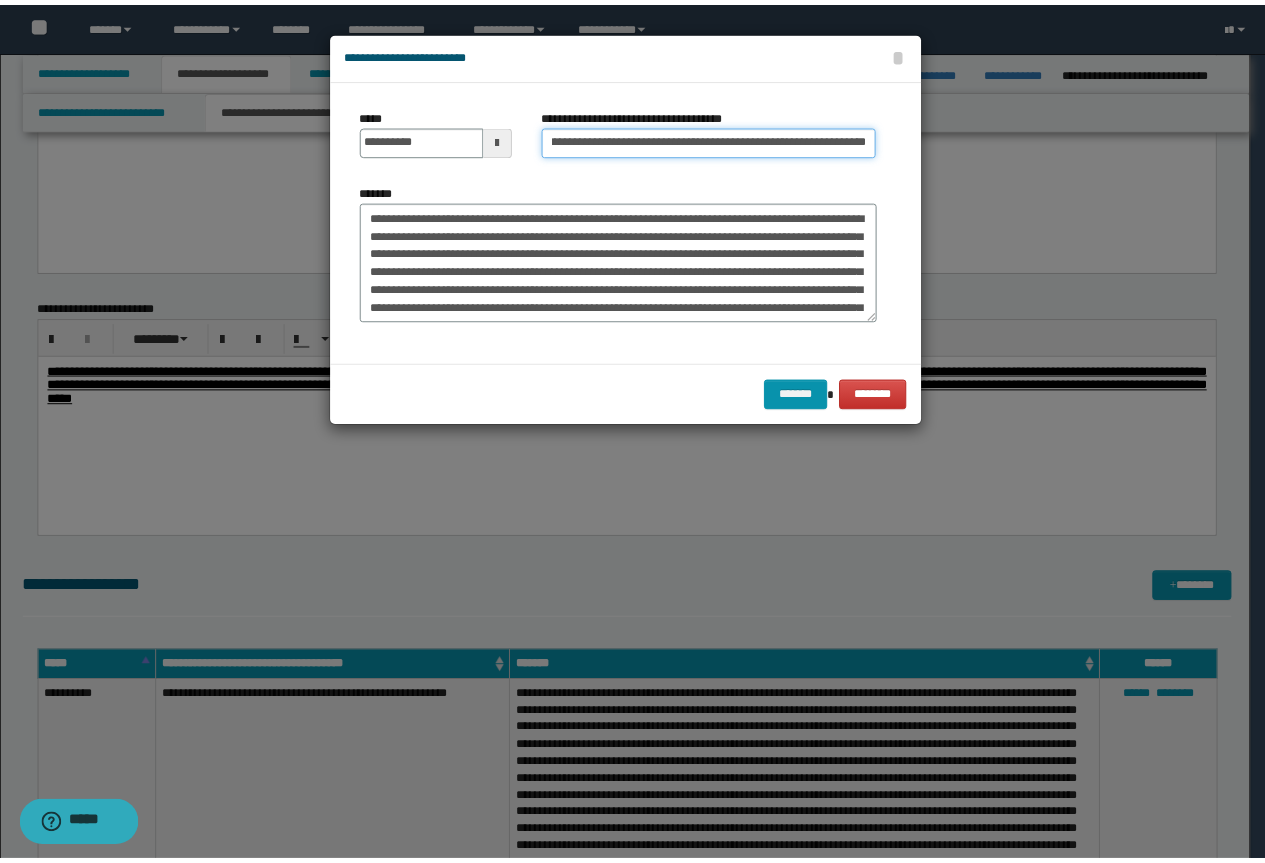 scroll, scrollTop: 0, scrollLeft: 0, axis: both 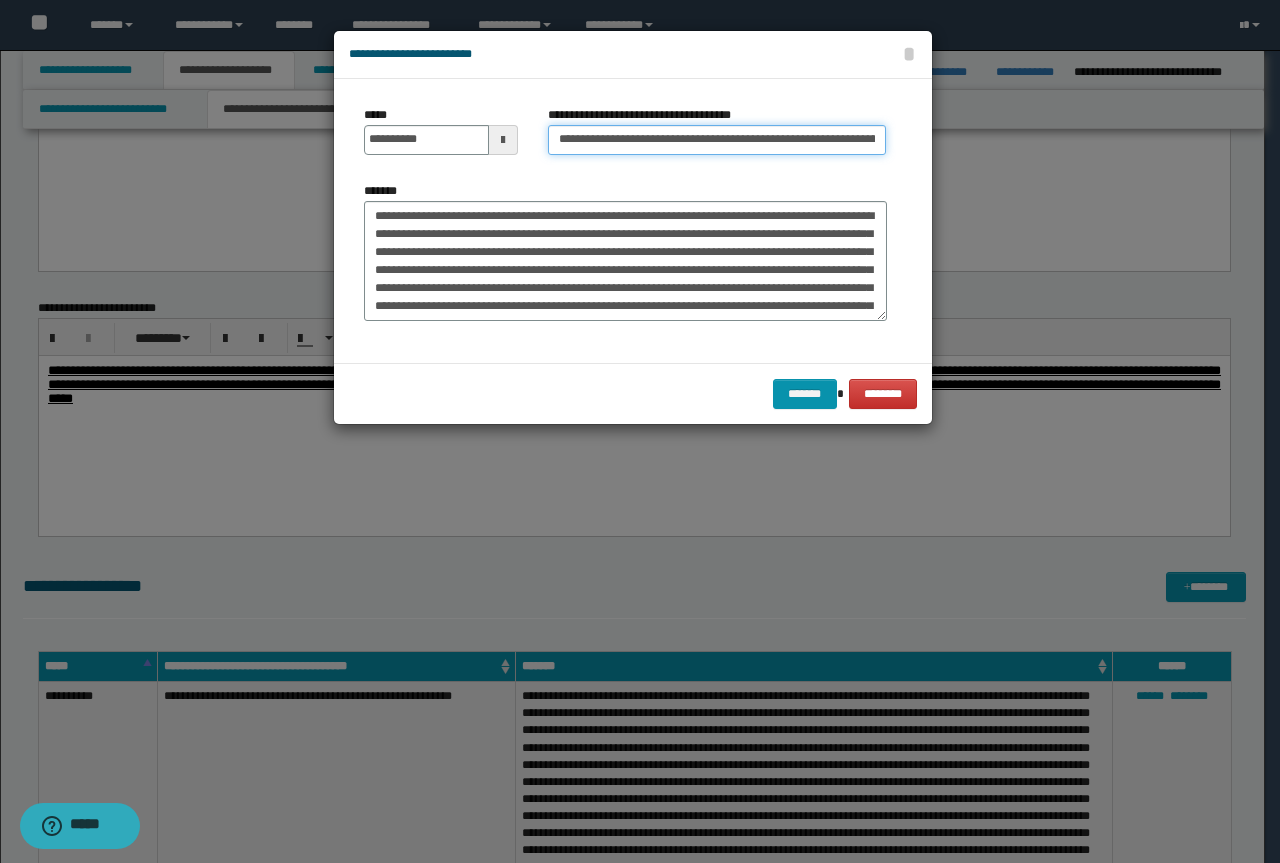 drag, startPoint x: 628, startPoint y: 143, endPoint x: 305, endPoint y: 138, distance: 323.0387 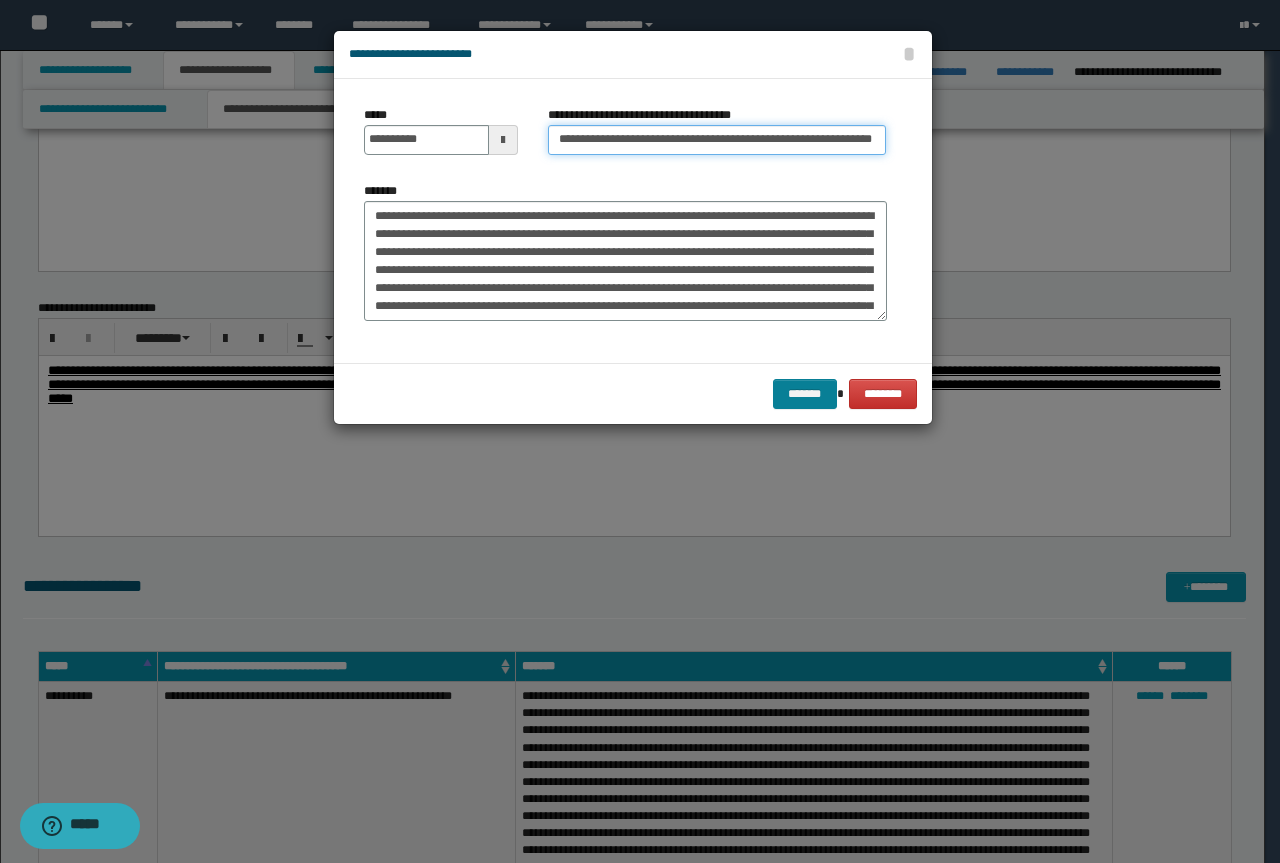 type on "**********" 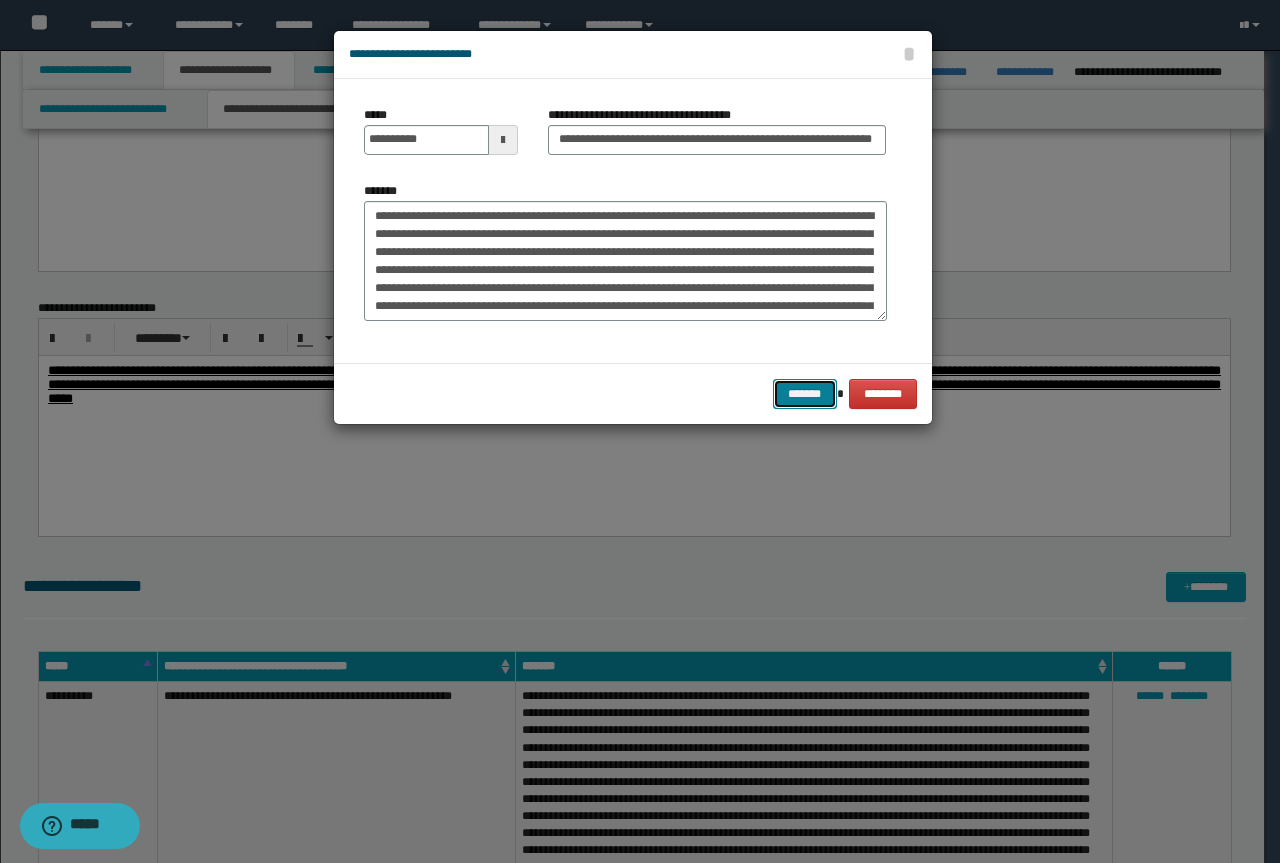 click on "*******" at bounding box center [805, 394] 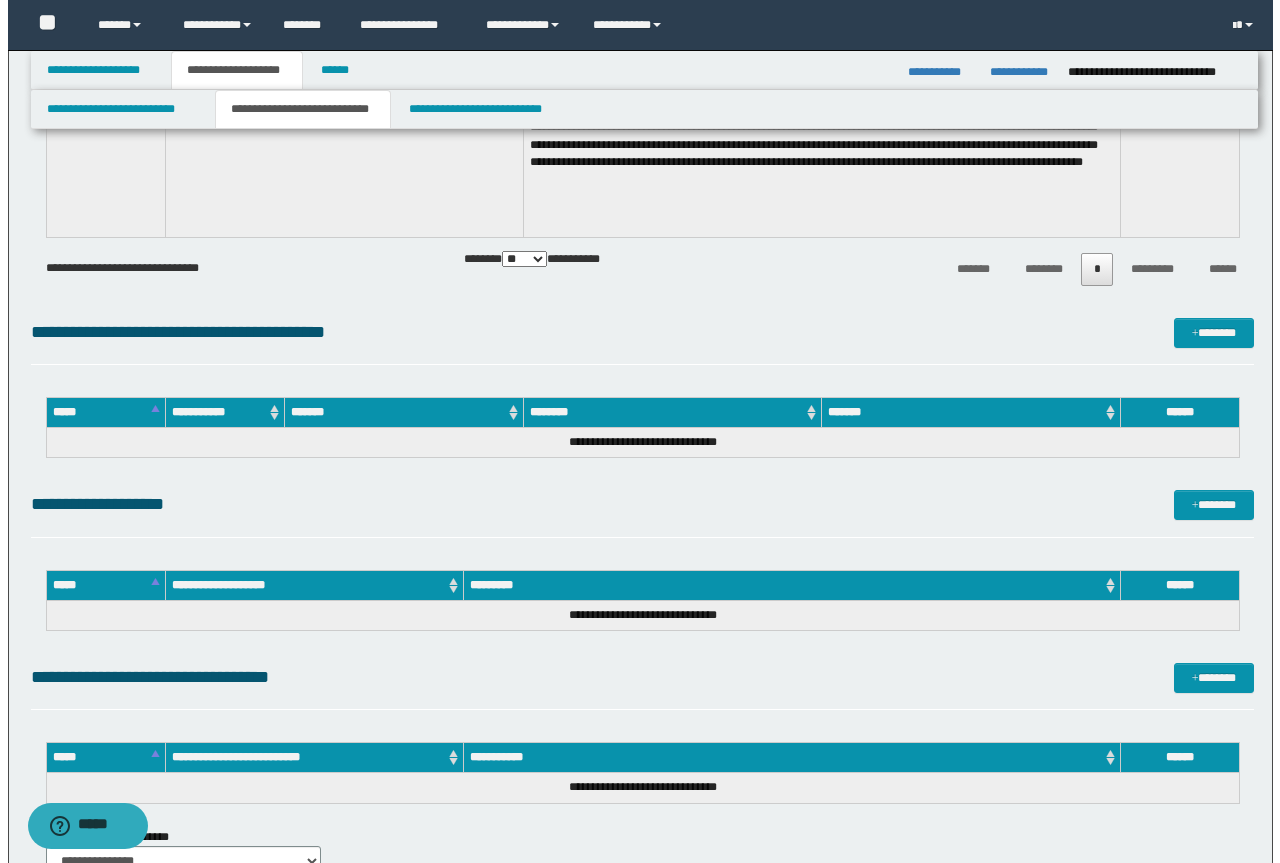 scroll, scrollTop: 3100, scrollLeft: 0, axis: vertical 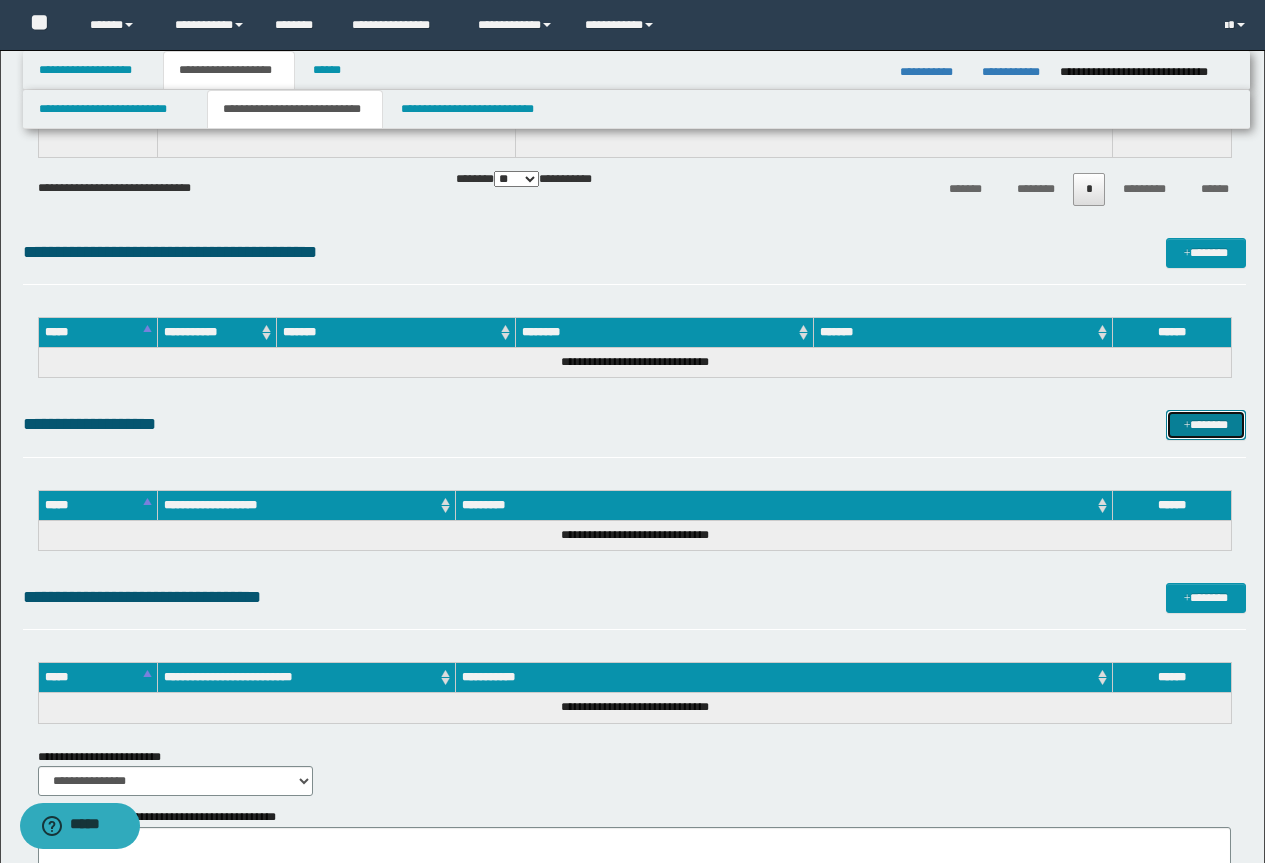 click on "*******" at bounding box center [1206, 425] 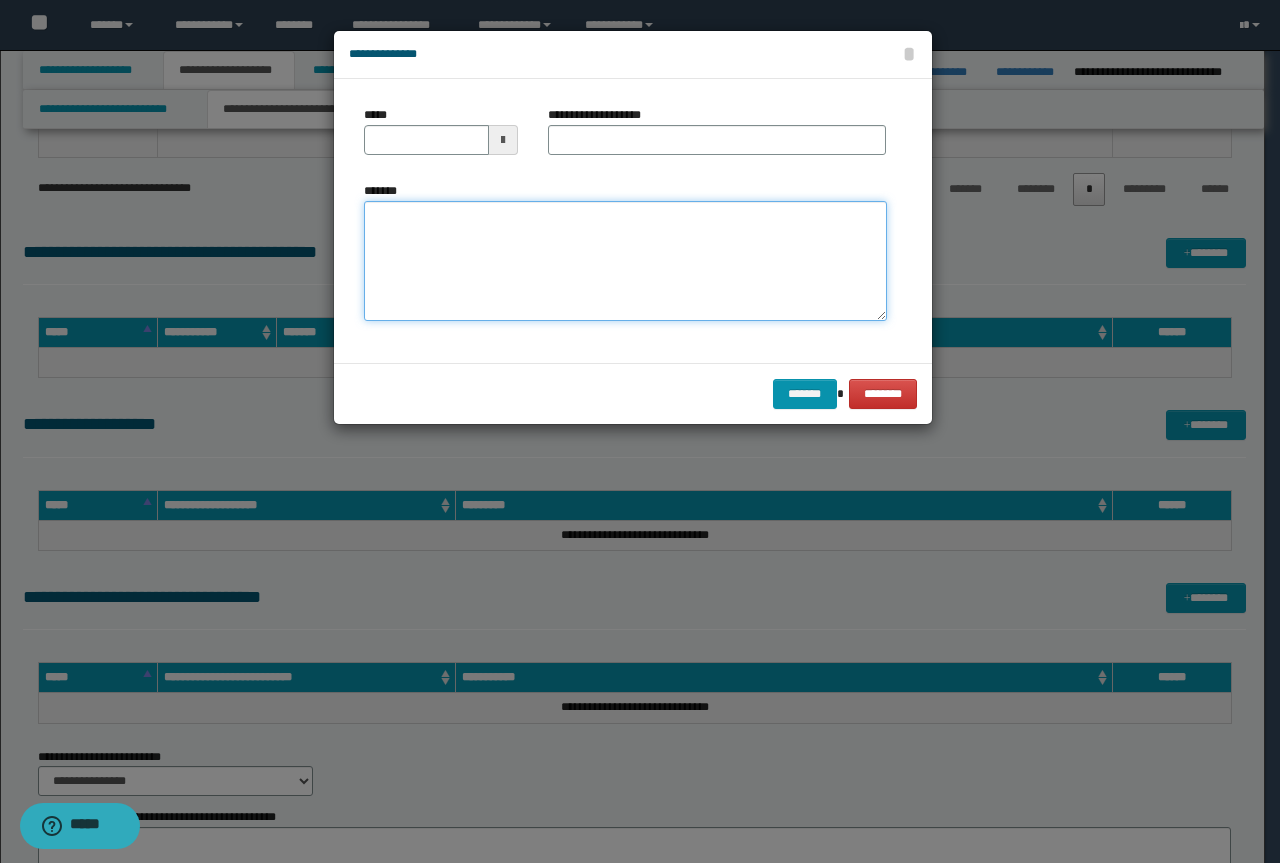 drag, startPoint x: 701, startPoint y: 210, endPoint x: 693, endPoint y: 219, distance: 12.0415945 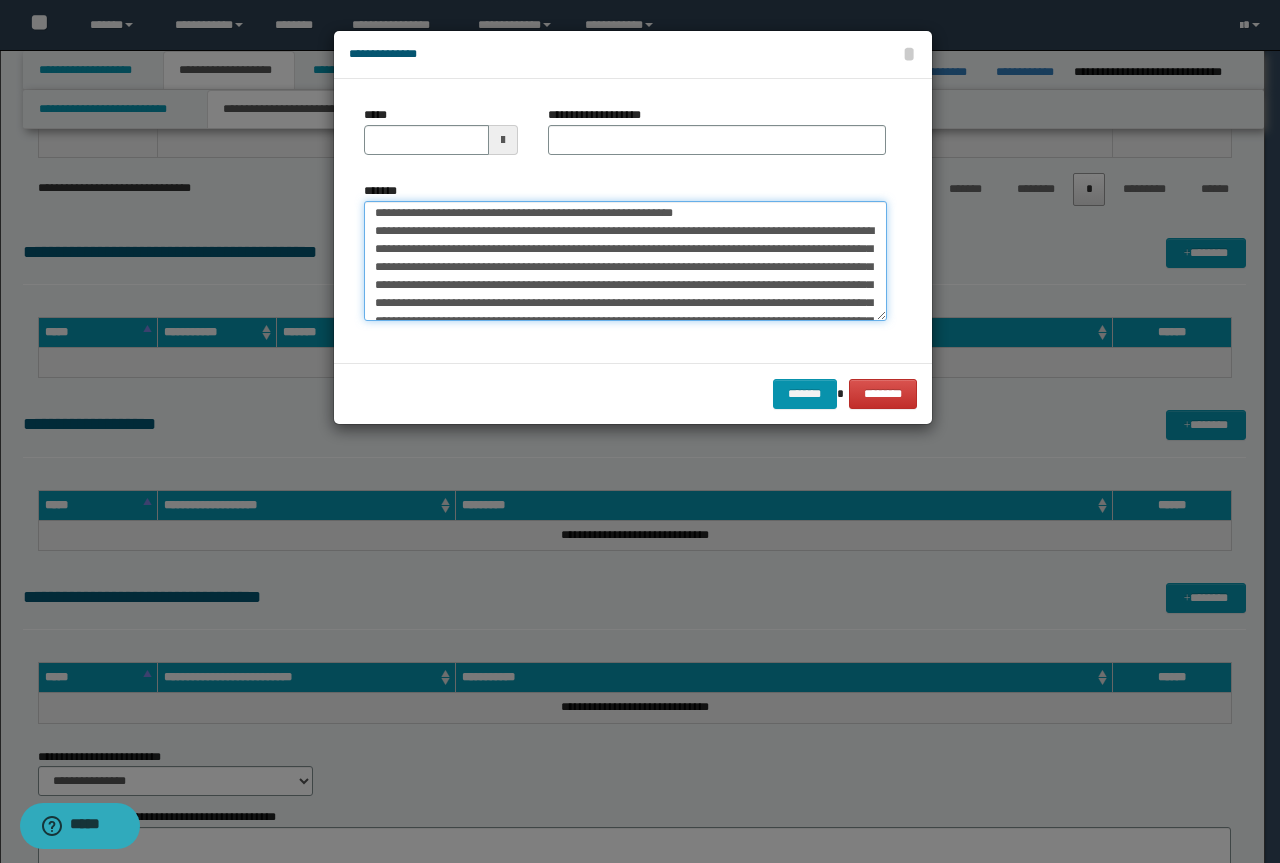 scroll, scrollTop: 0, scrollLeft: 0, axis: both 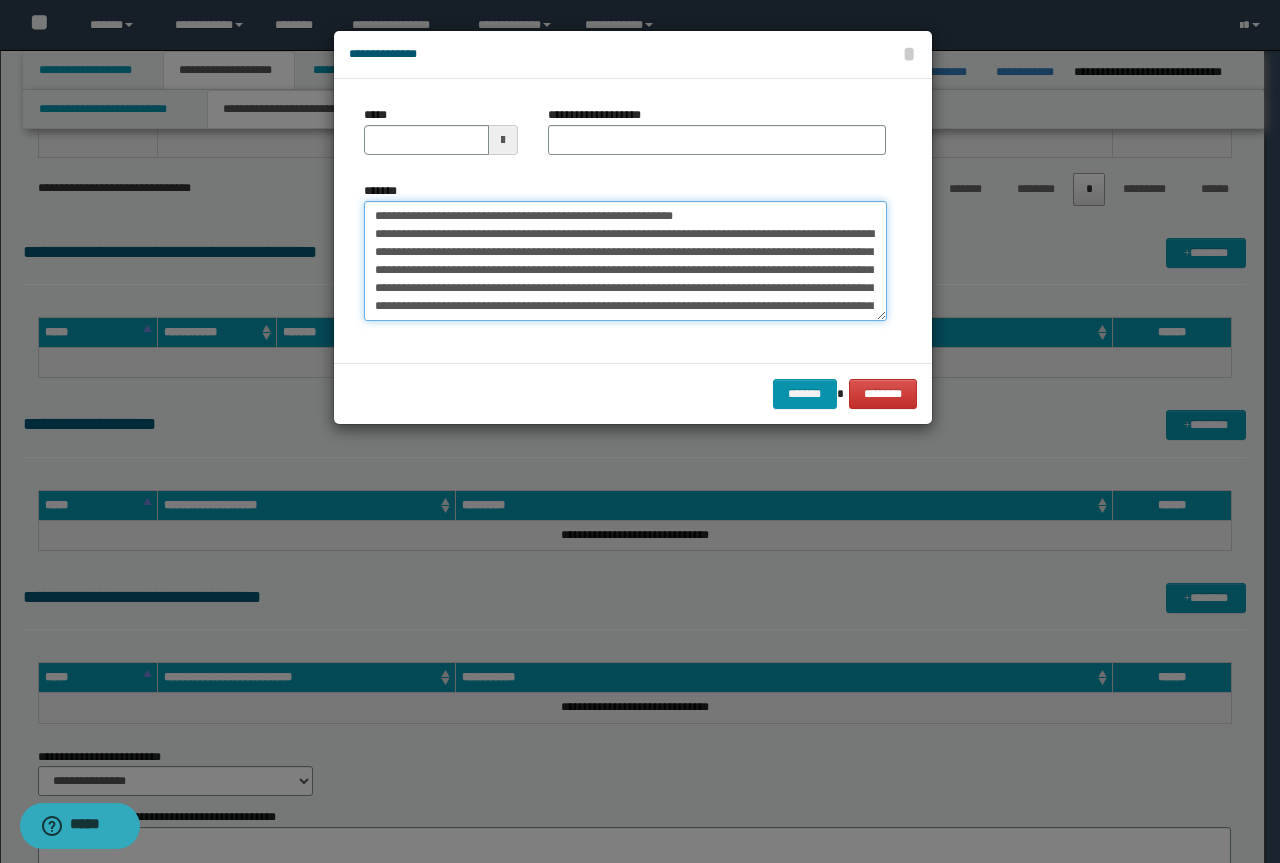 drag, startPoint x: 705, startPoint y: 222, endPoint x: 337, endPoint y: 209, distance: 368.22955 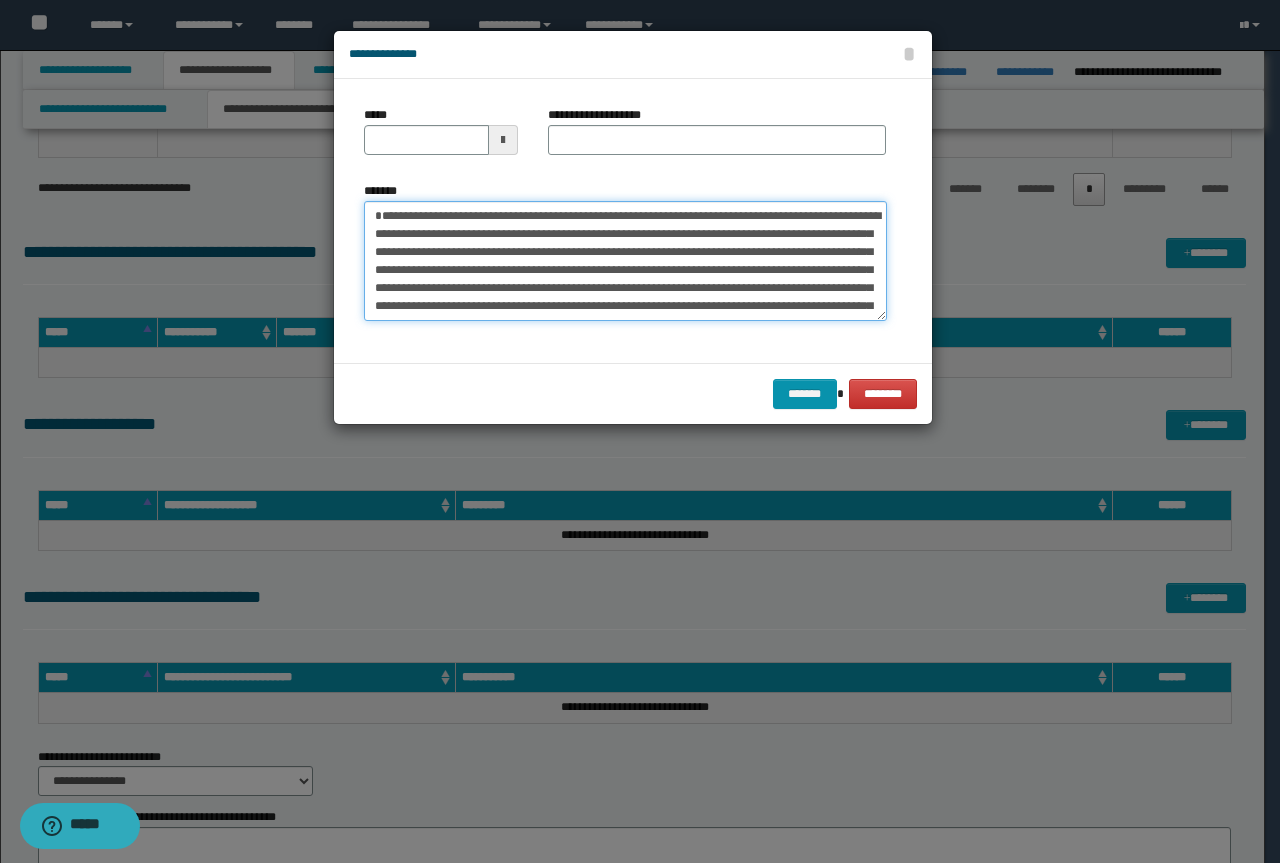 type on "**********" 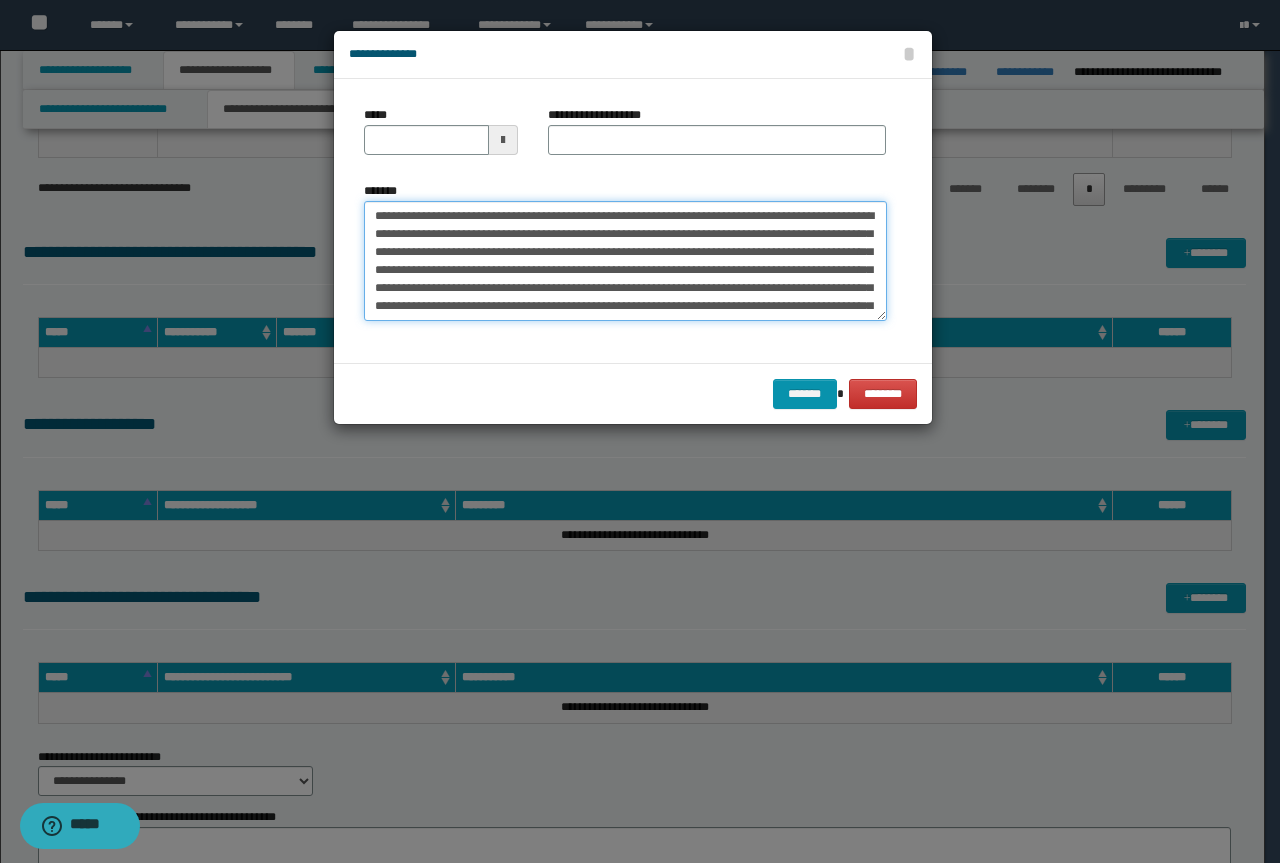 type 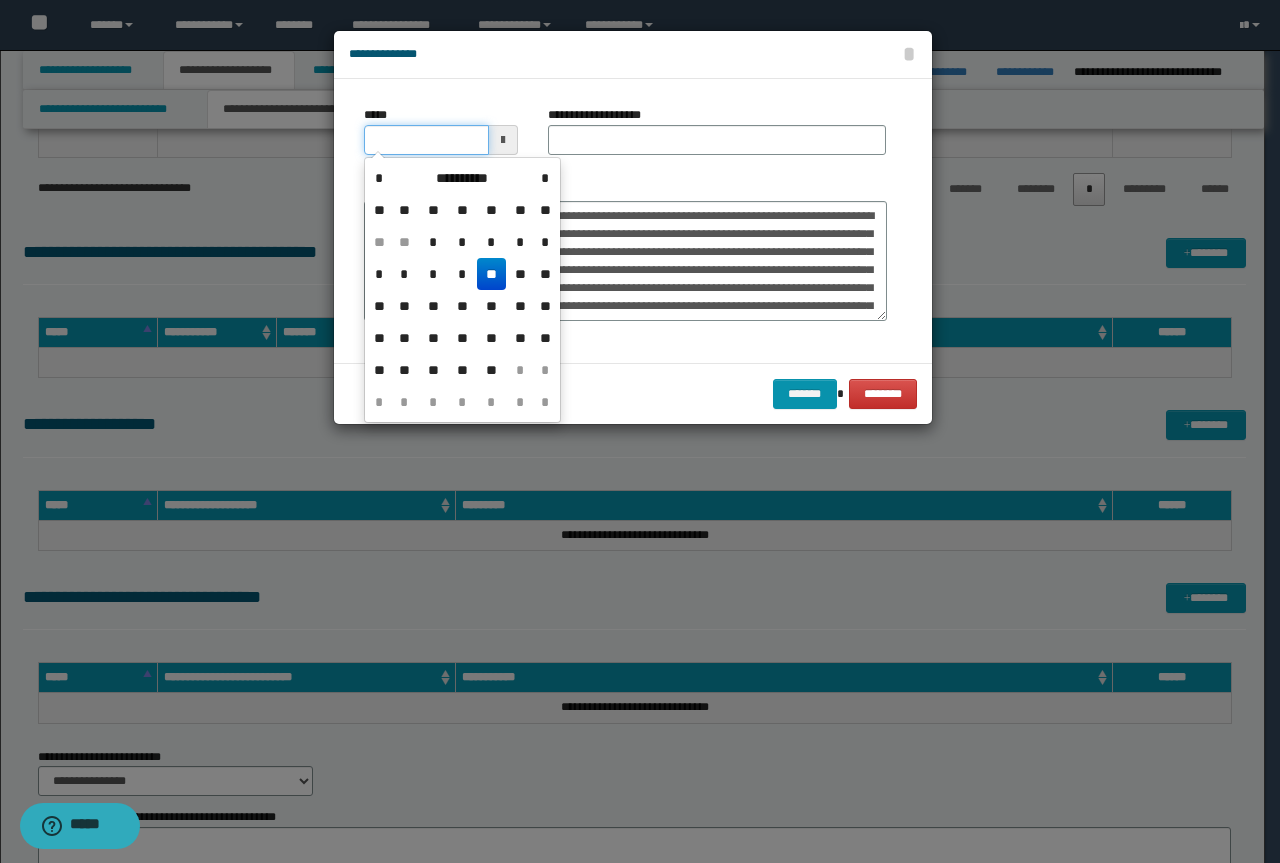 click on "*****" at bounding box center [426, 140] 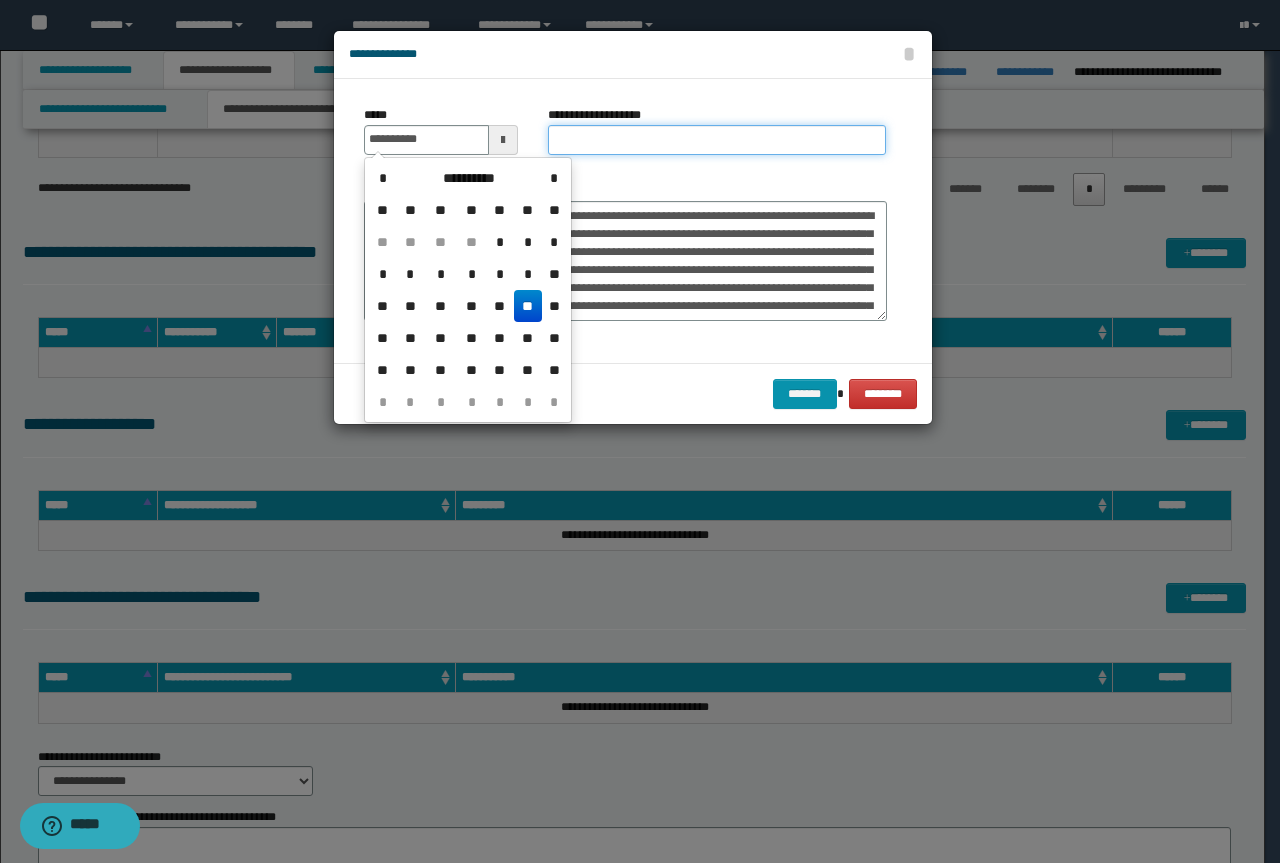 type on "**********" 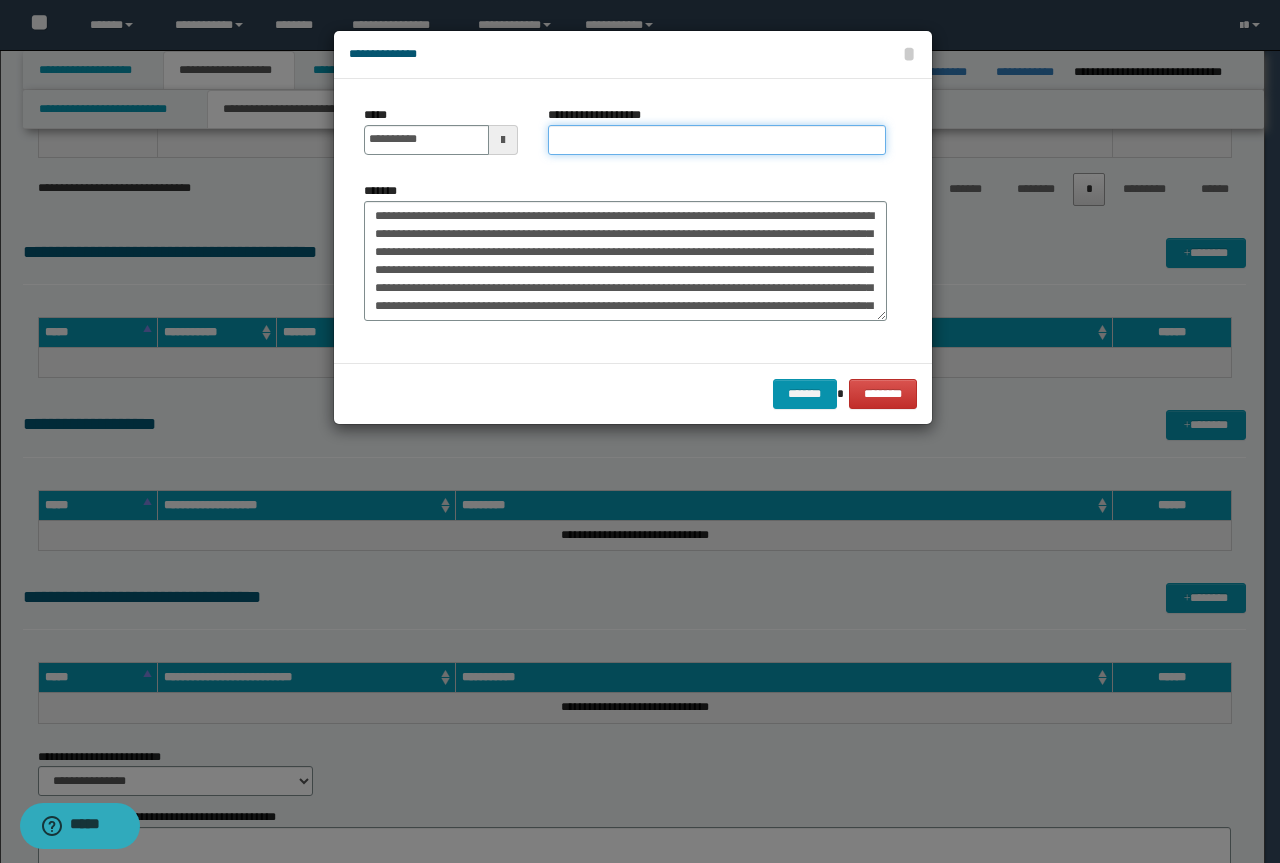 click on "**********" at bounding box center [717, 140] 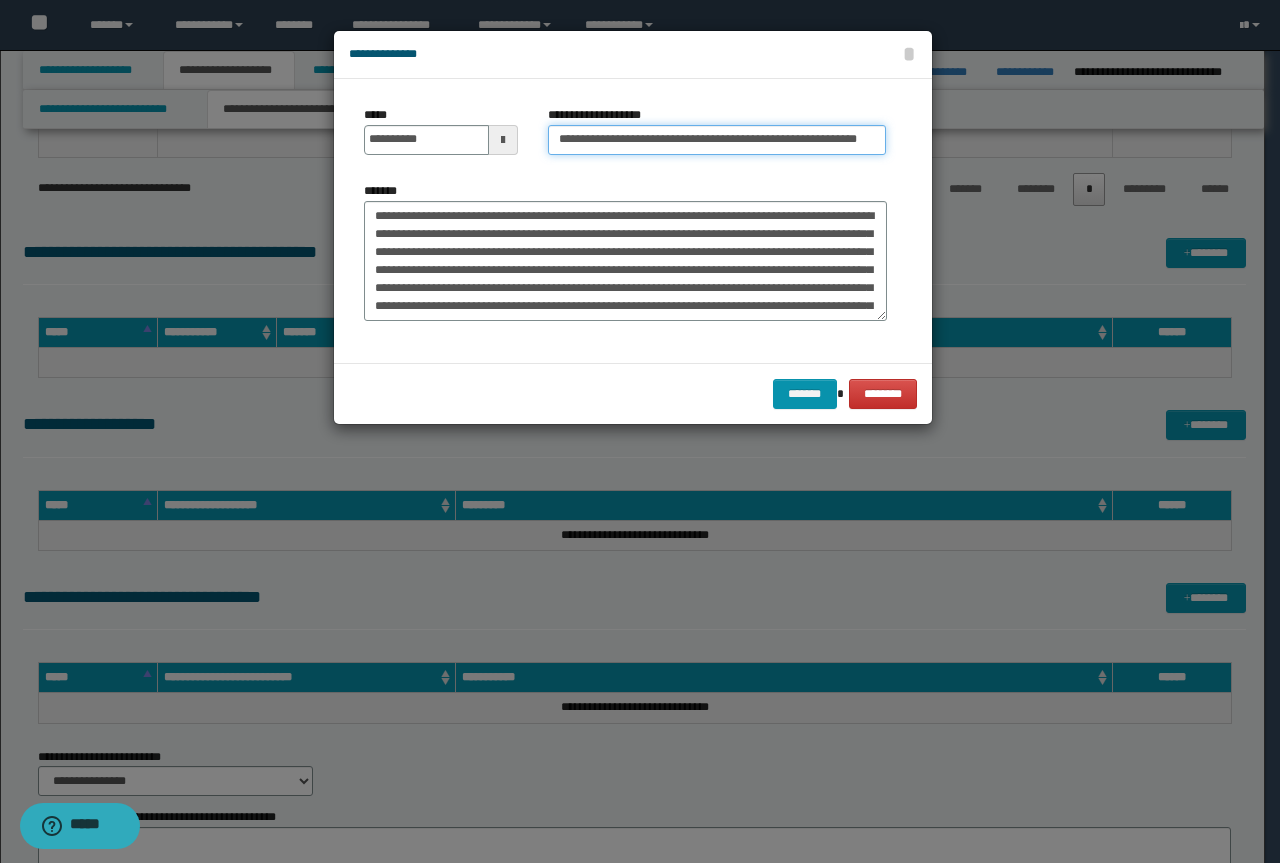 scroll, scrollTop: 0, scrollLeft: 0, axis: both 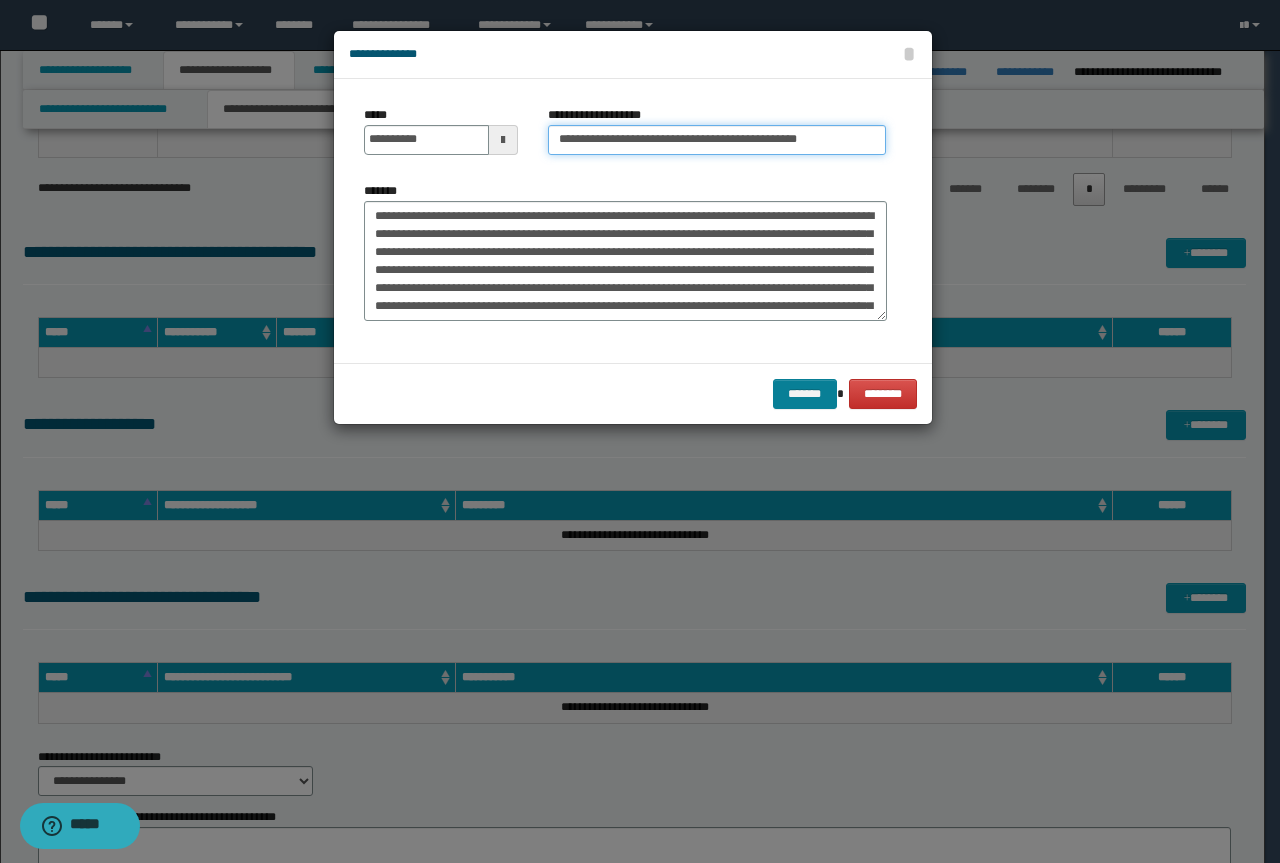 type on "**********" 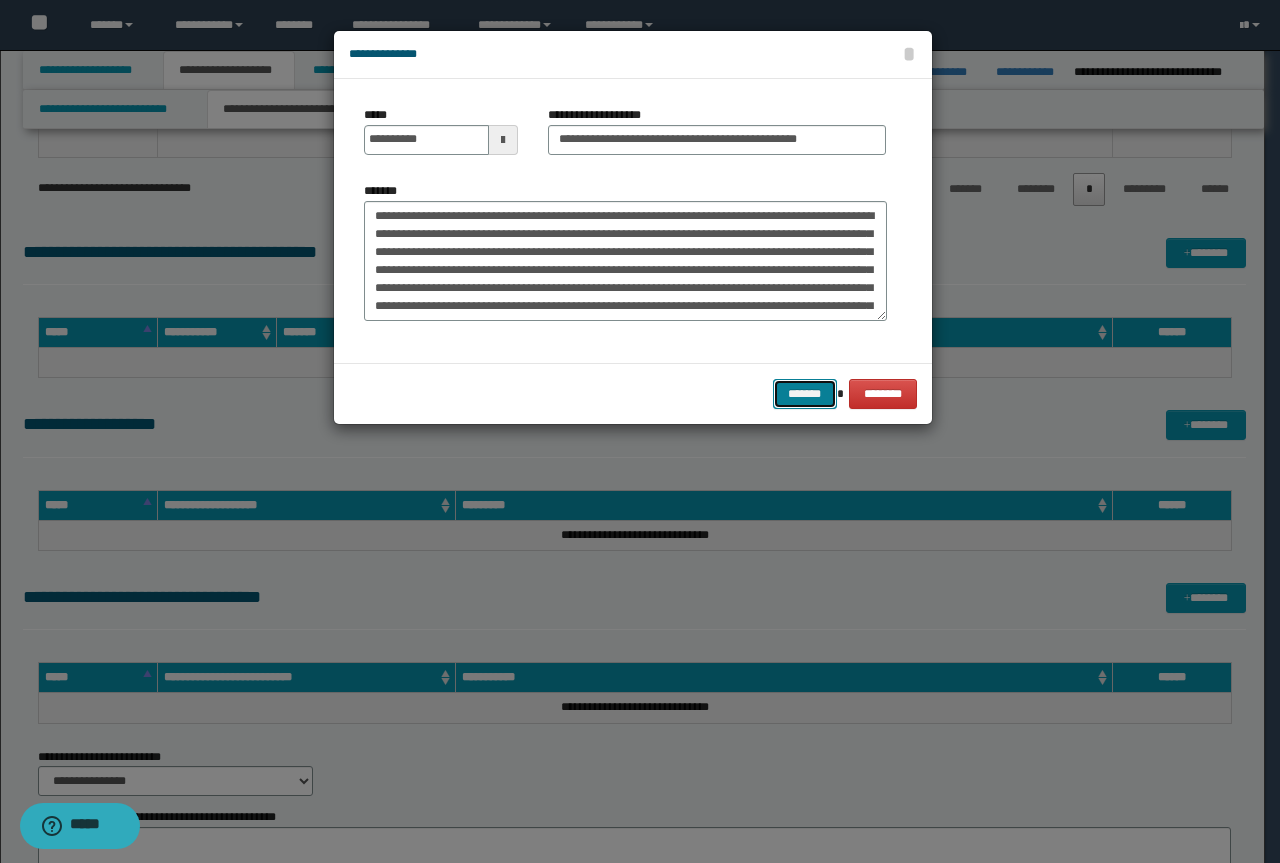 click on "*******" at bounding box center (805, 394) 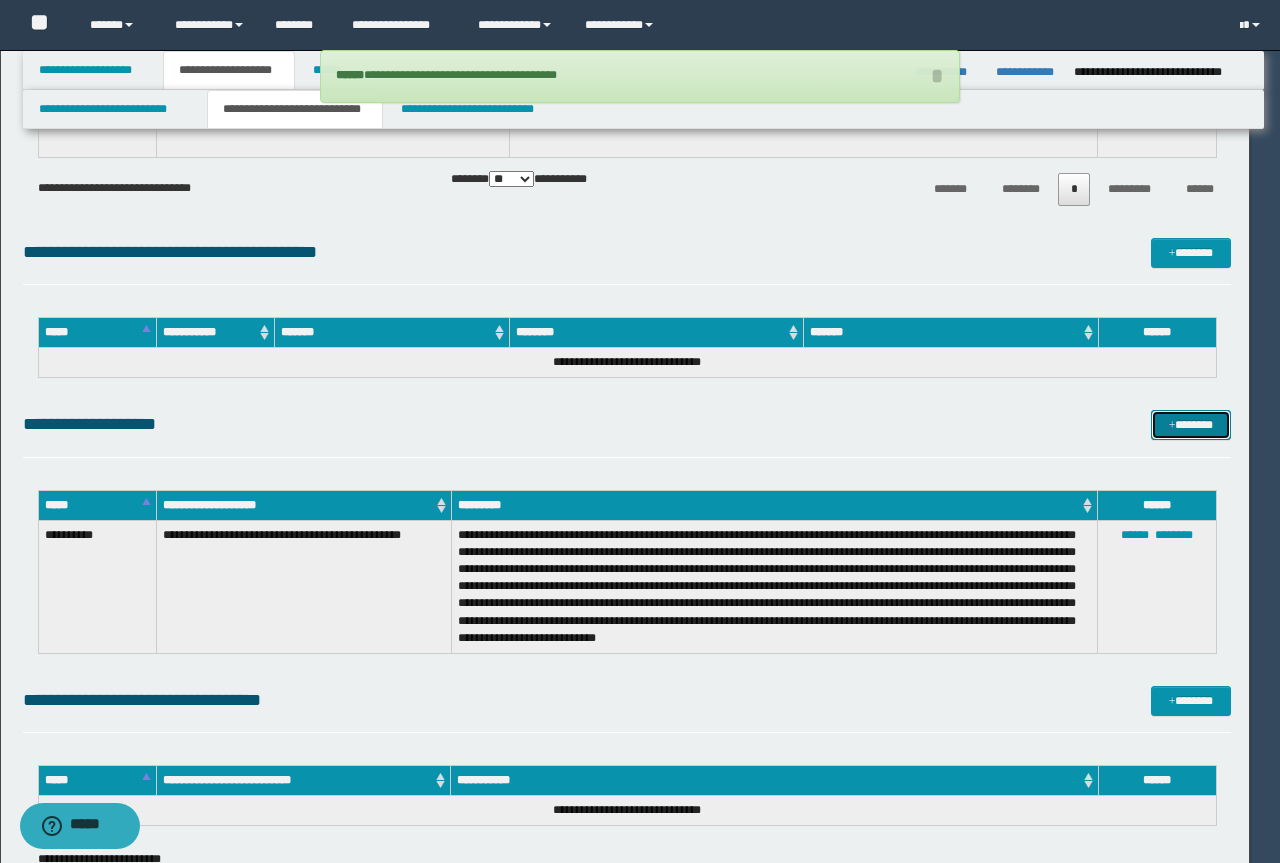 type 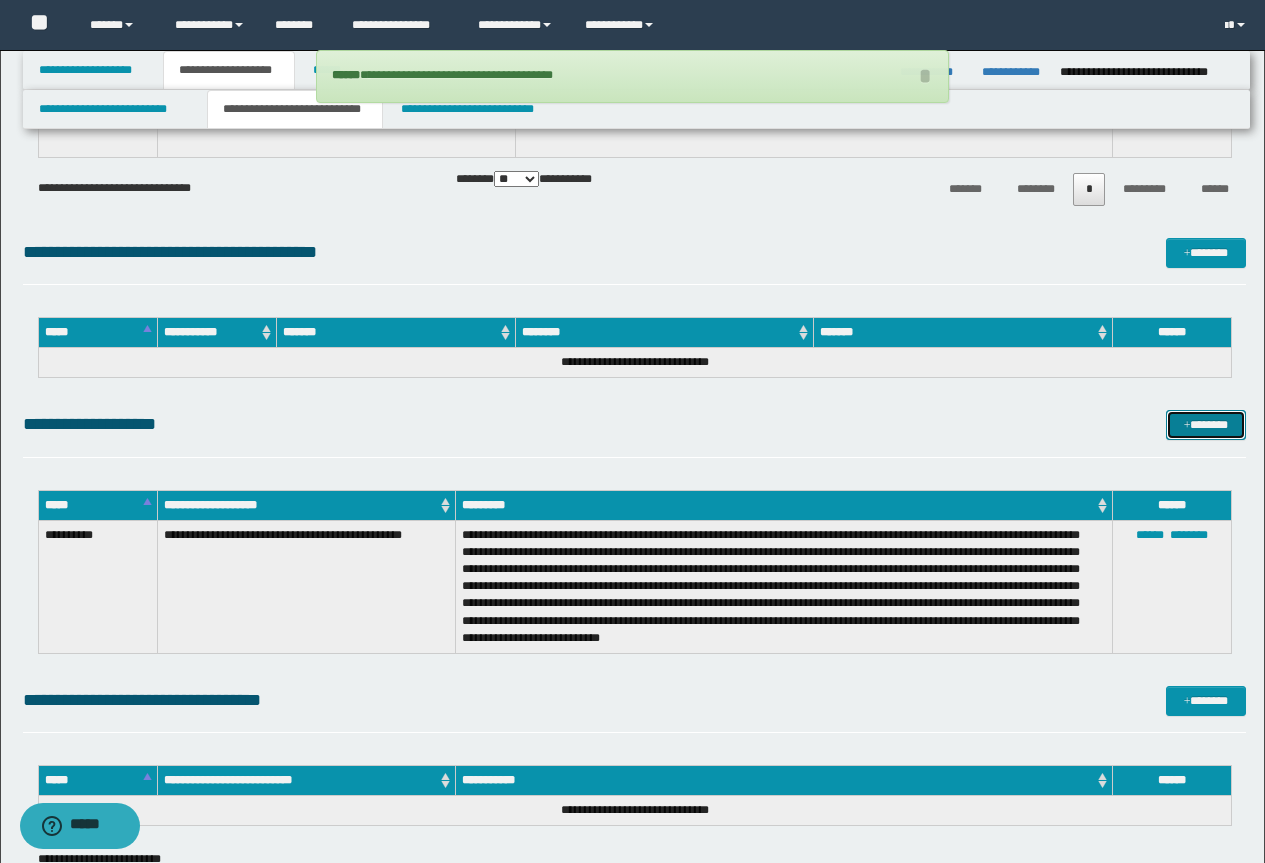 click on "*******" at bounding box center (1206, 425) 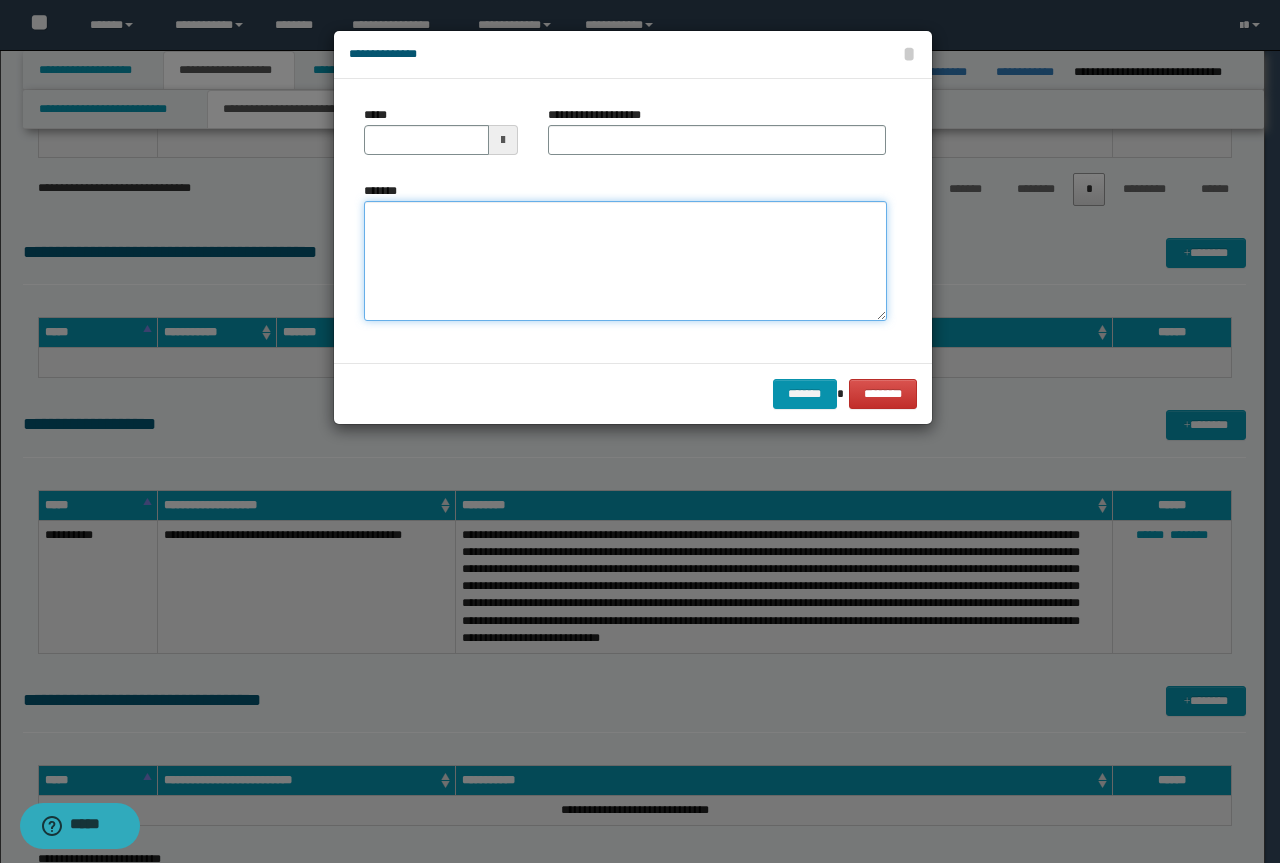 click on "*******" at bounding box center (625, 261) 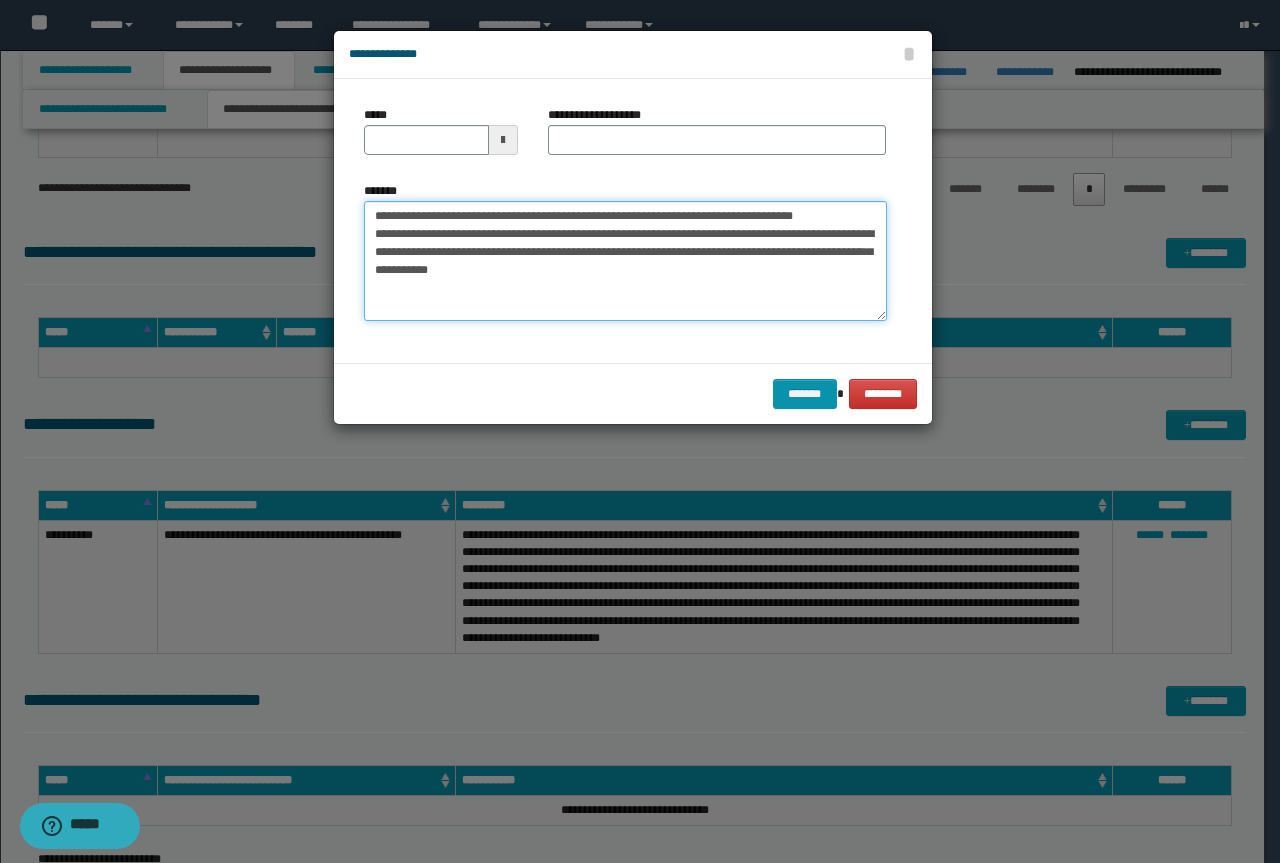 drag, startPoint x: 848, startPoint y: 218, endPoint x: 338, endPoint y: 209, distance: 510.0794 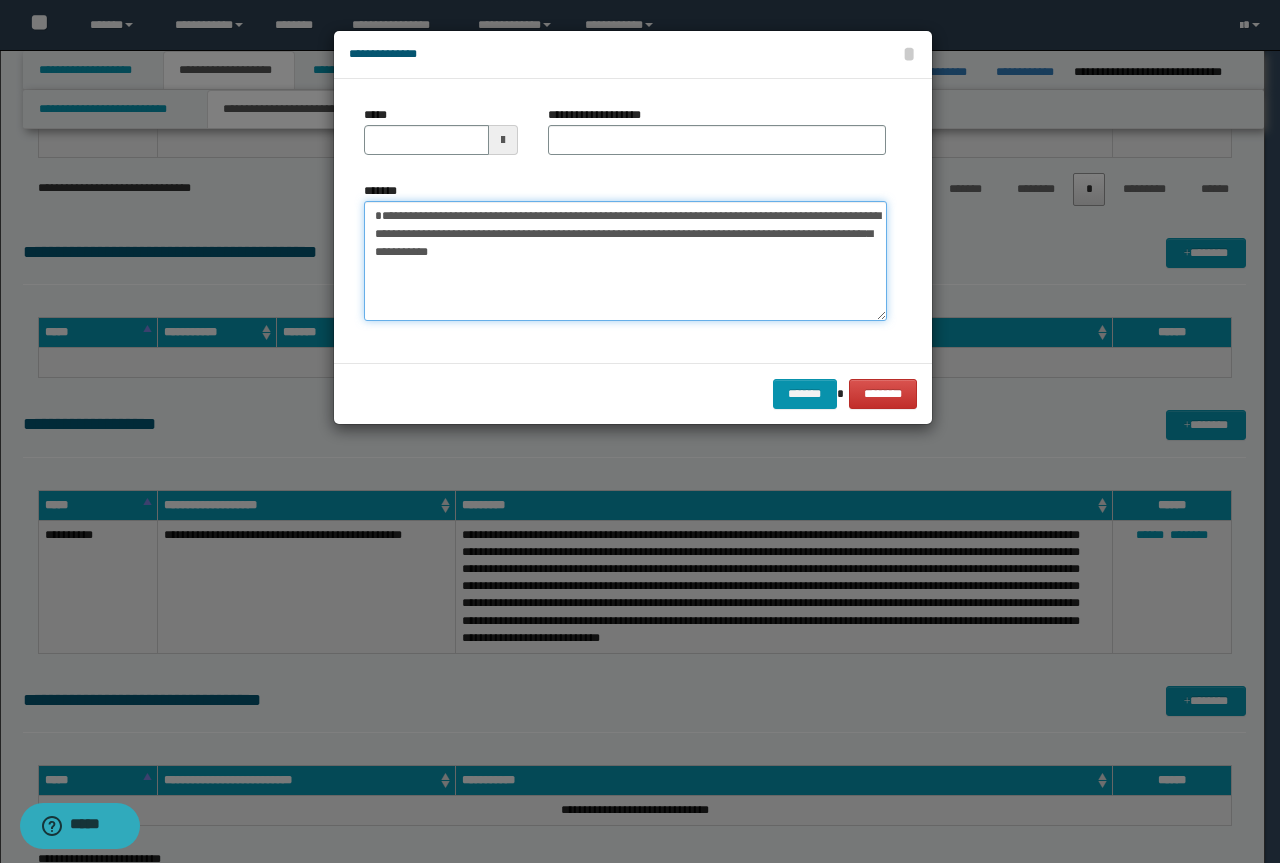 type on "**********" 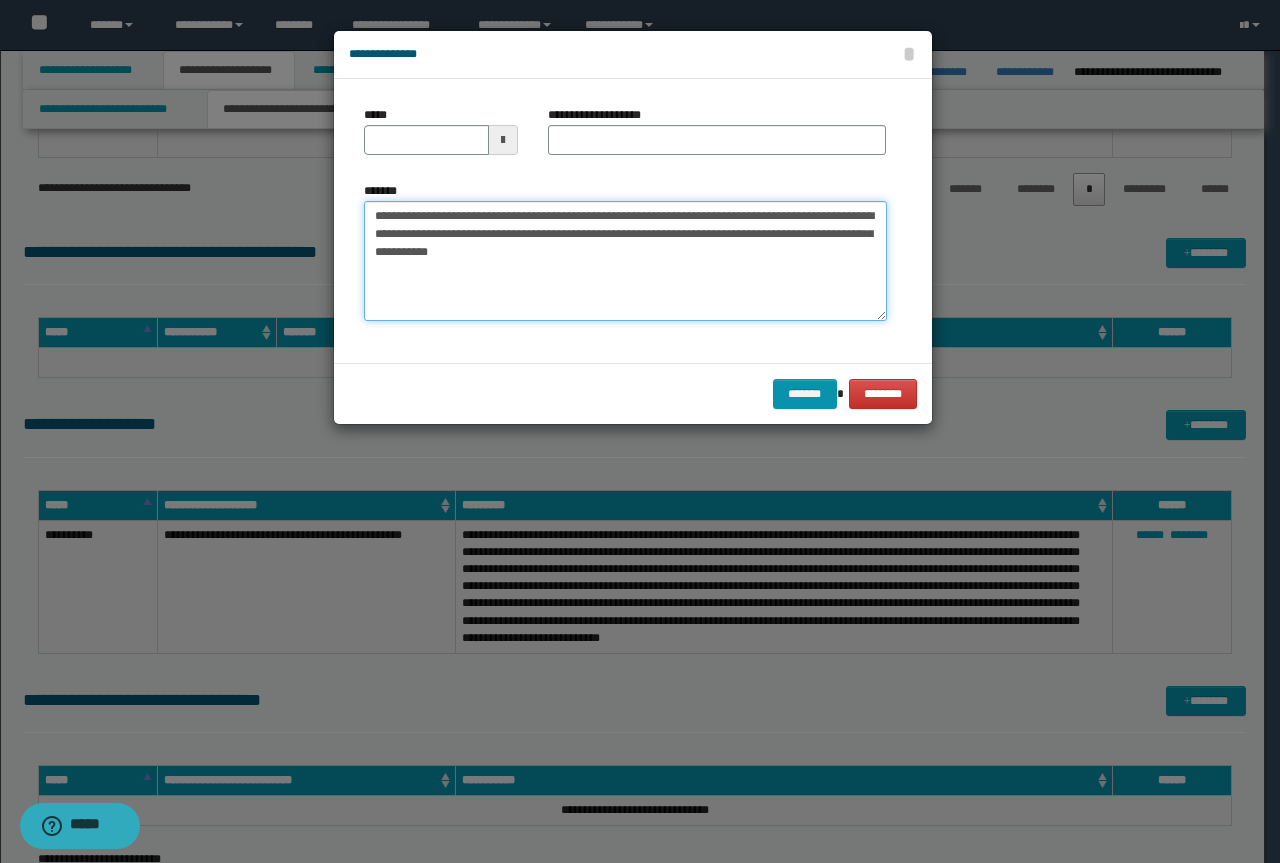 type 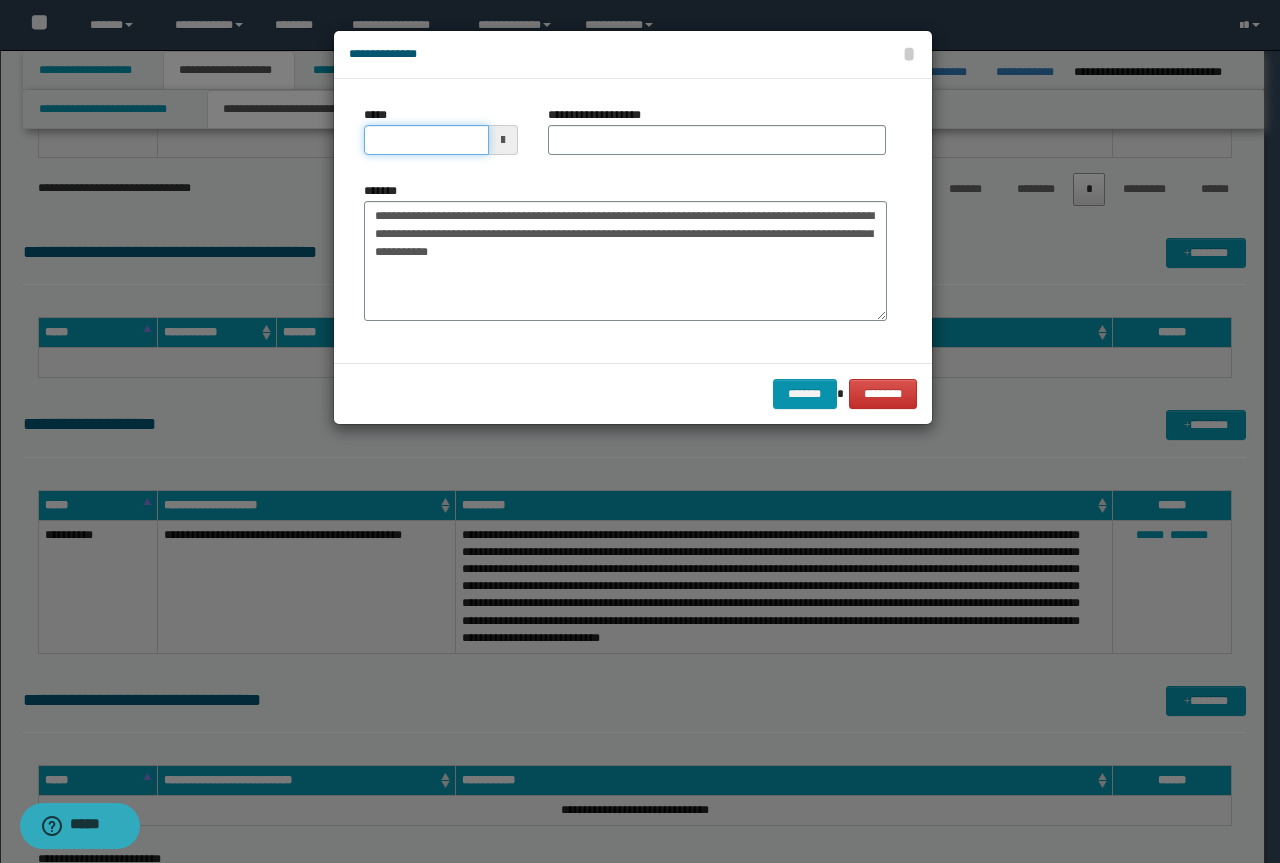 click on "*****" at bounding box center (426, 140) 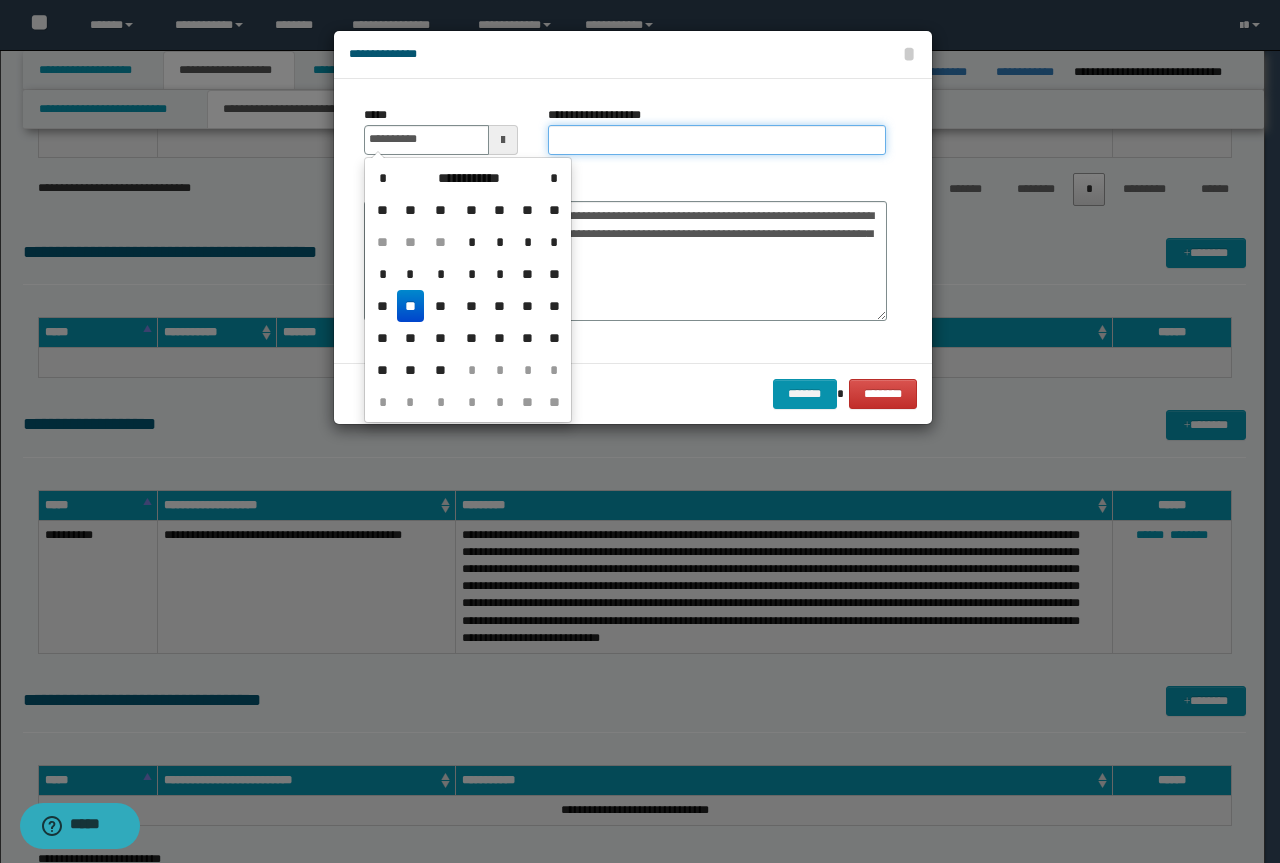 type on "**********" 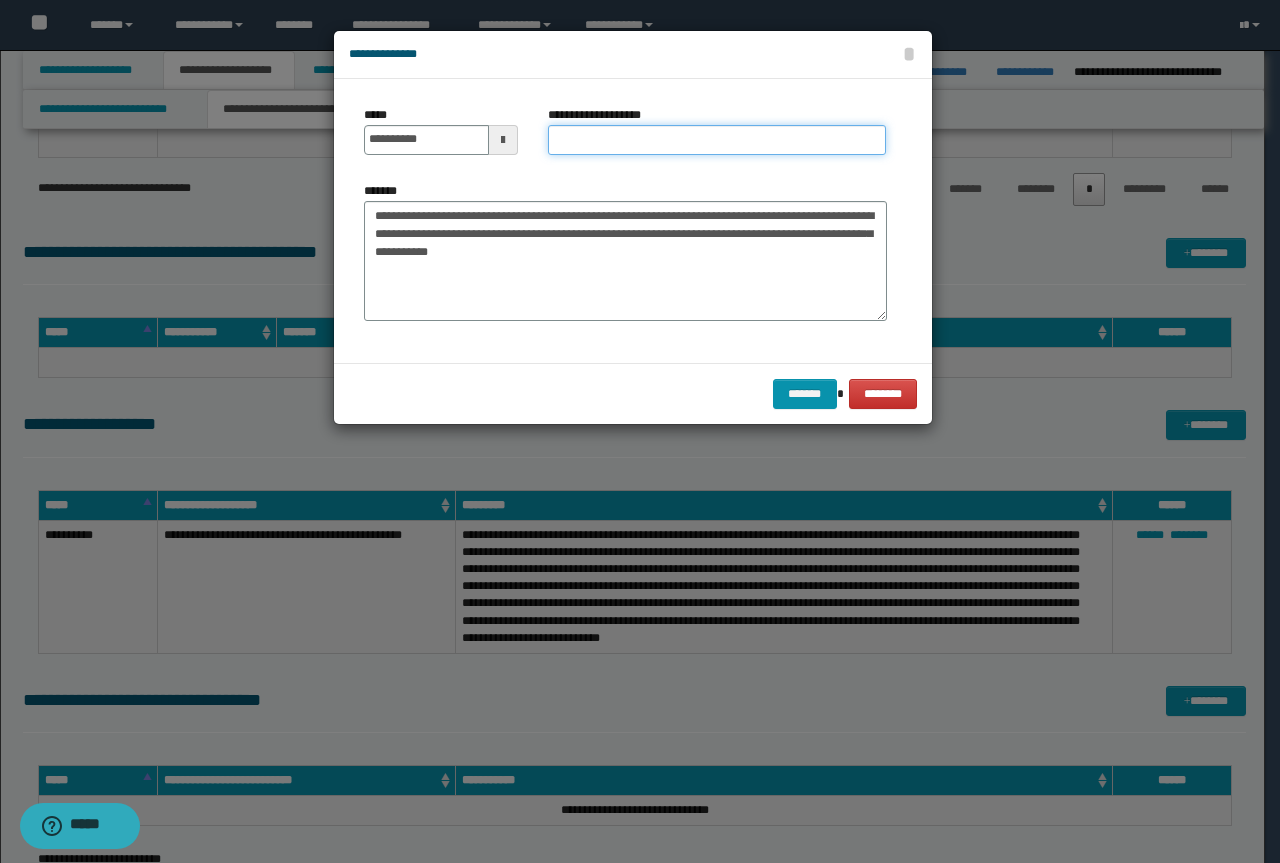 click on "**********" at bounding box center [717, 140] 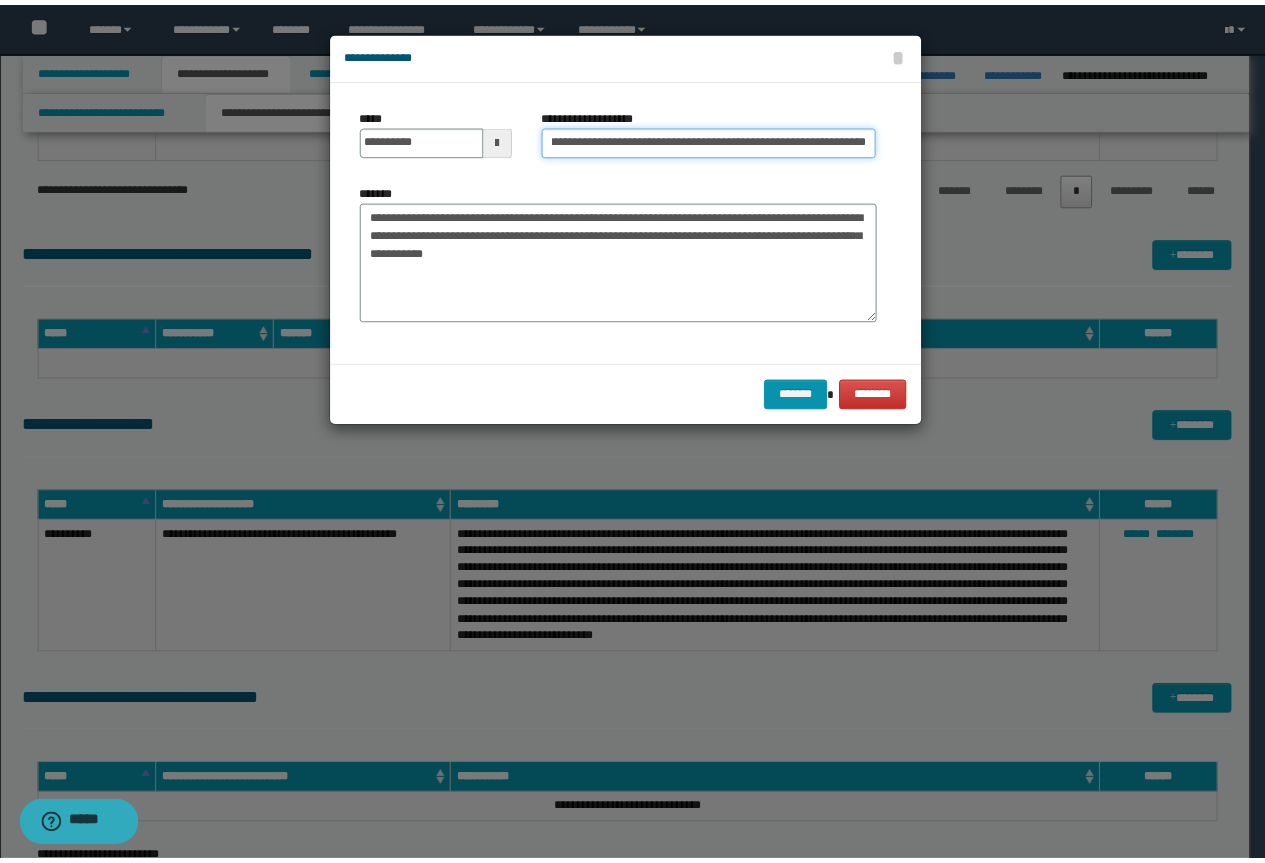 scroll, scrollTop: 0, scrollLeft: 0, axis: both 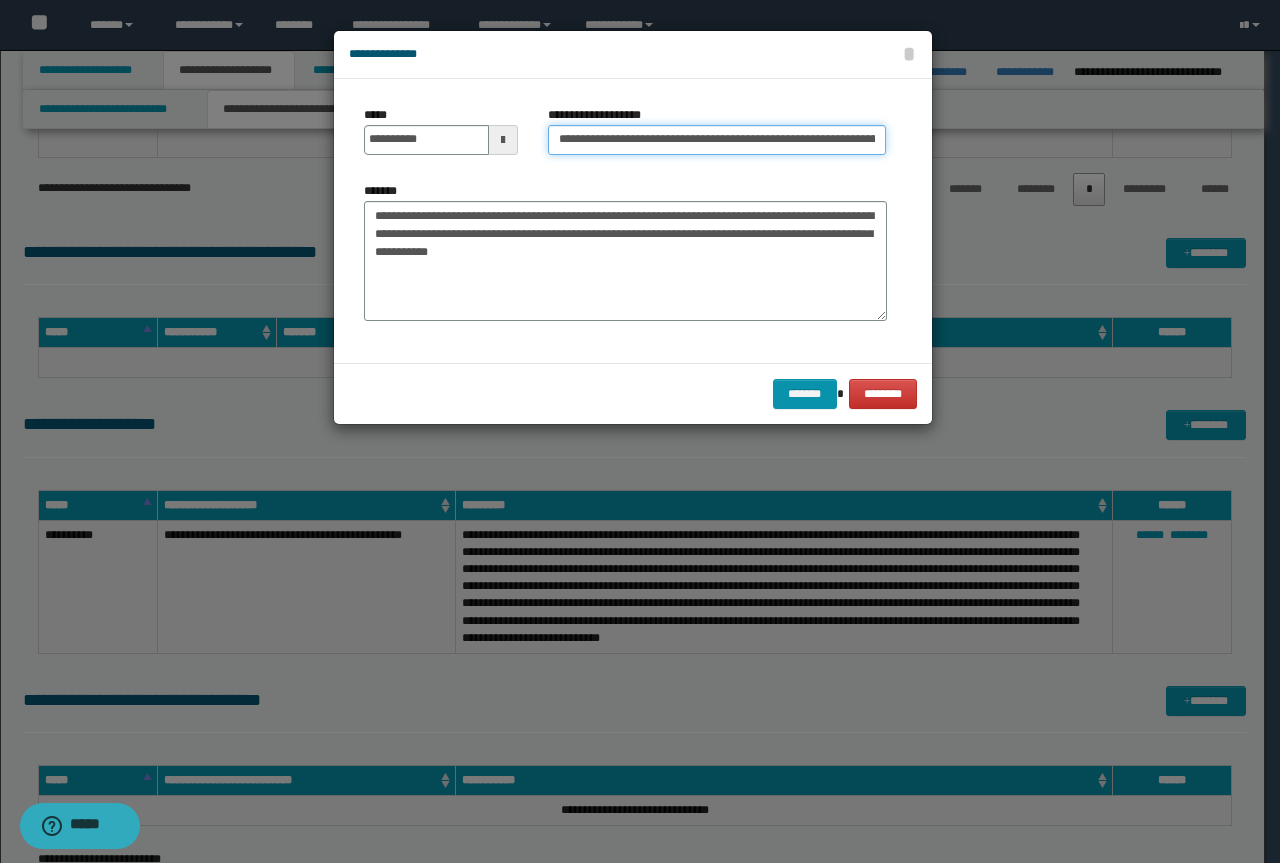drag, startPoint x: 622, startPoint y: 144, endPoint x: 89, endPoint y: 119, distance: 533.586 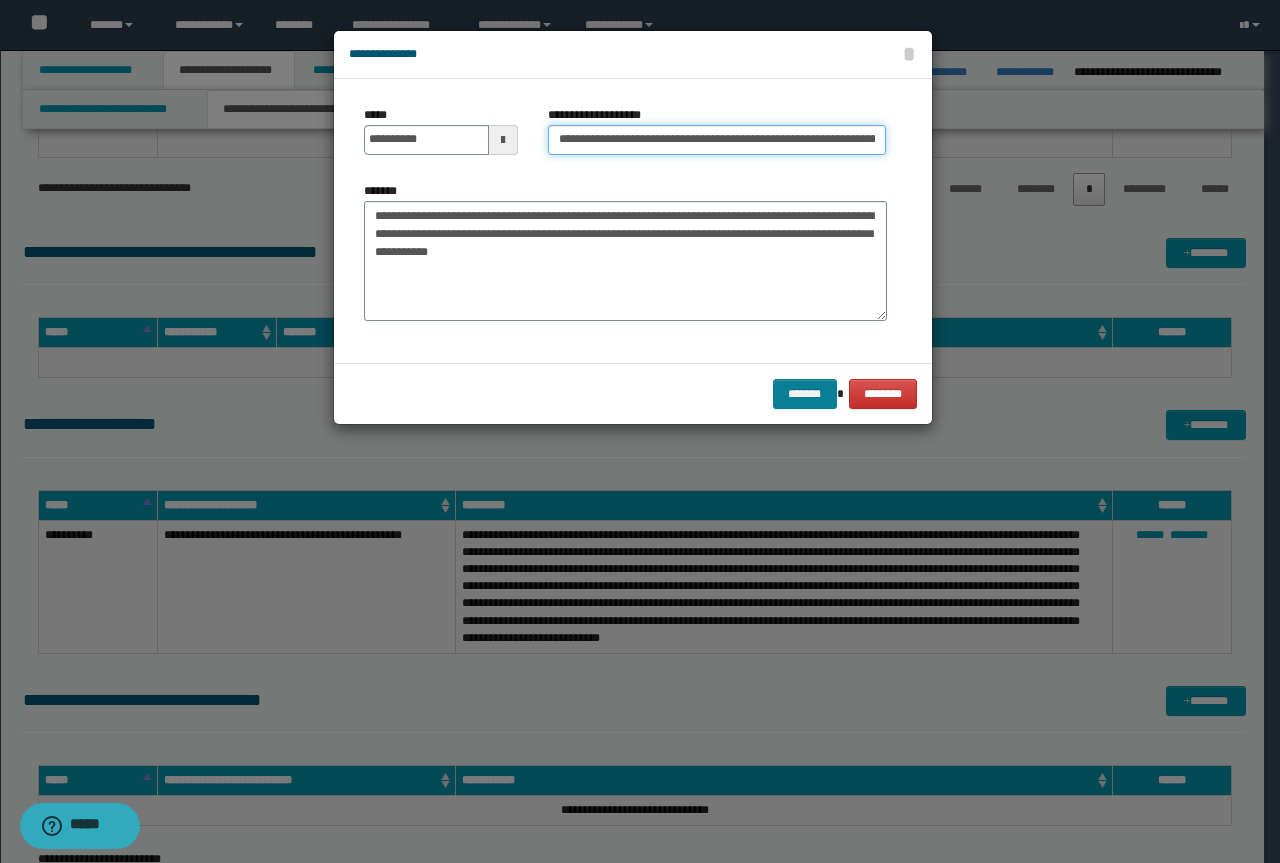 type on "**********" 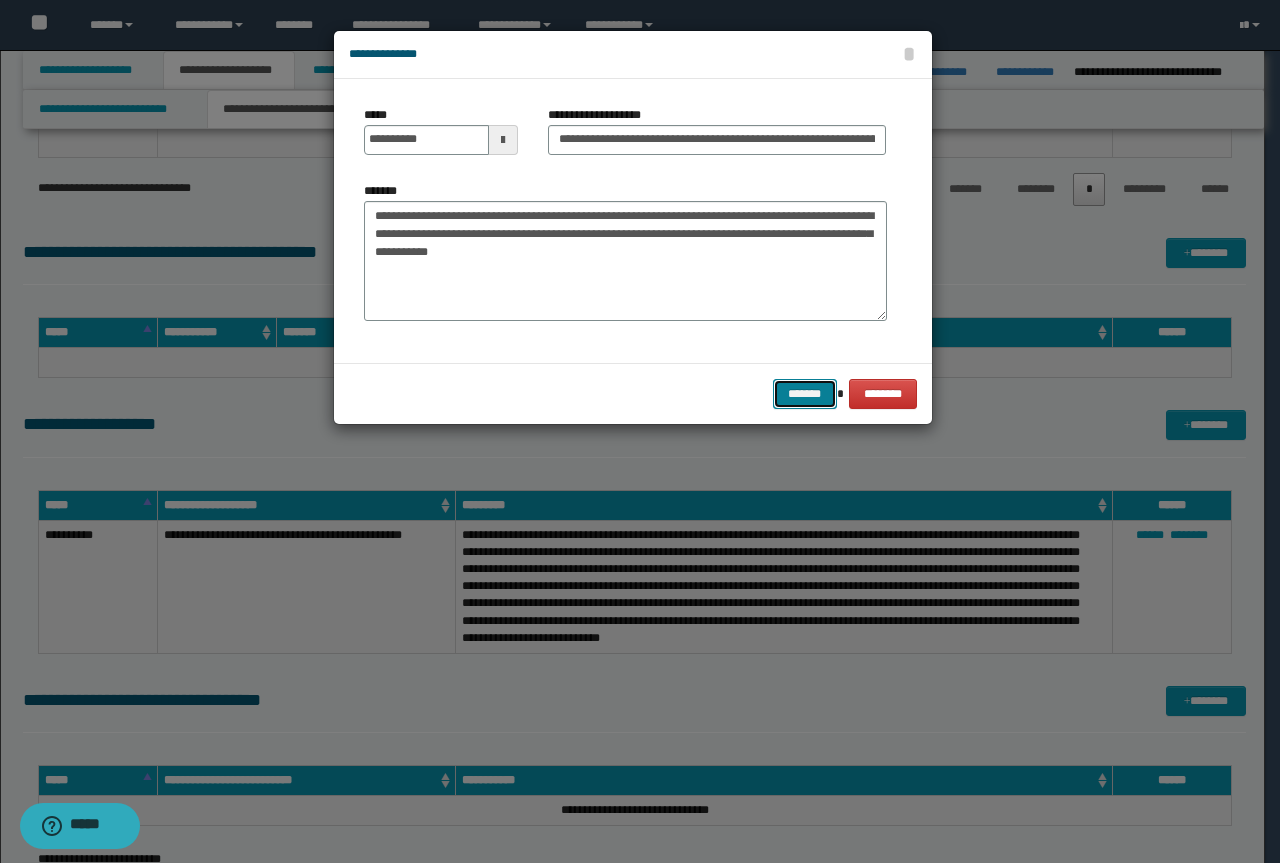 click on "*******" at bounding box center [805, 394] 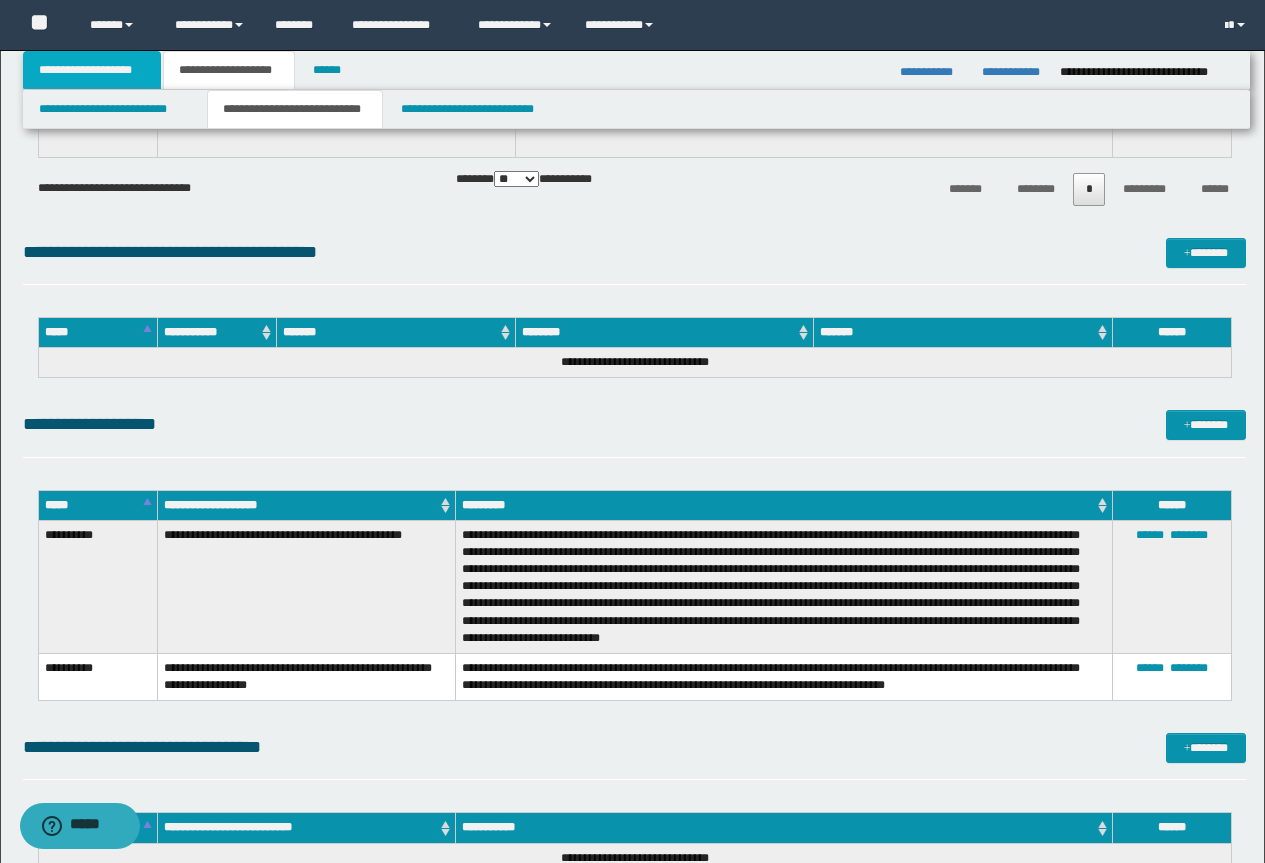click on "**********" at bounding box center (92, 70) 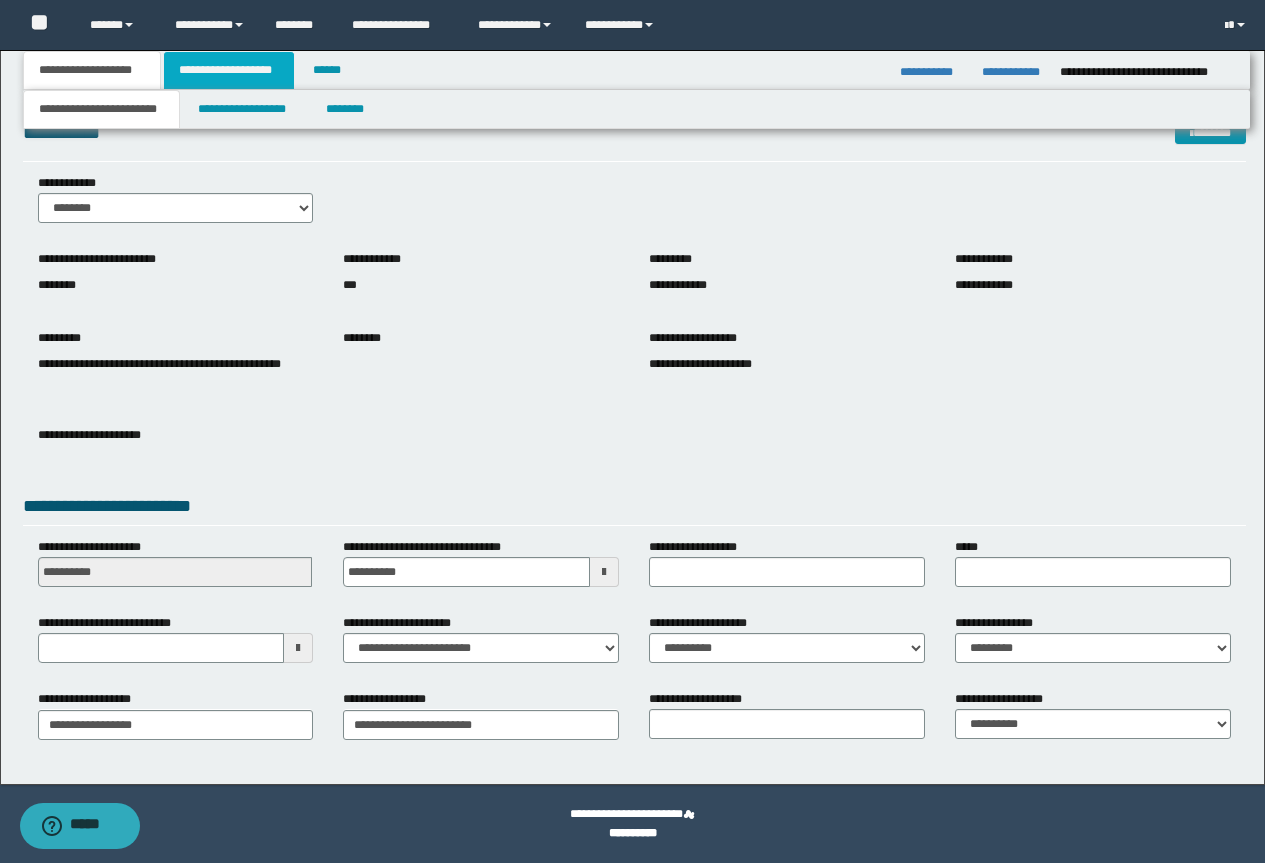 click on "**********" at bounding box center (229, 70) 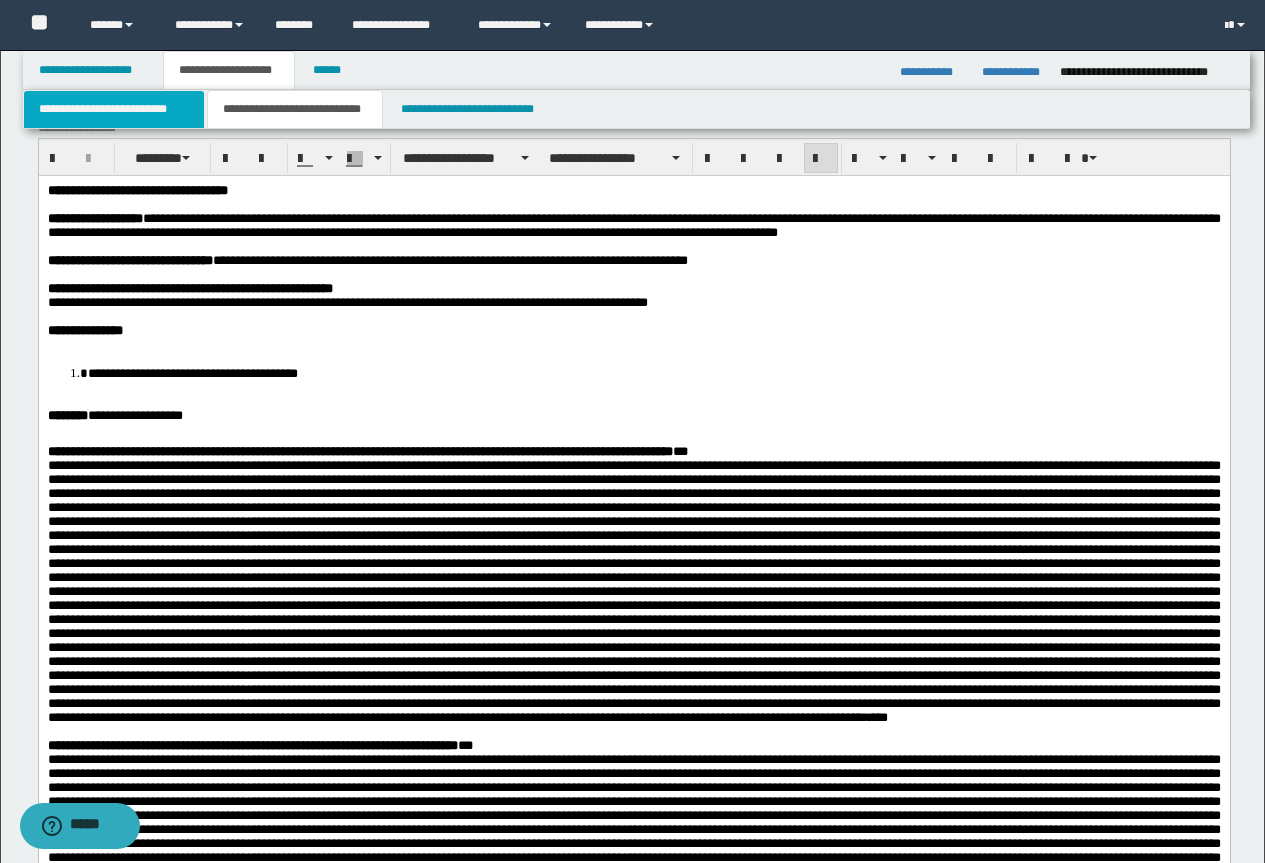 click on "**********" at bounding box center [114, 109] 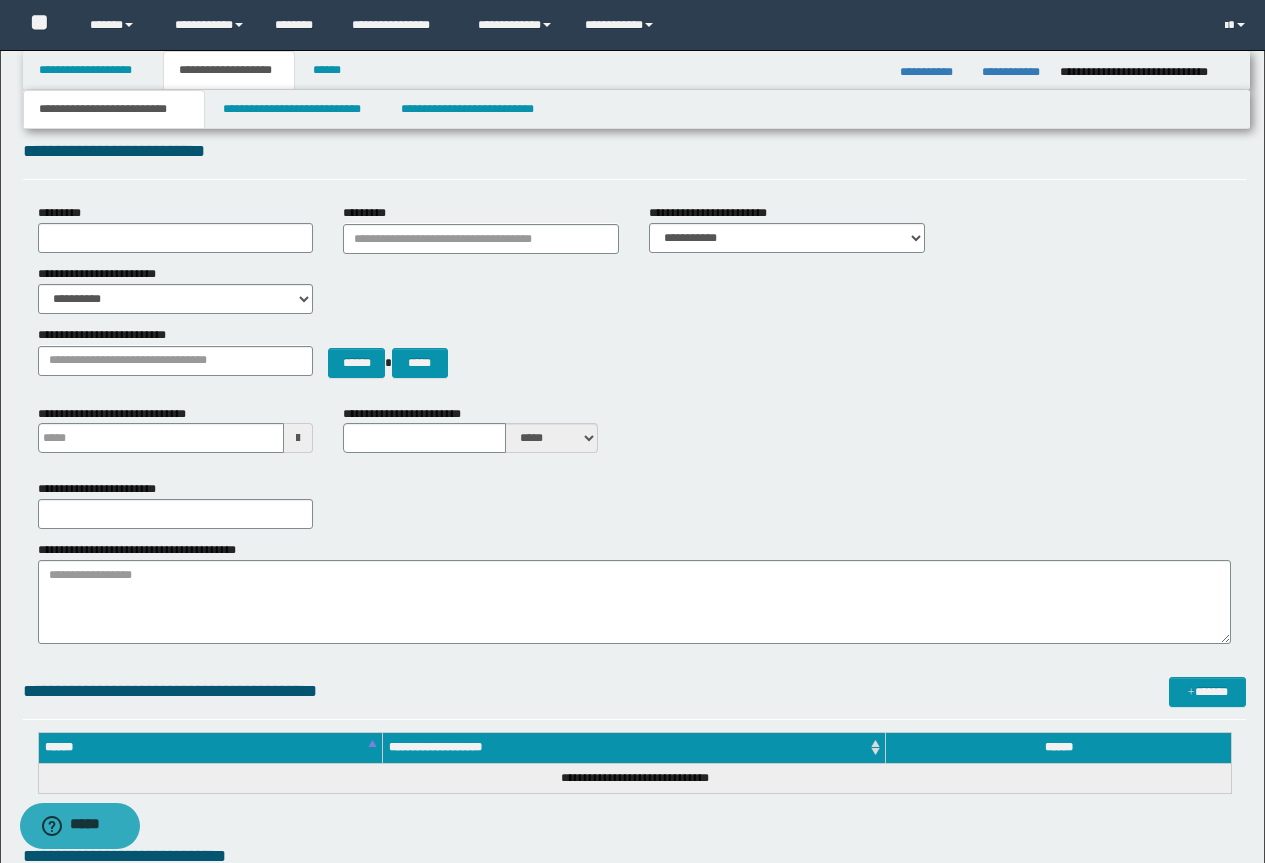 type 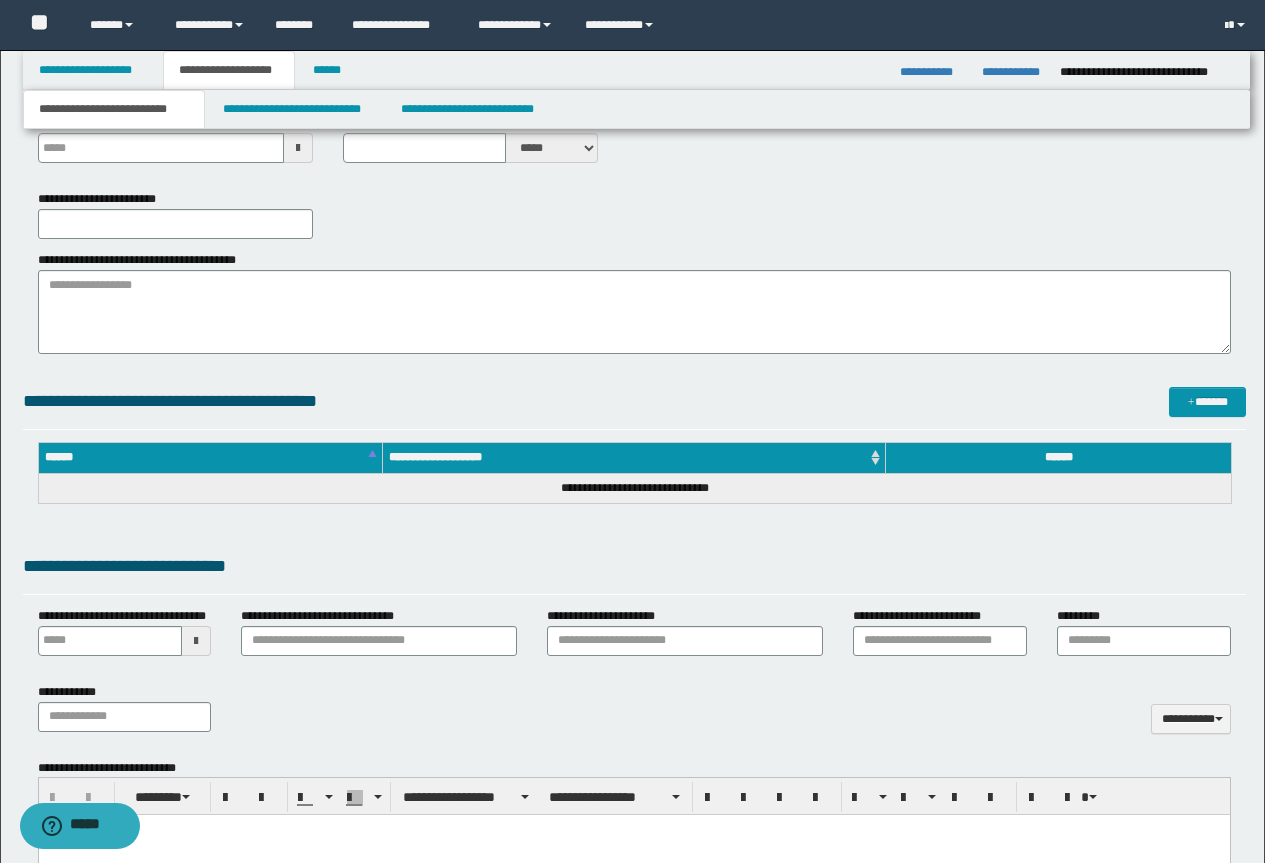 scroll, scrollTop: 600, scrollLeft: 0, axis: vertical 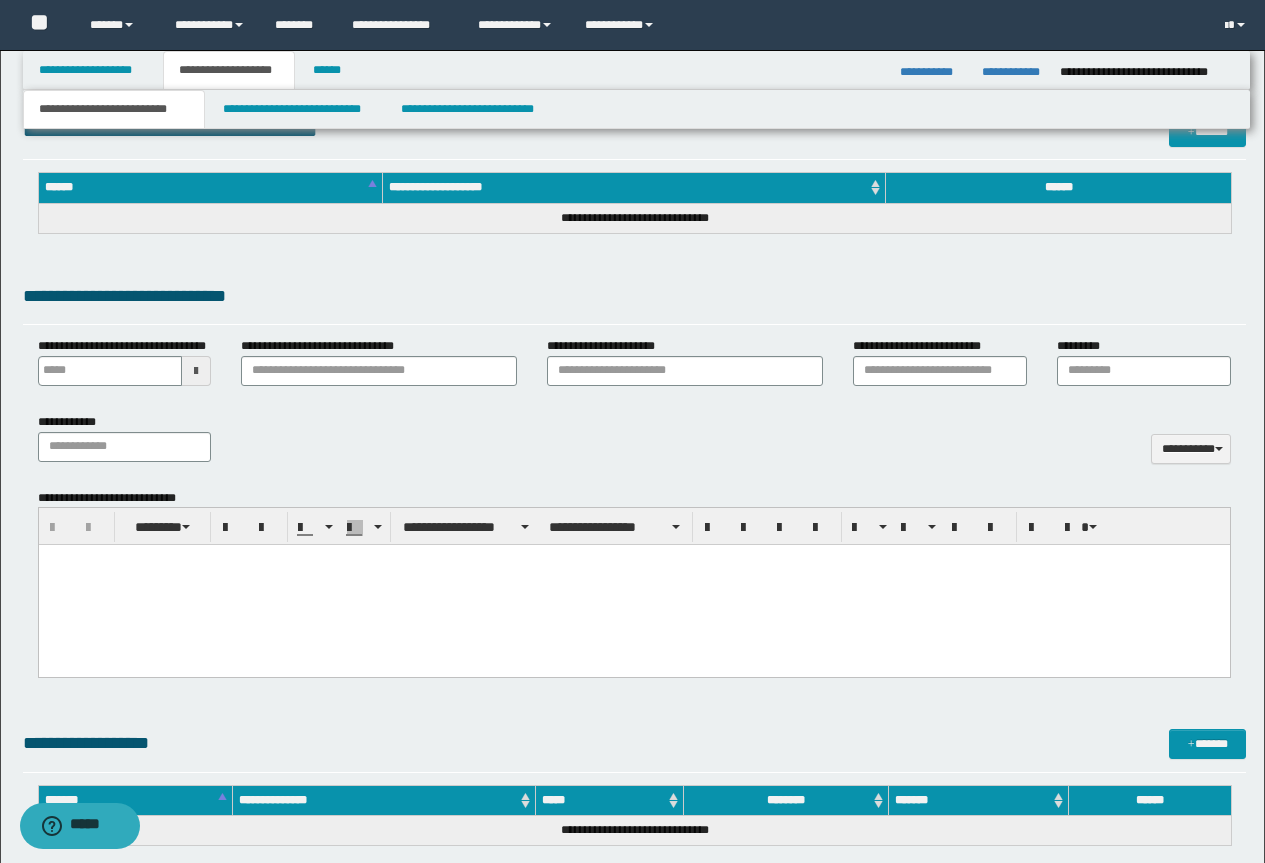 click at bounding box center (633, 585) 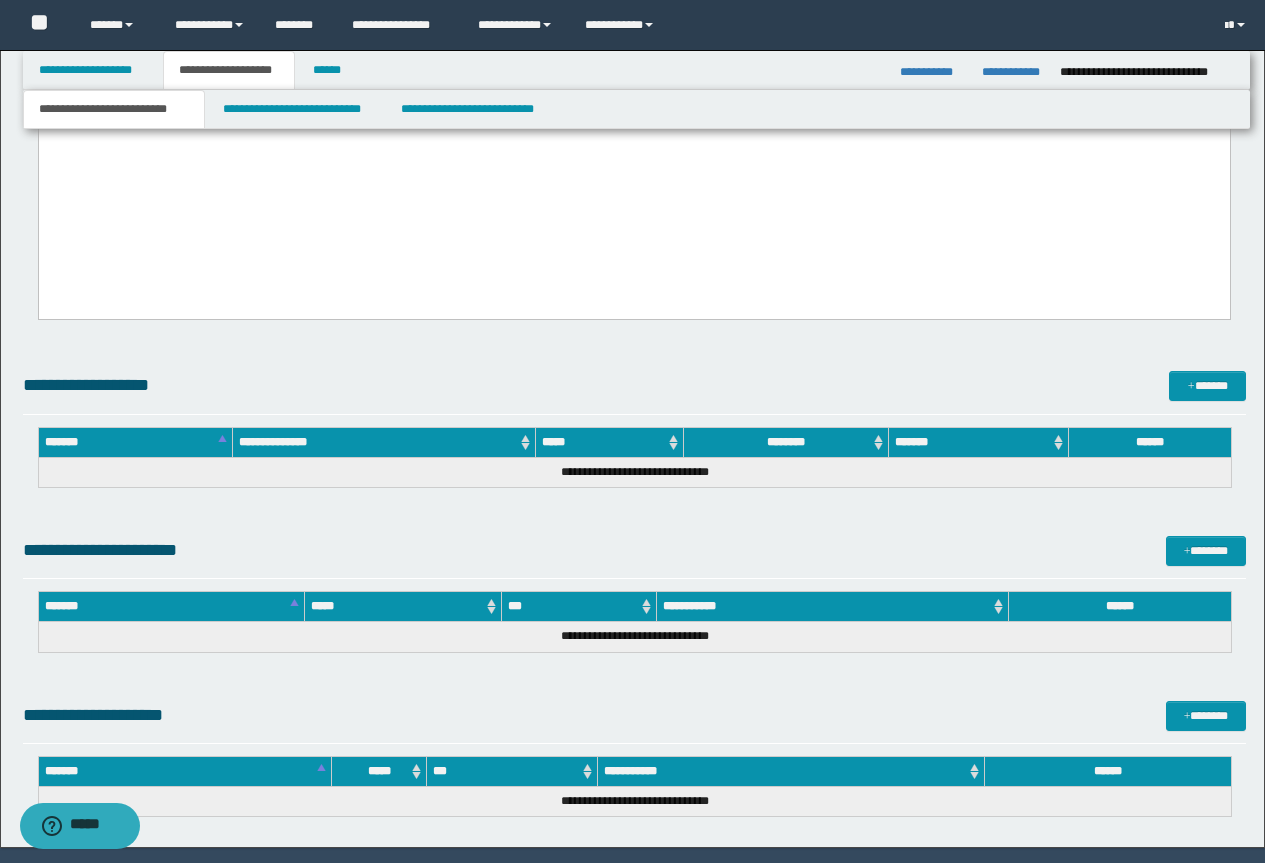 scroll, scrollTop: 4400, scrollLeft: 0, axis: vertical 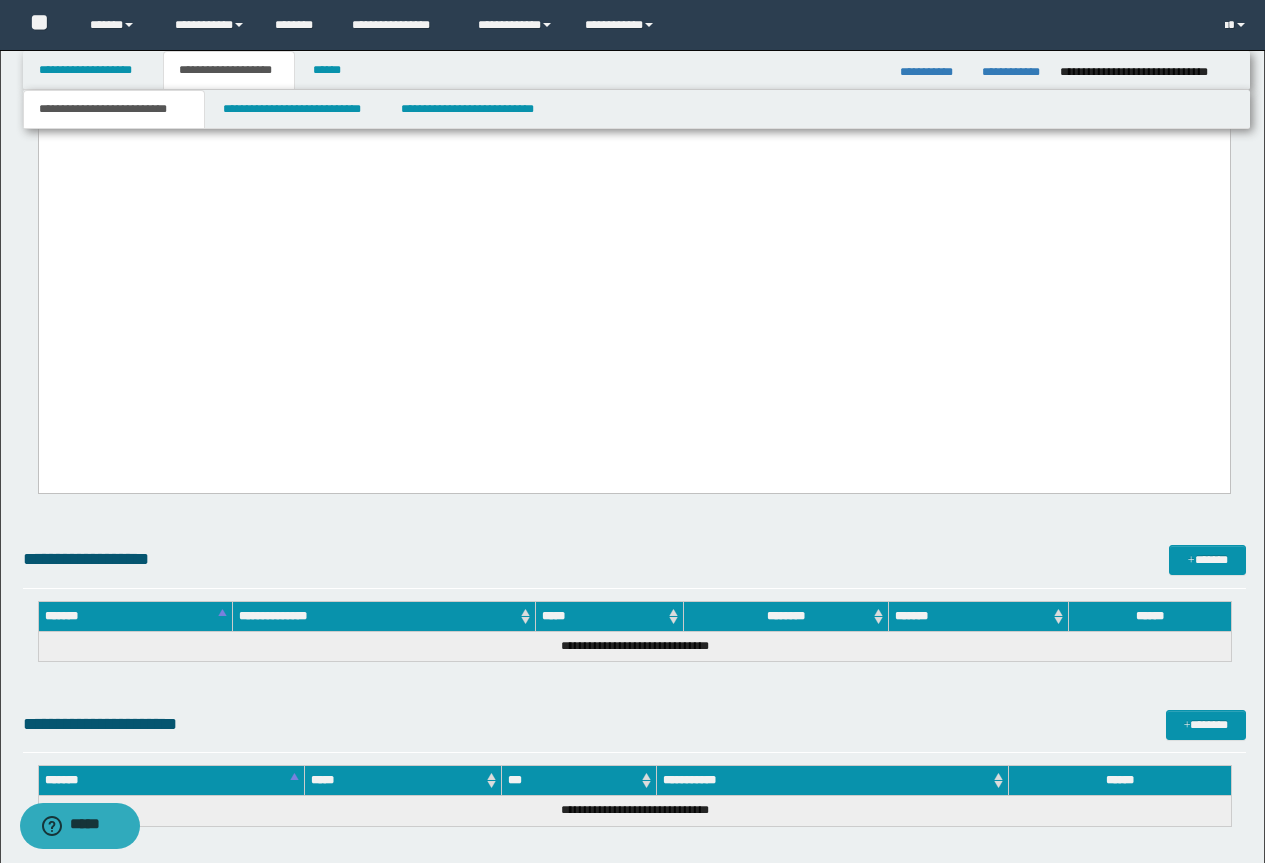 drag, startPoint x: 46, startPoint y: -3236, endPoint x: 550, endPoint y: 428, distance: 3698.5012 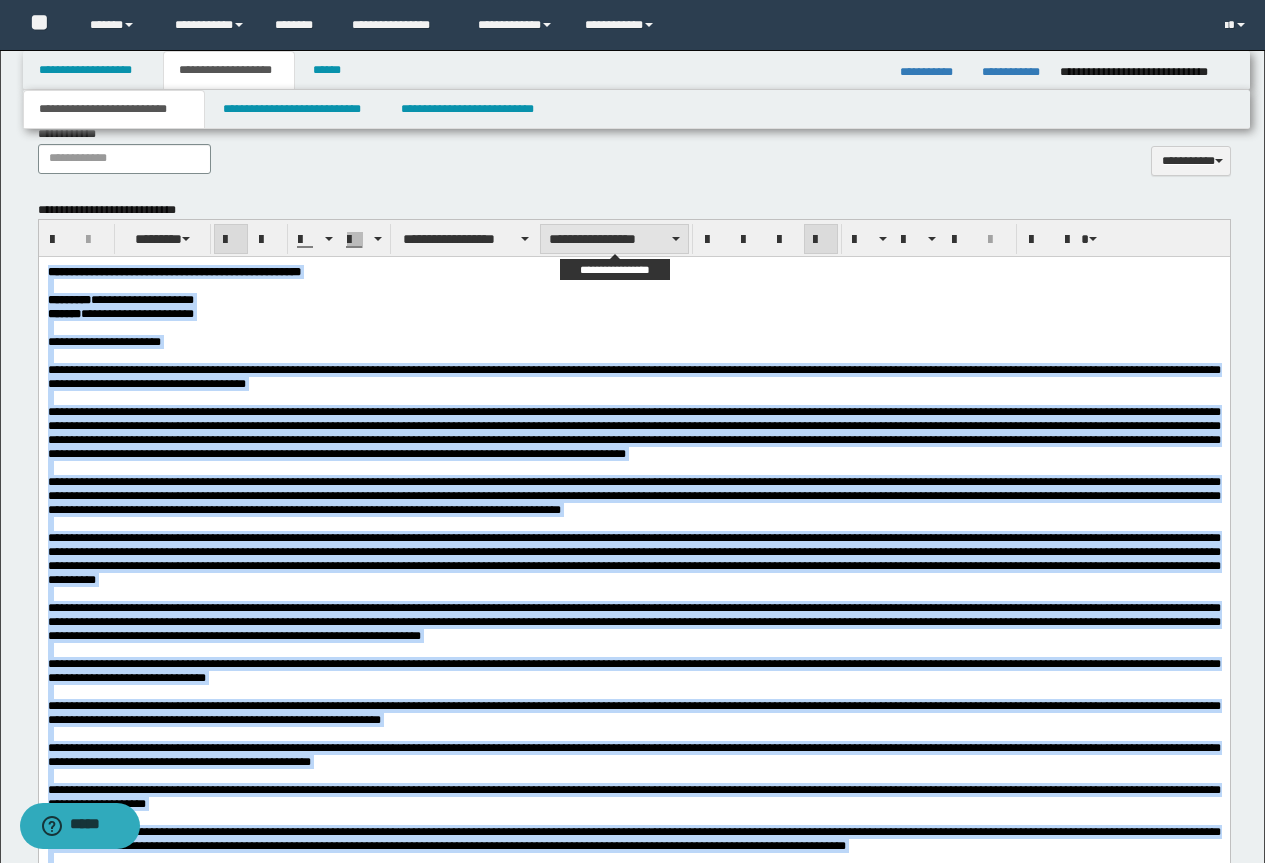 scroll, scrollTop: 900, scrollLeft: 0, axis: vertical 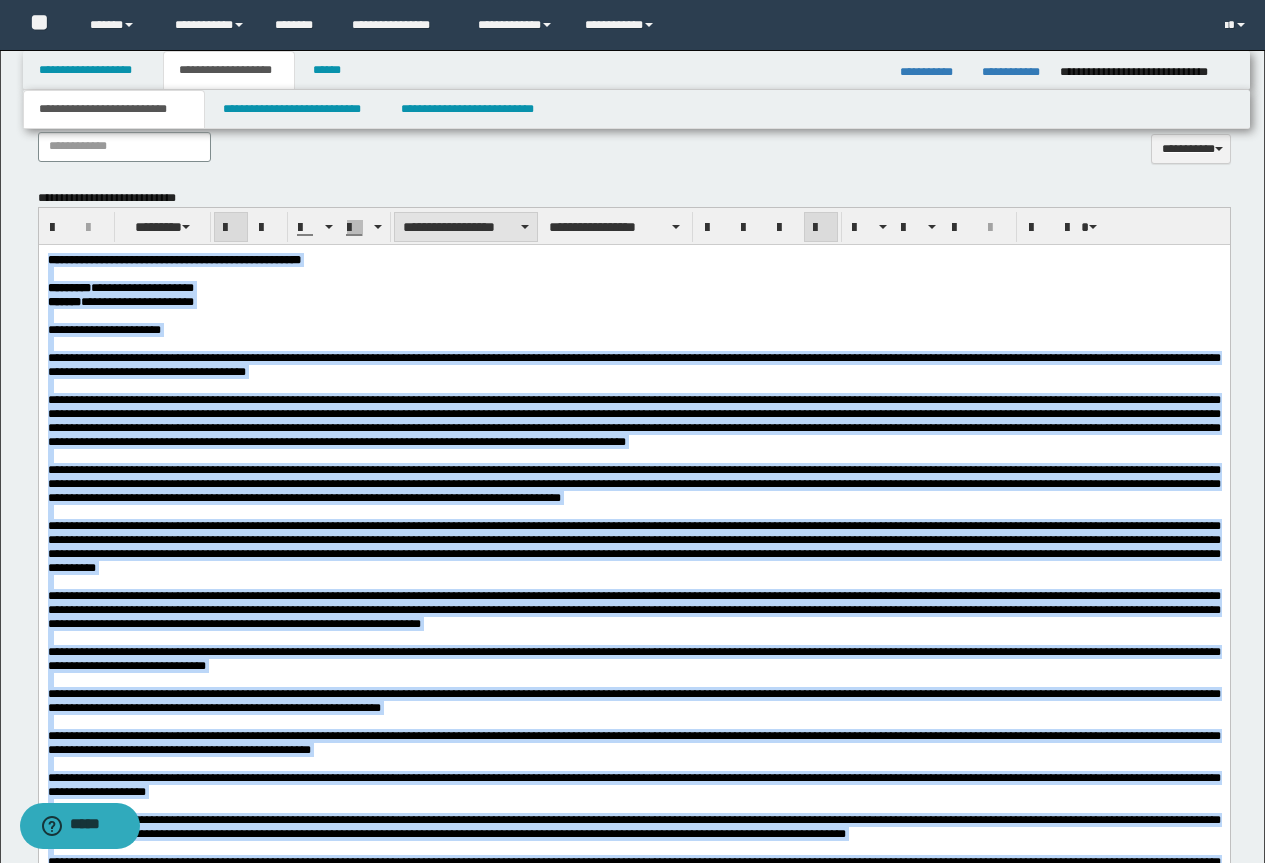 click on "**********" at bounding box center (466, 227) 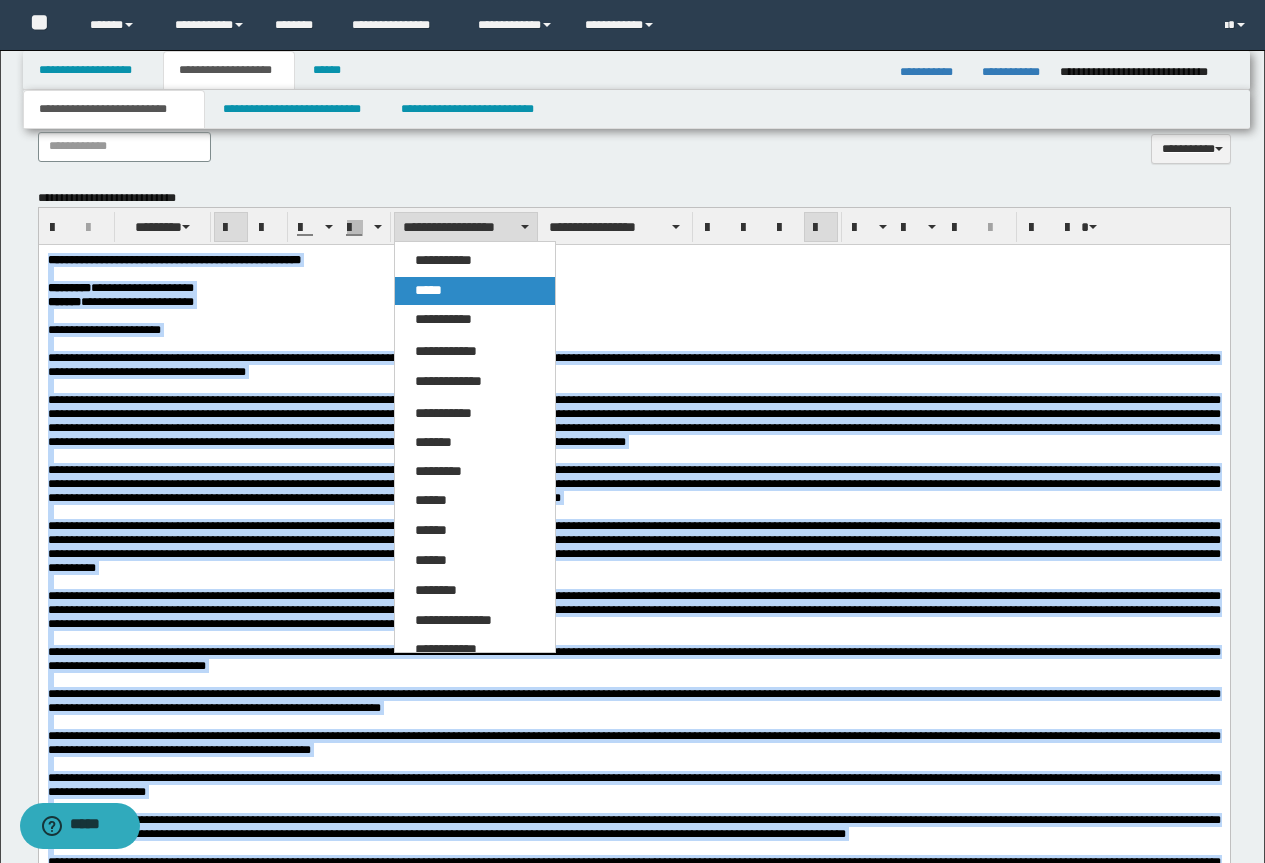 click on "*****" at bounding box center (475, 291) 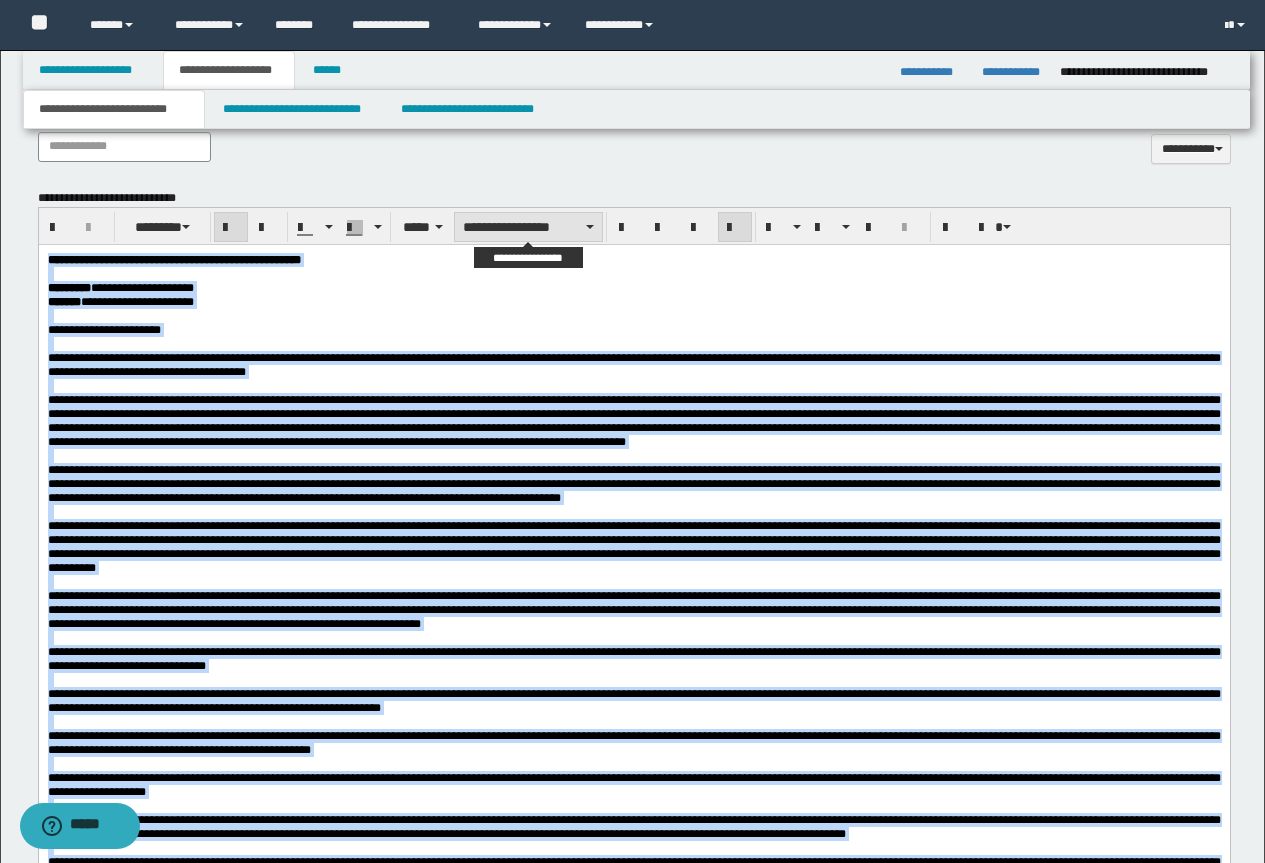 click on "**********" at bounding box center [528, 227] 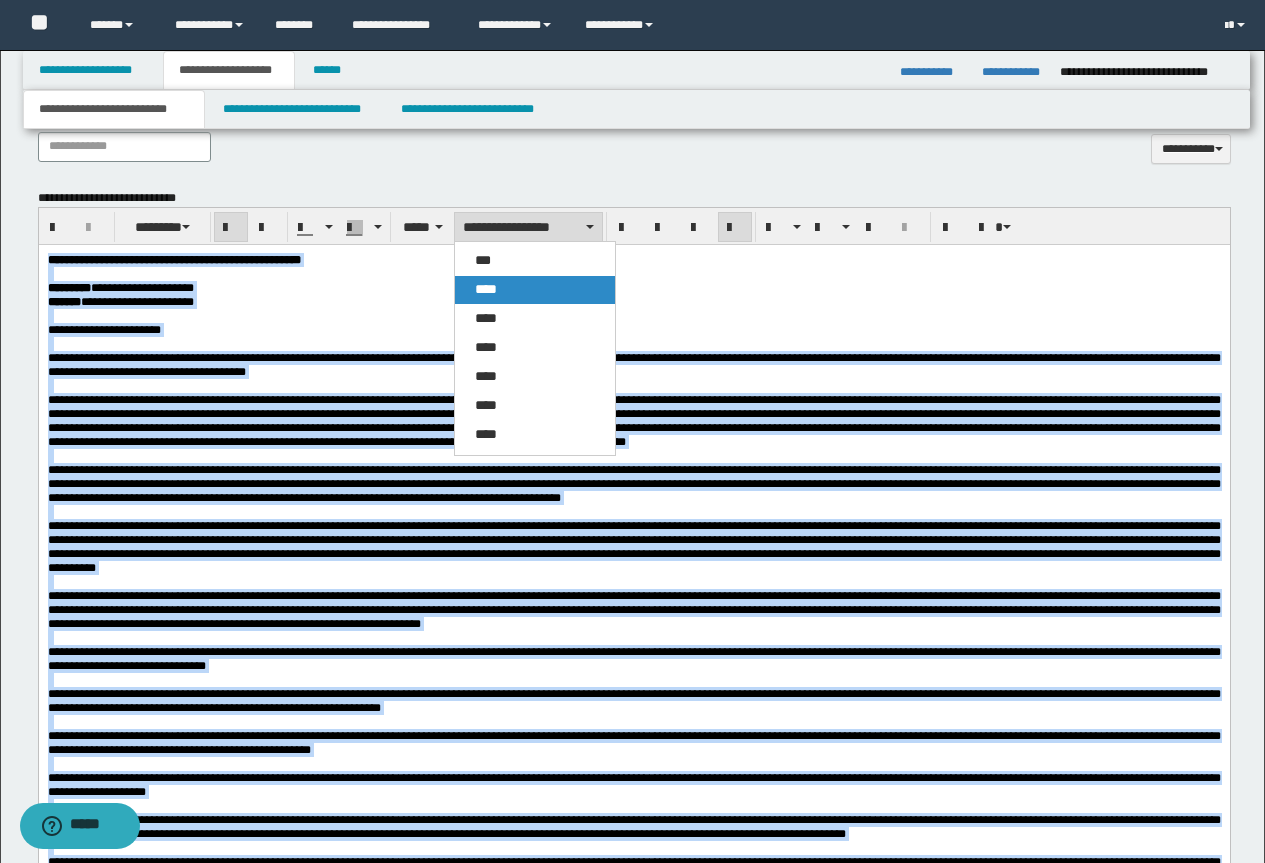 drag, startPoint x: 486, startPoint y: 282, endPoint x: 546, endPoint y: 7, distance: 281.46936 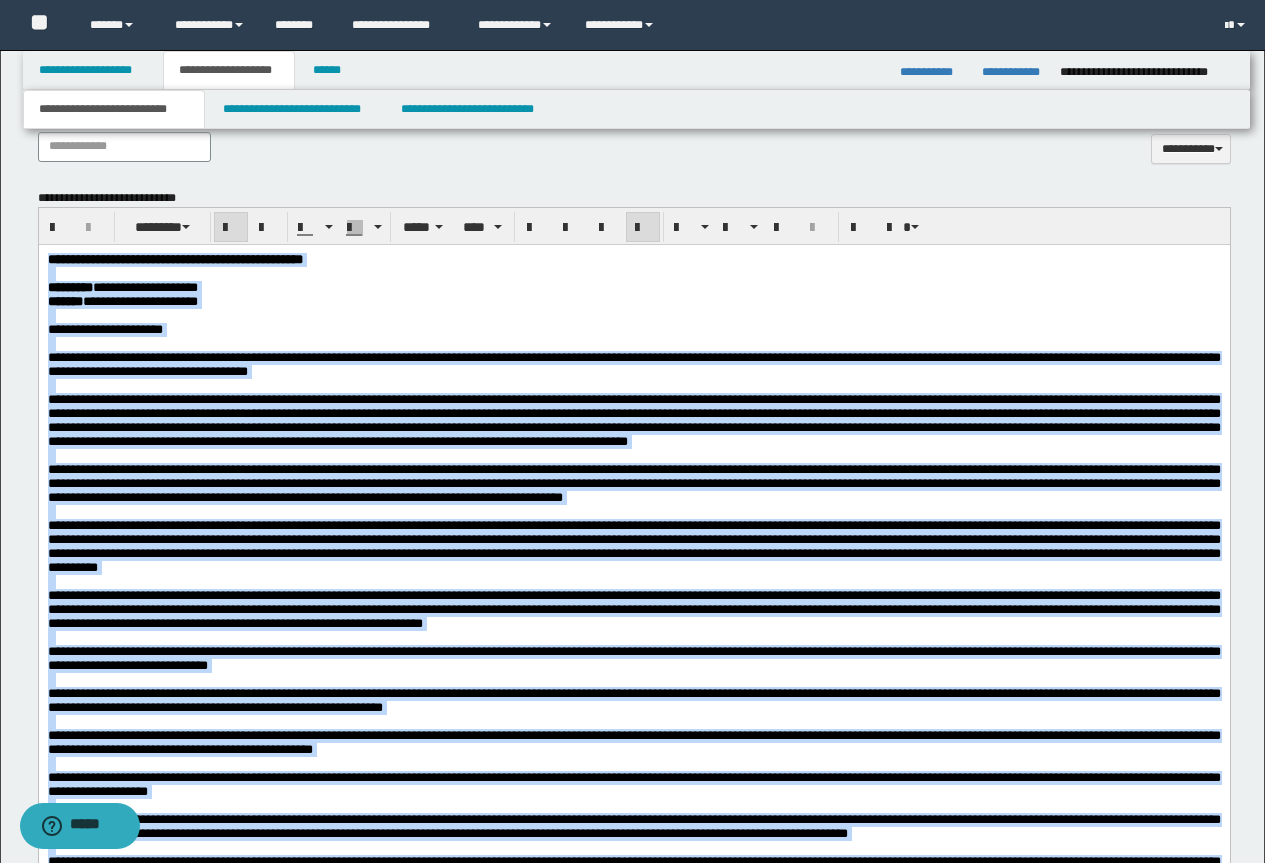click at bounding box center [643, 228] 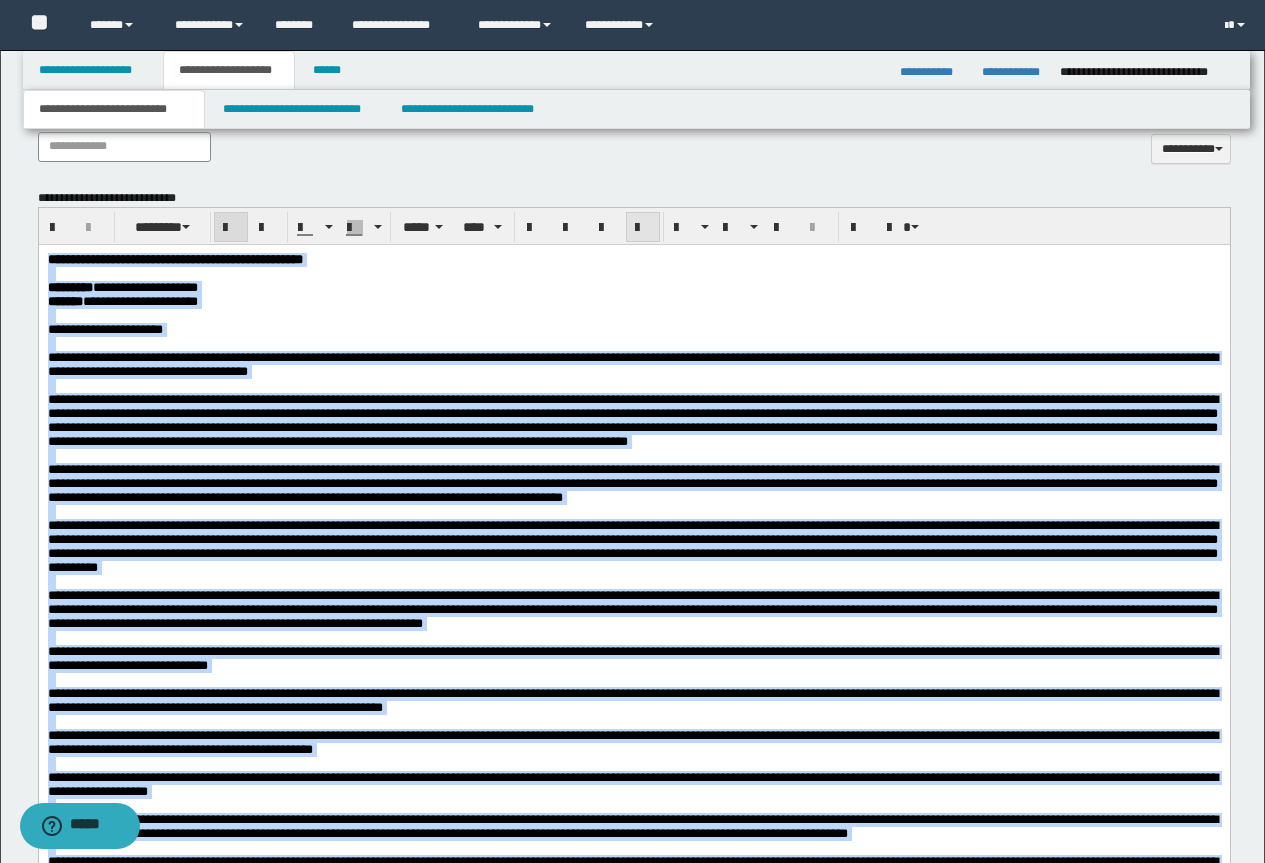 click at bounding box center [643, 228] 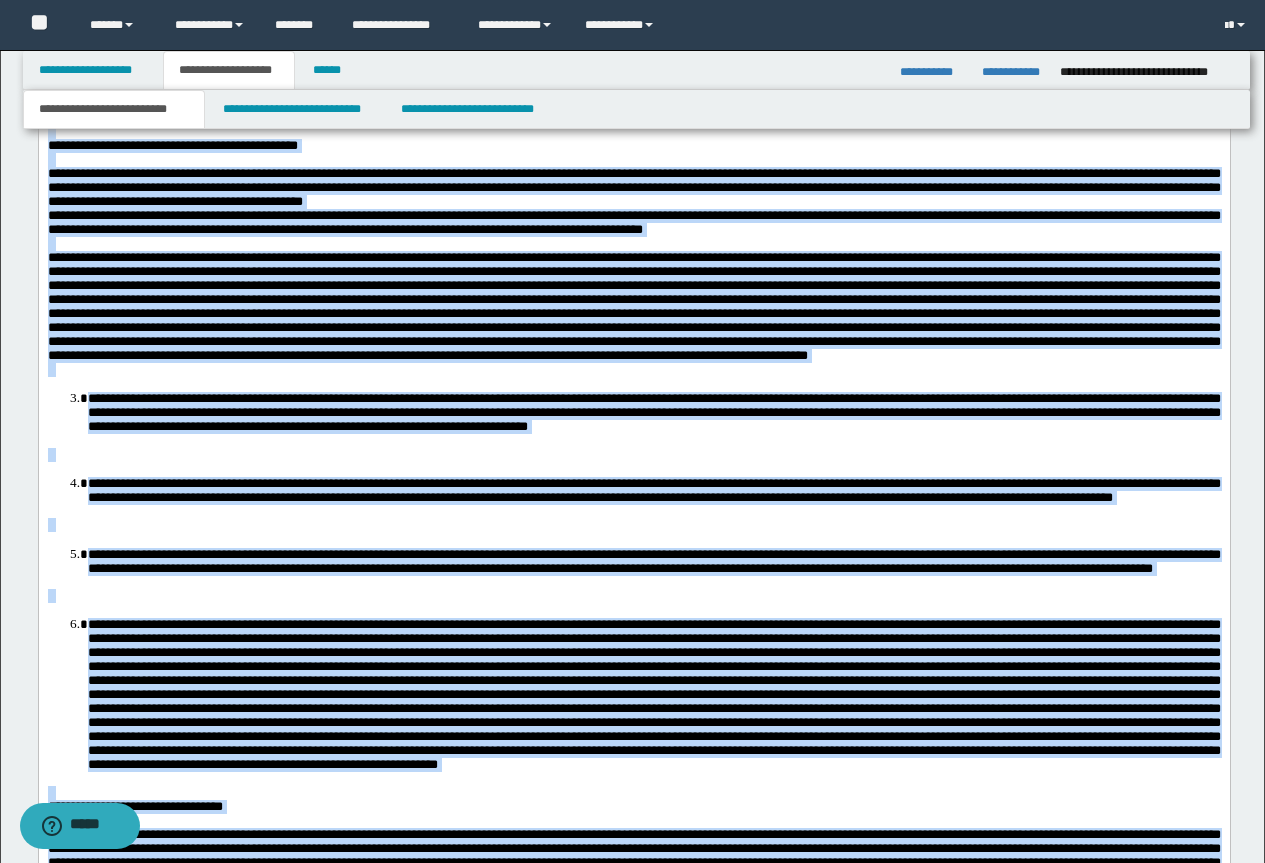 scroll, scrollTop: 2200, scrollLeft: 0, axis: vertical 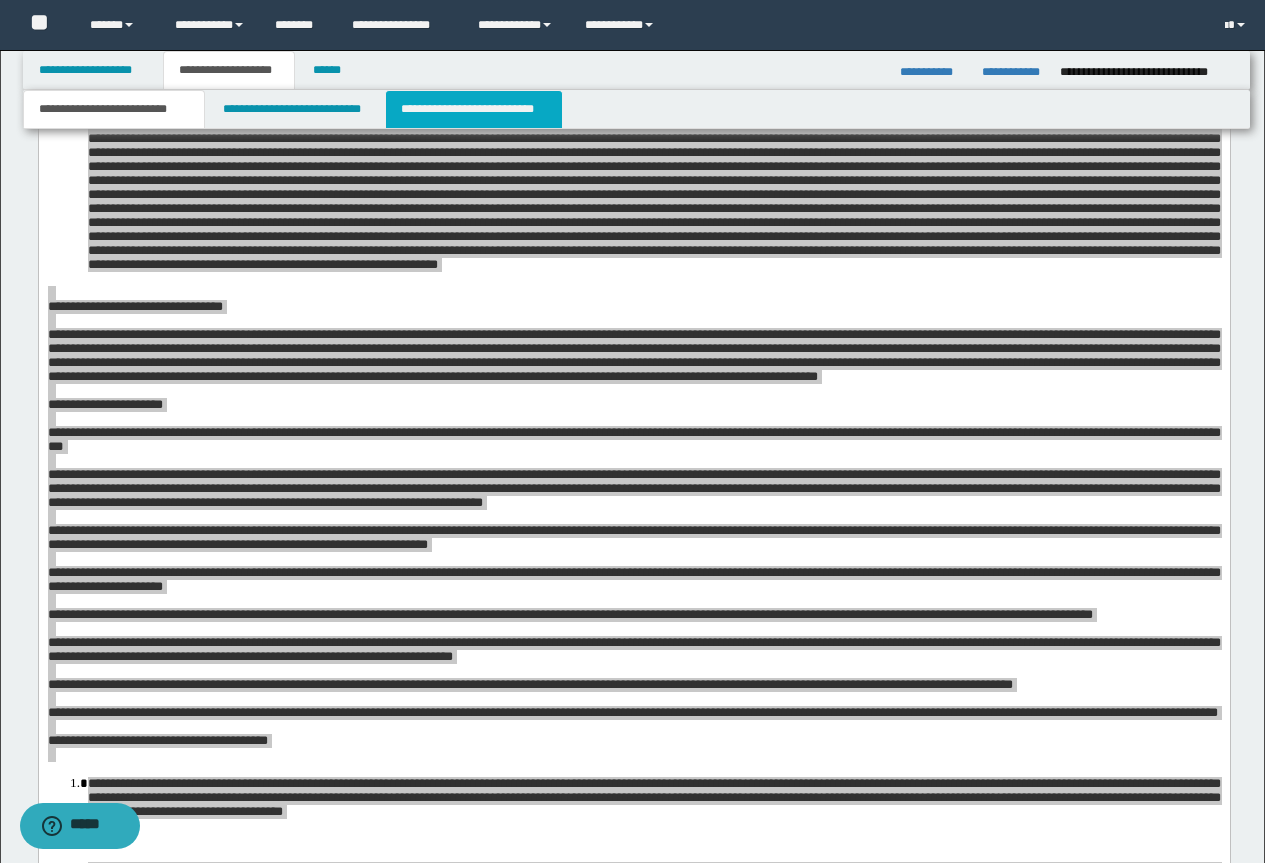 click on "**********" at bounding box center [474, 109] 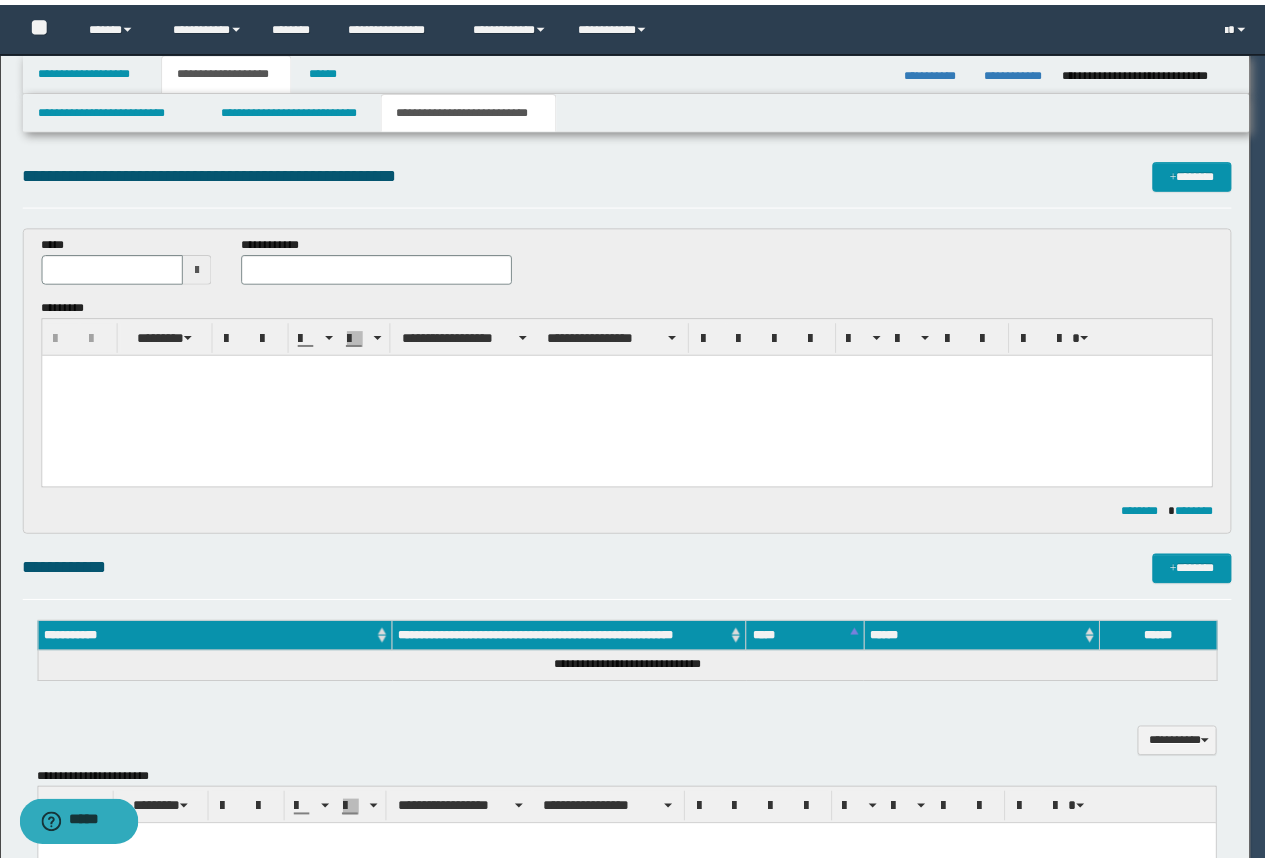 scroll, scrollTop: 0, scrollLeft: 0, axis: both 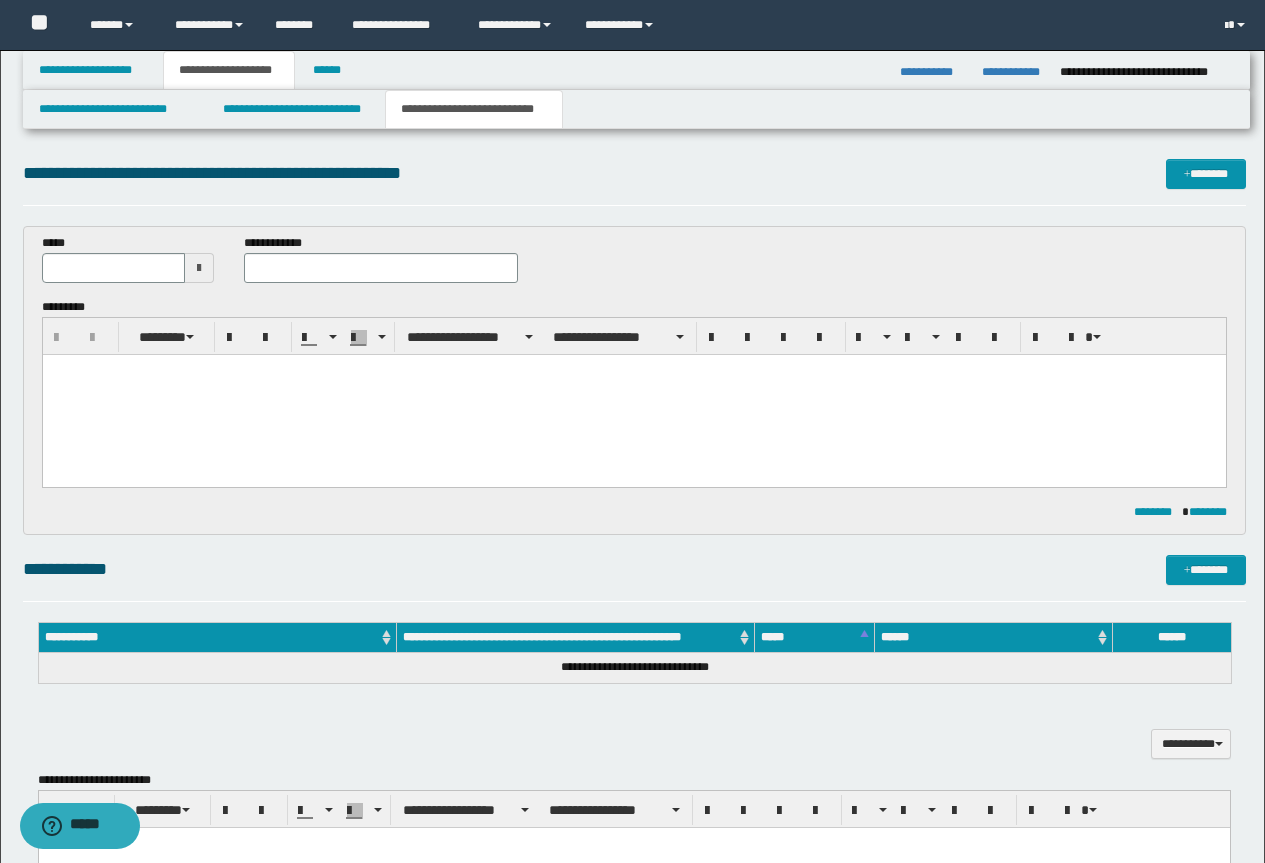 click at bounding box center [633, 395] 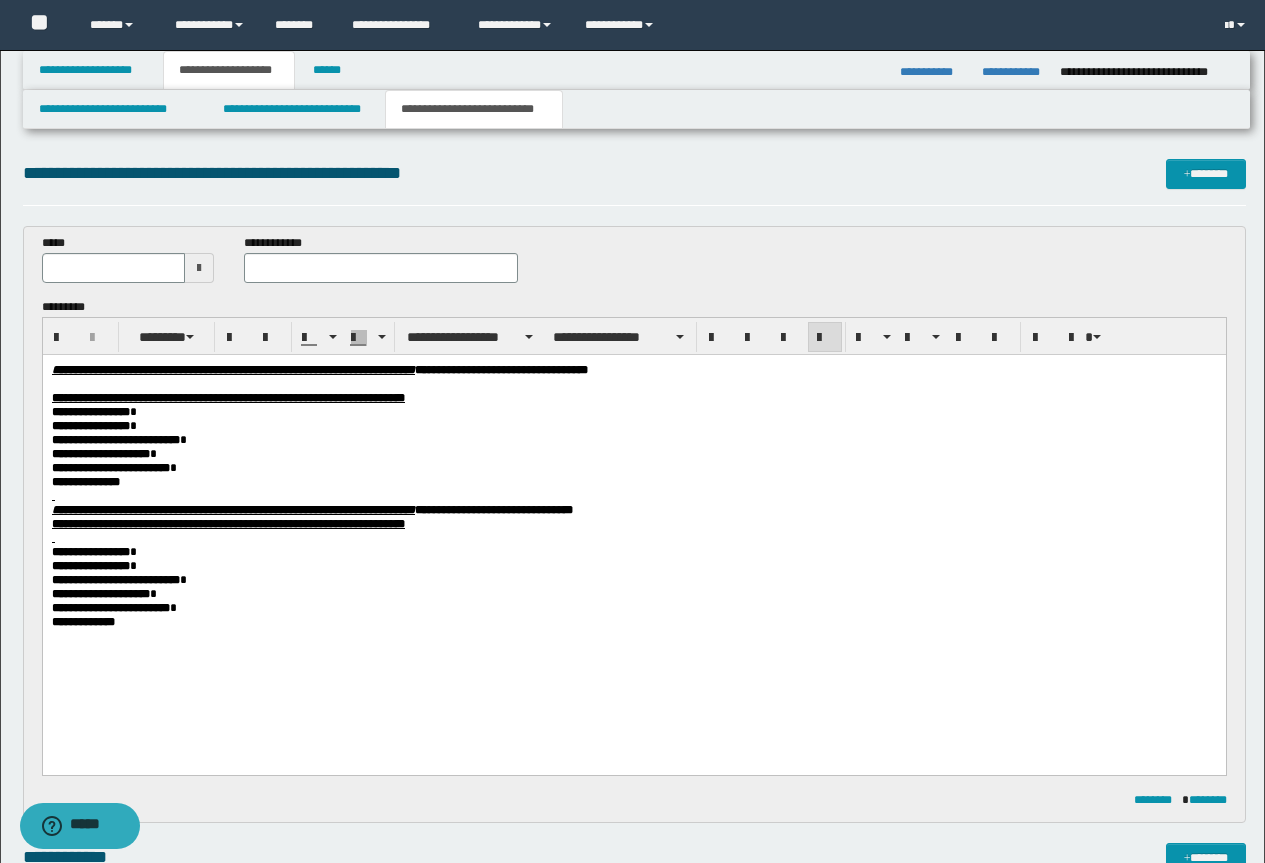 click on "**********" at bounding box center (633, 468) 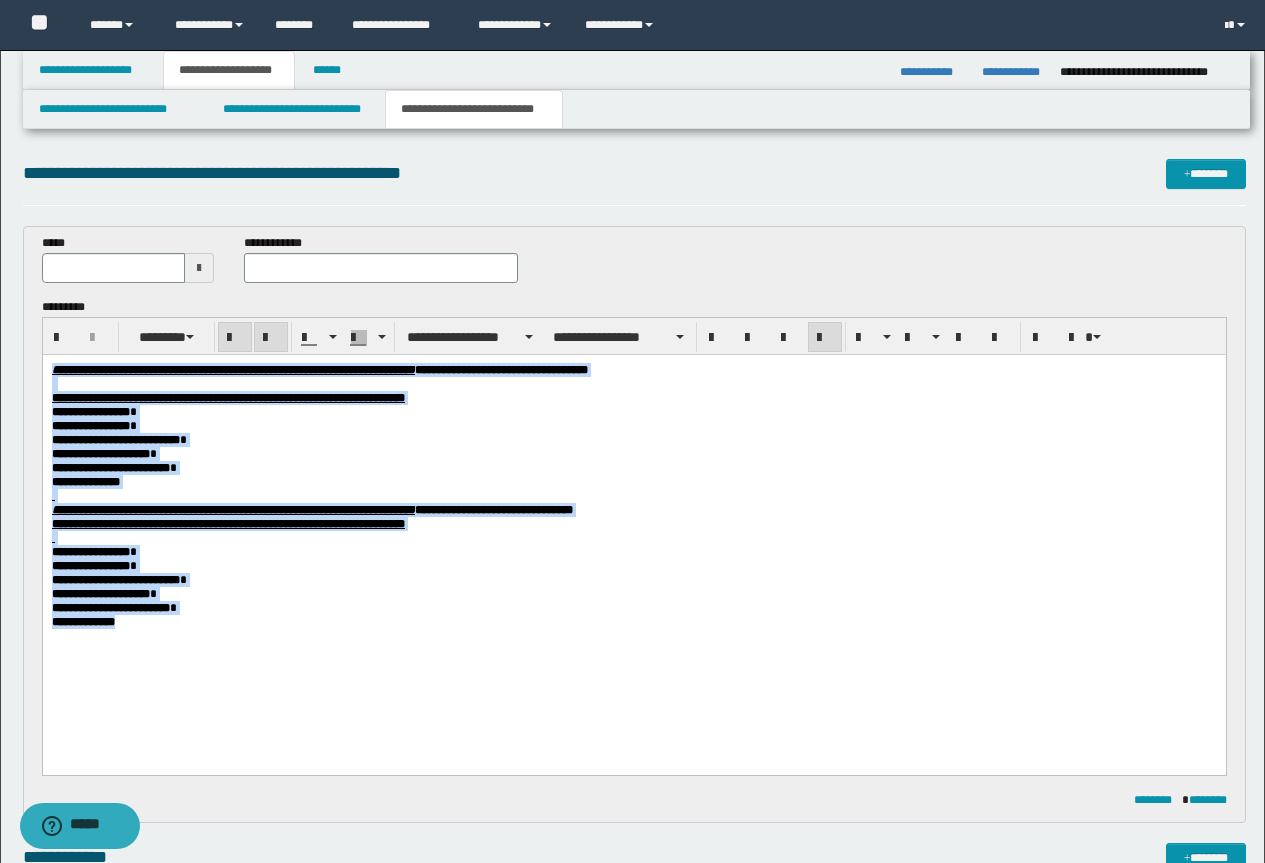 drag, startPoint x: 147, startPoint y: 635, endPoint x: 212, endPoint y: 670, distance: 73.82411 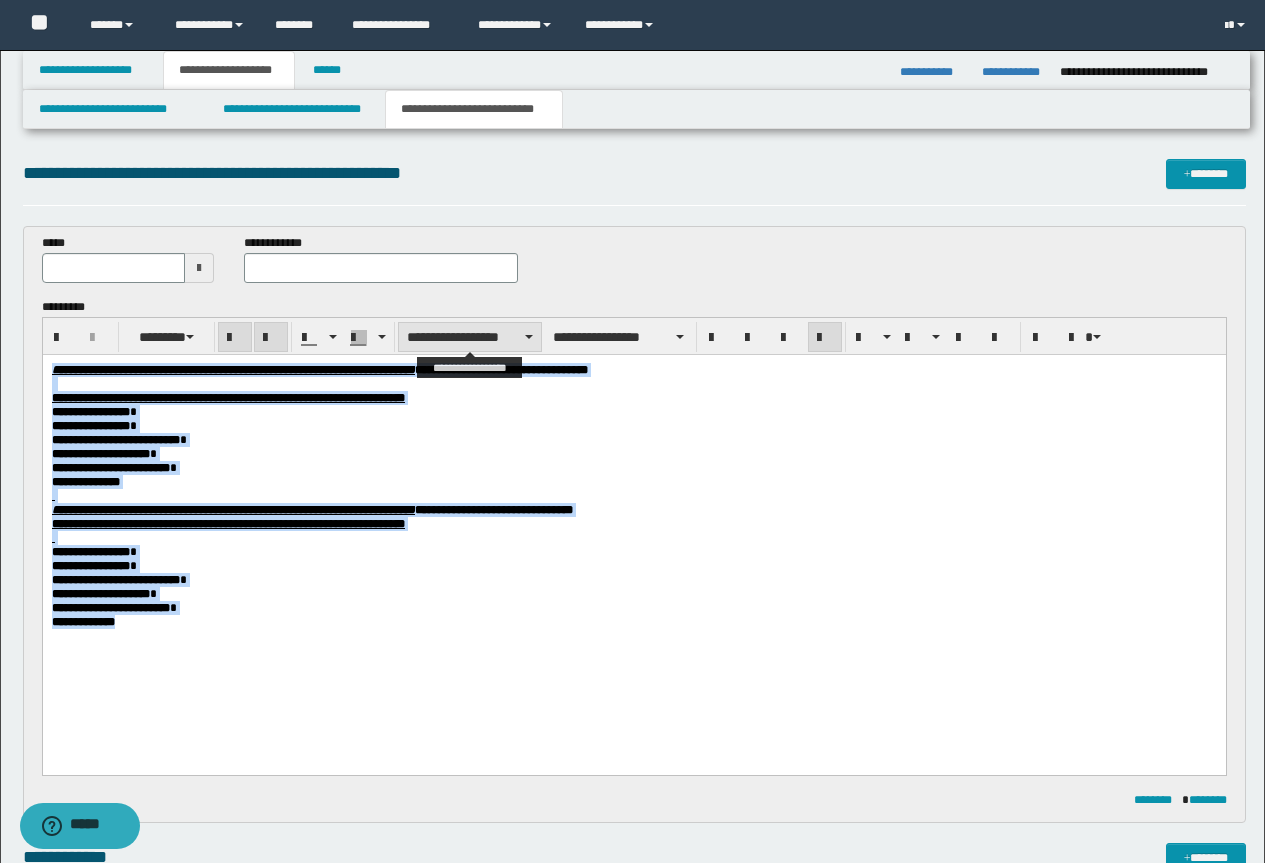 click on "**********" at bounding box center [470, 337] 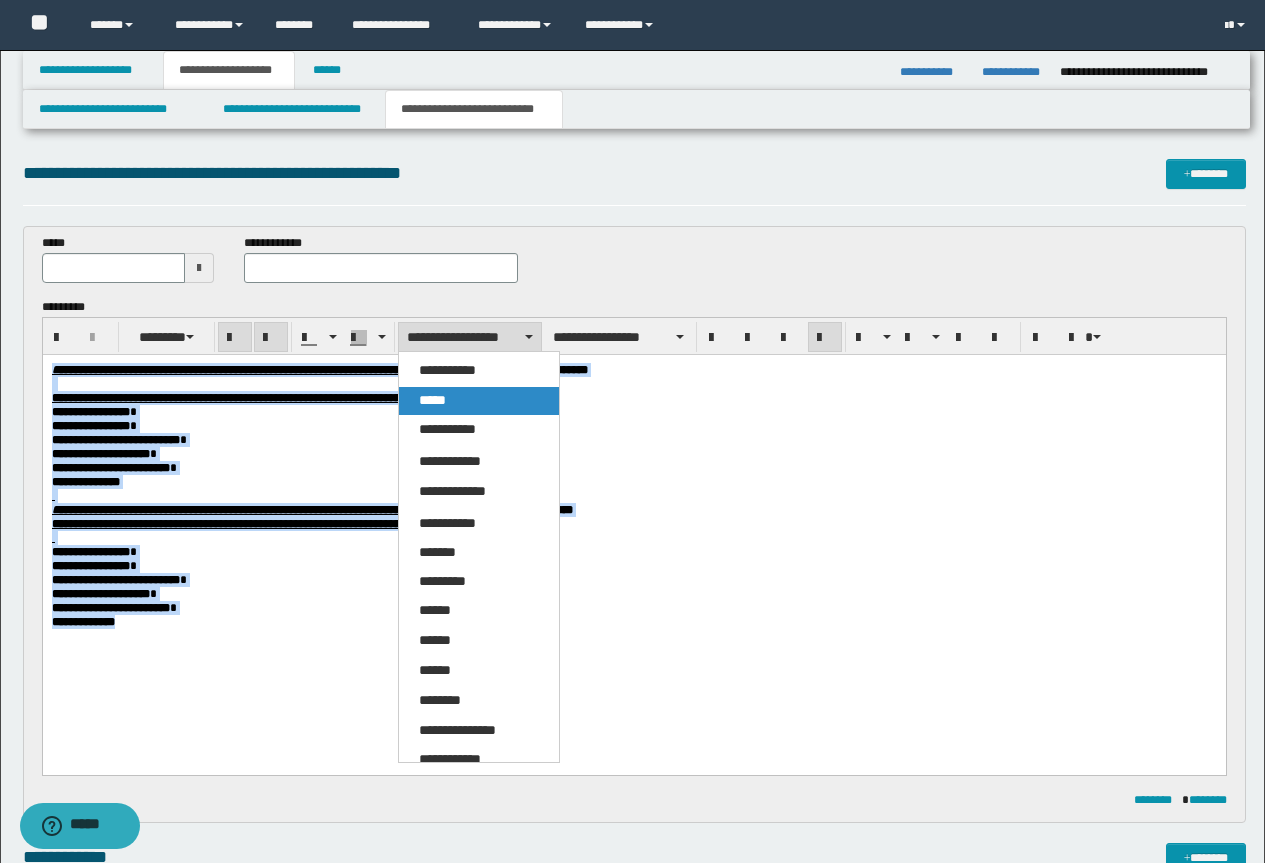 click on "*****" at bounding box center [479, 401] 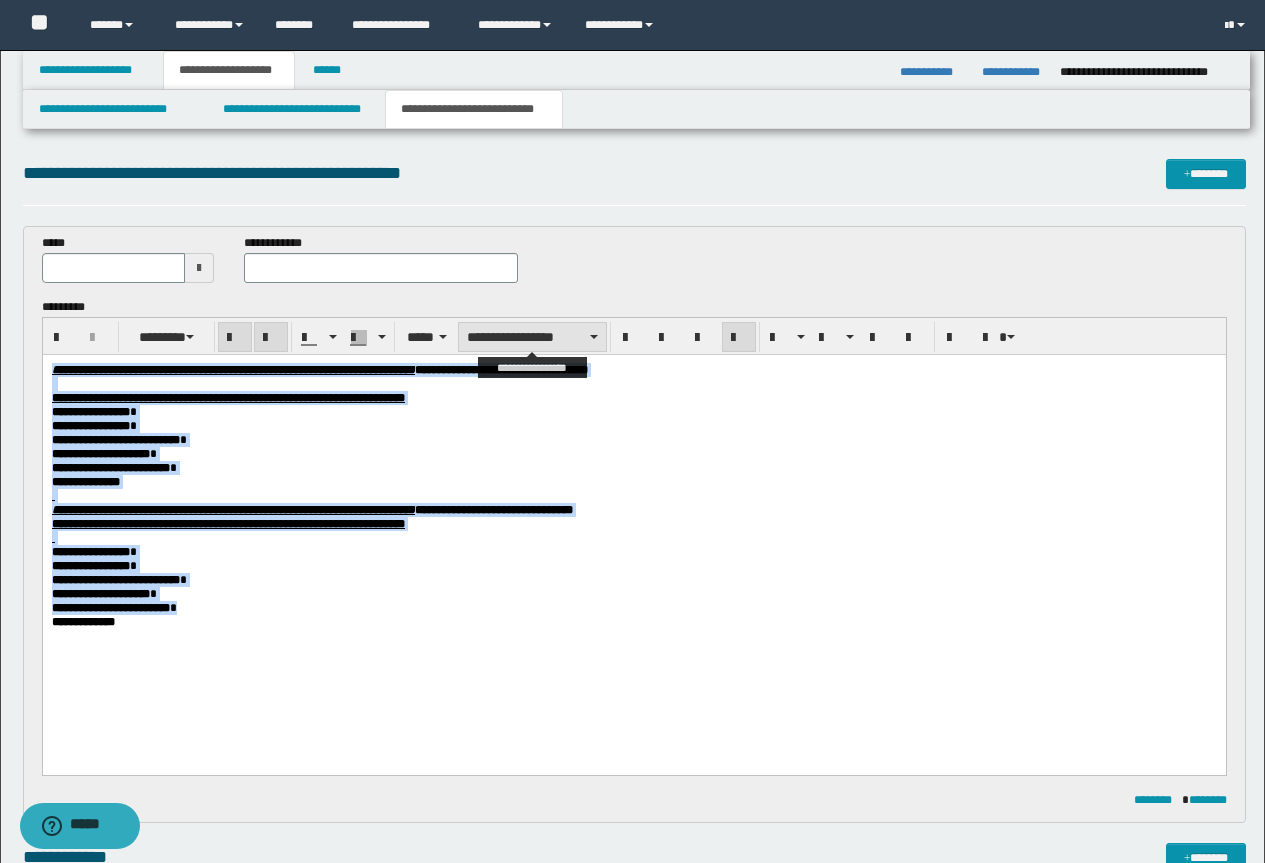 drag, startPoint x: 550, startPoint y: 334, endPoint x: 544, endPoint y: 345, distance: 12.529964 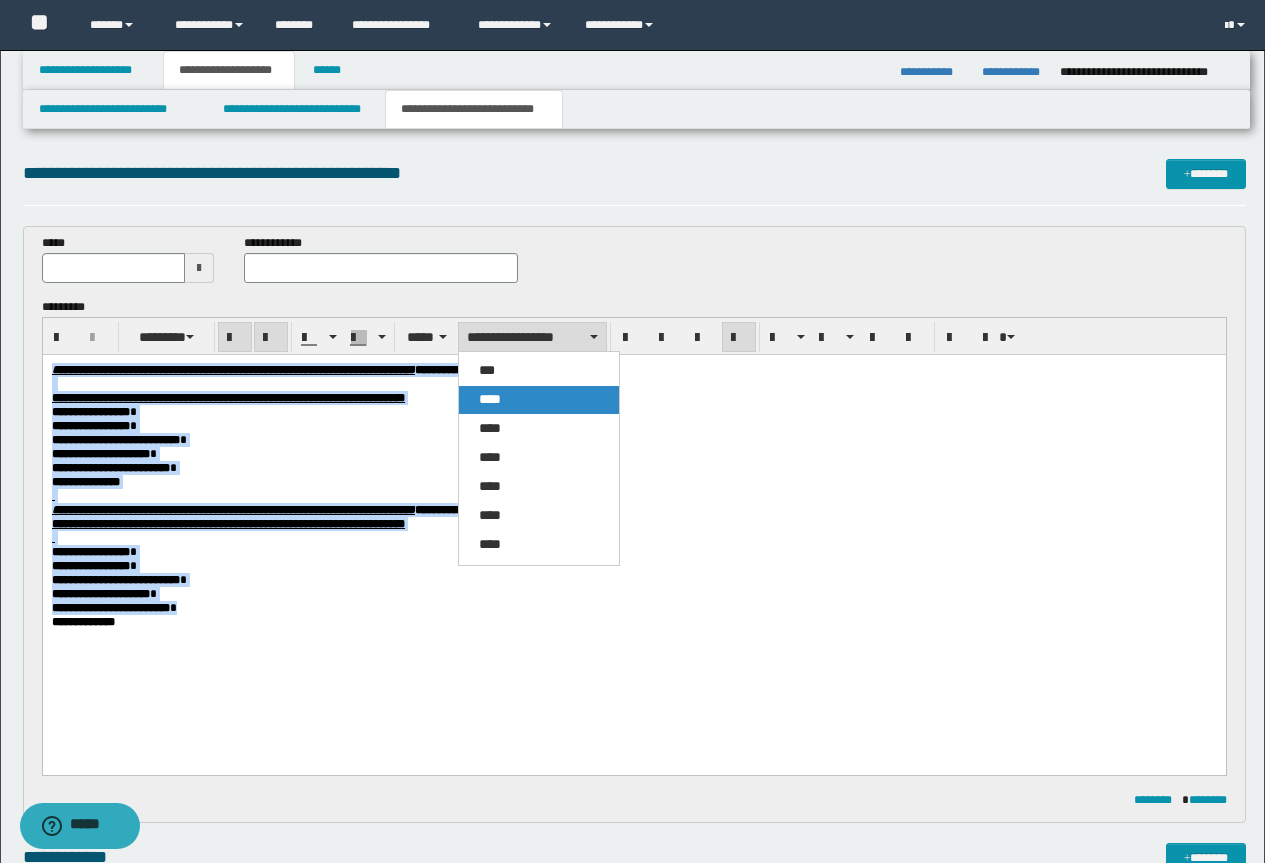 click on "****" at bounding box center [539, 400] 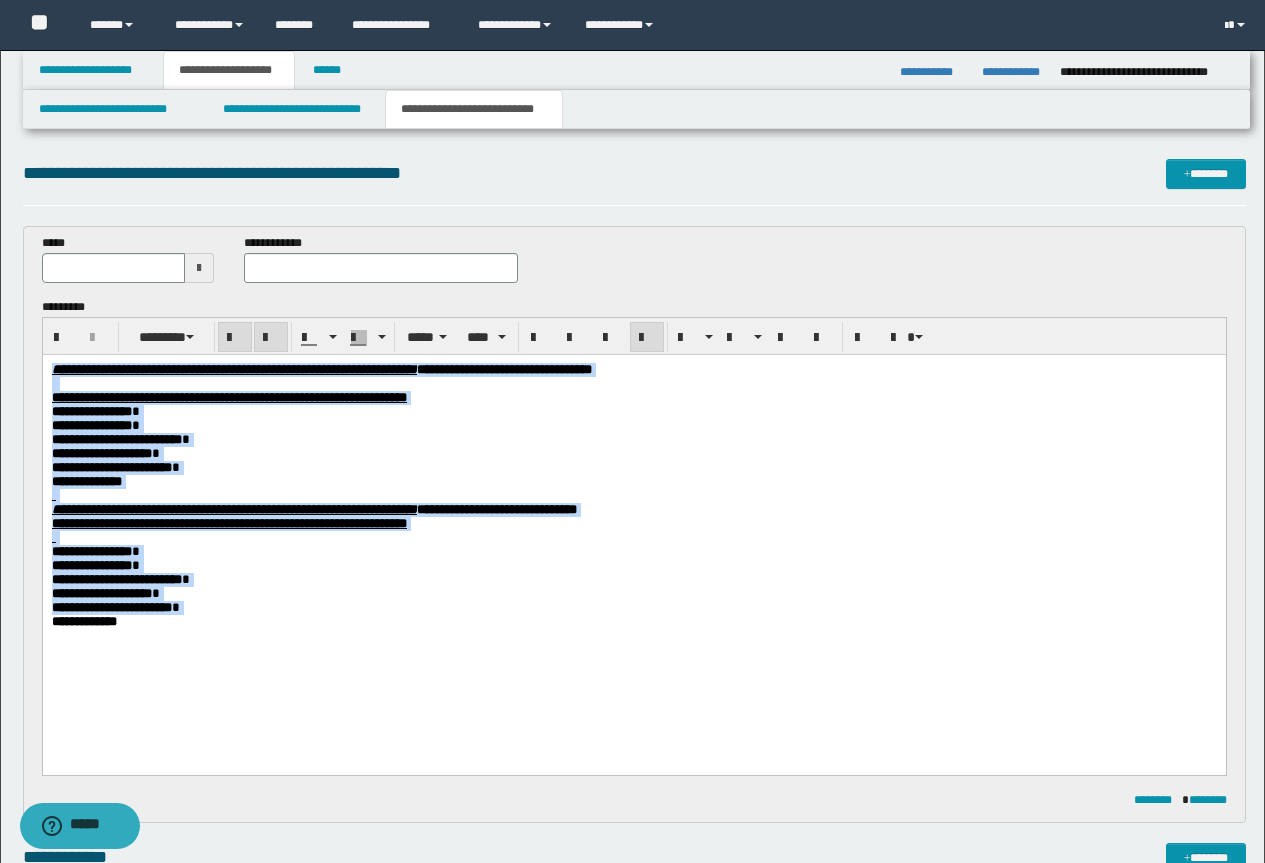 click on "**********" at bounding box center (633, 622) 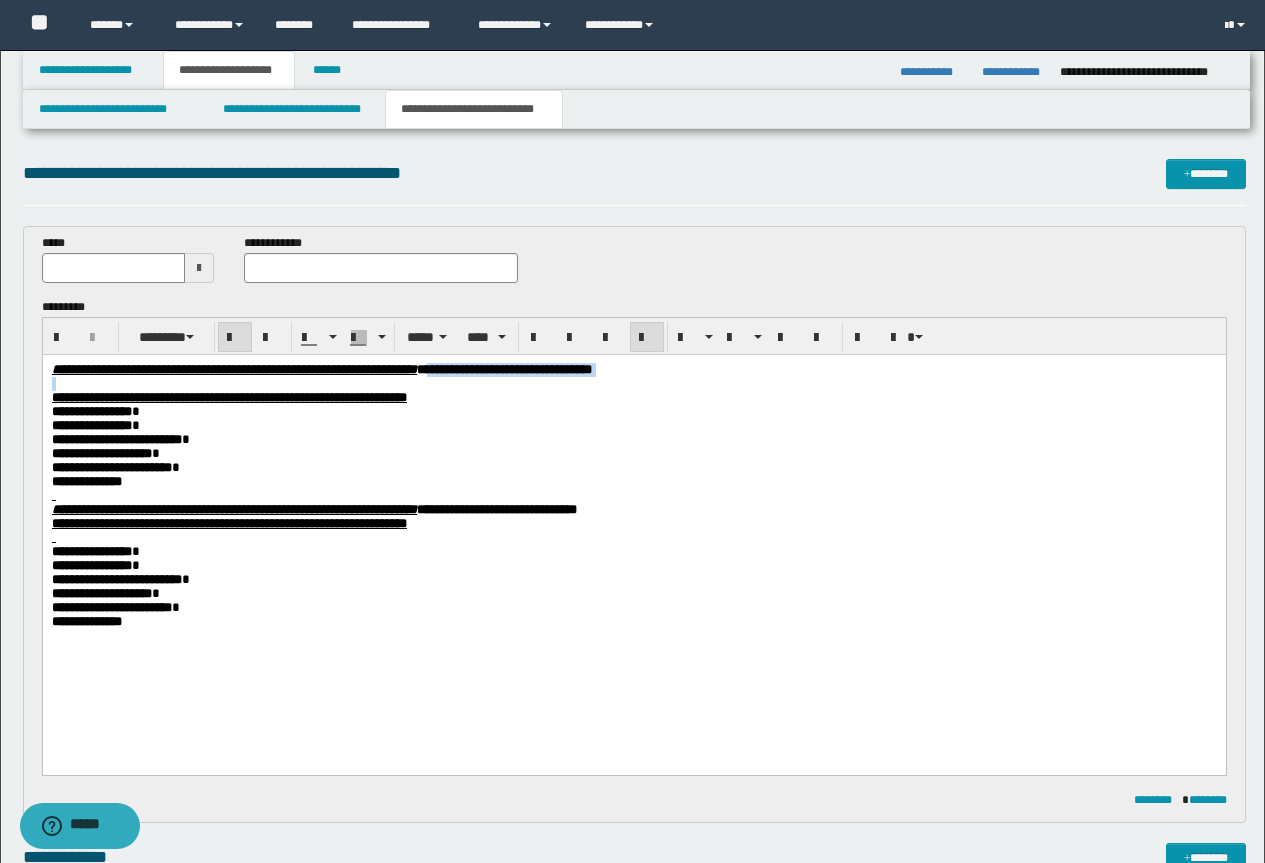 drag, startPoint x: 838, startPoint y: 379, endPoint x: 626, endPoint y: 374, distance: 212.05896 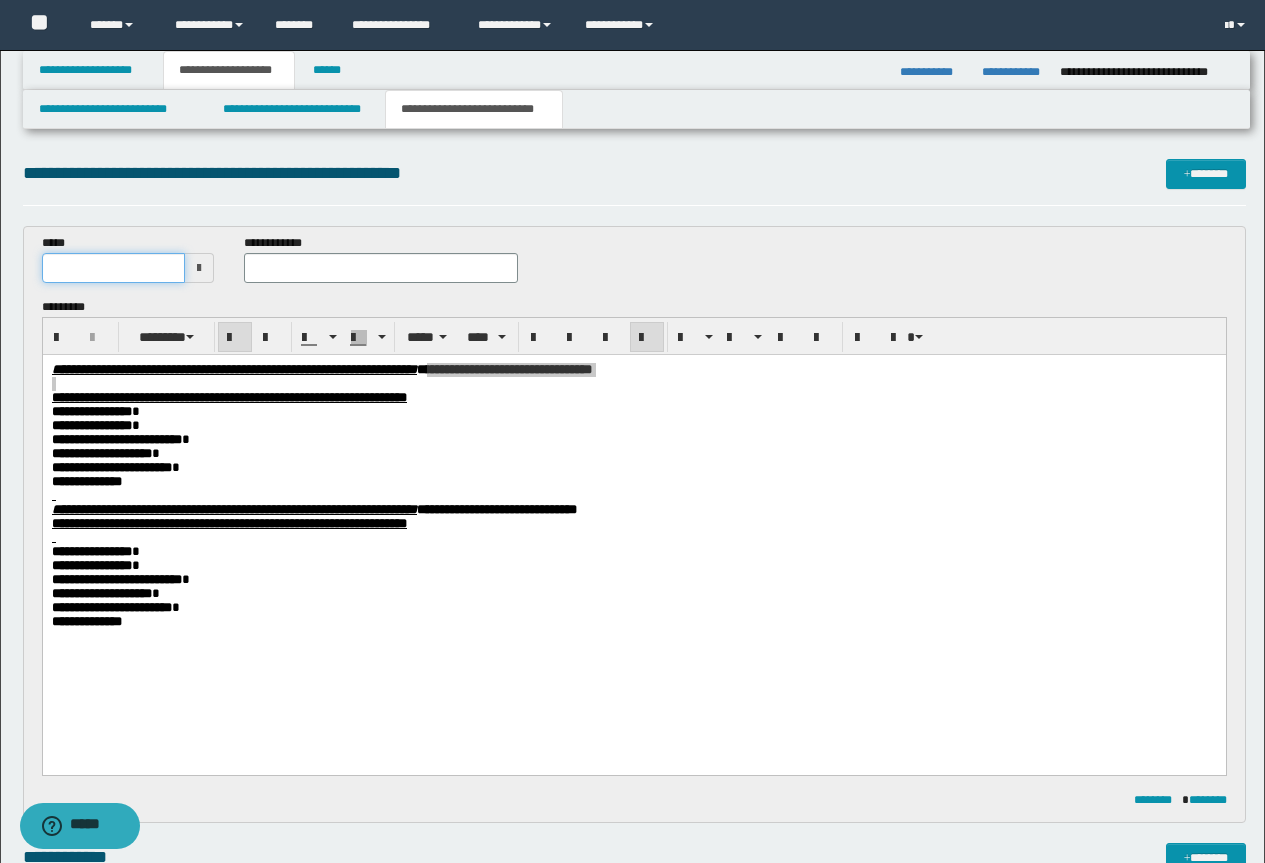 click at bounding box center [114, 268] 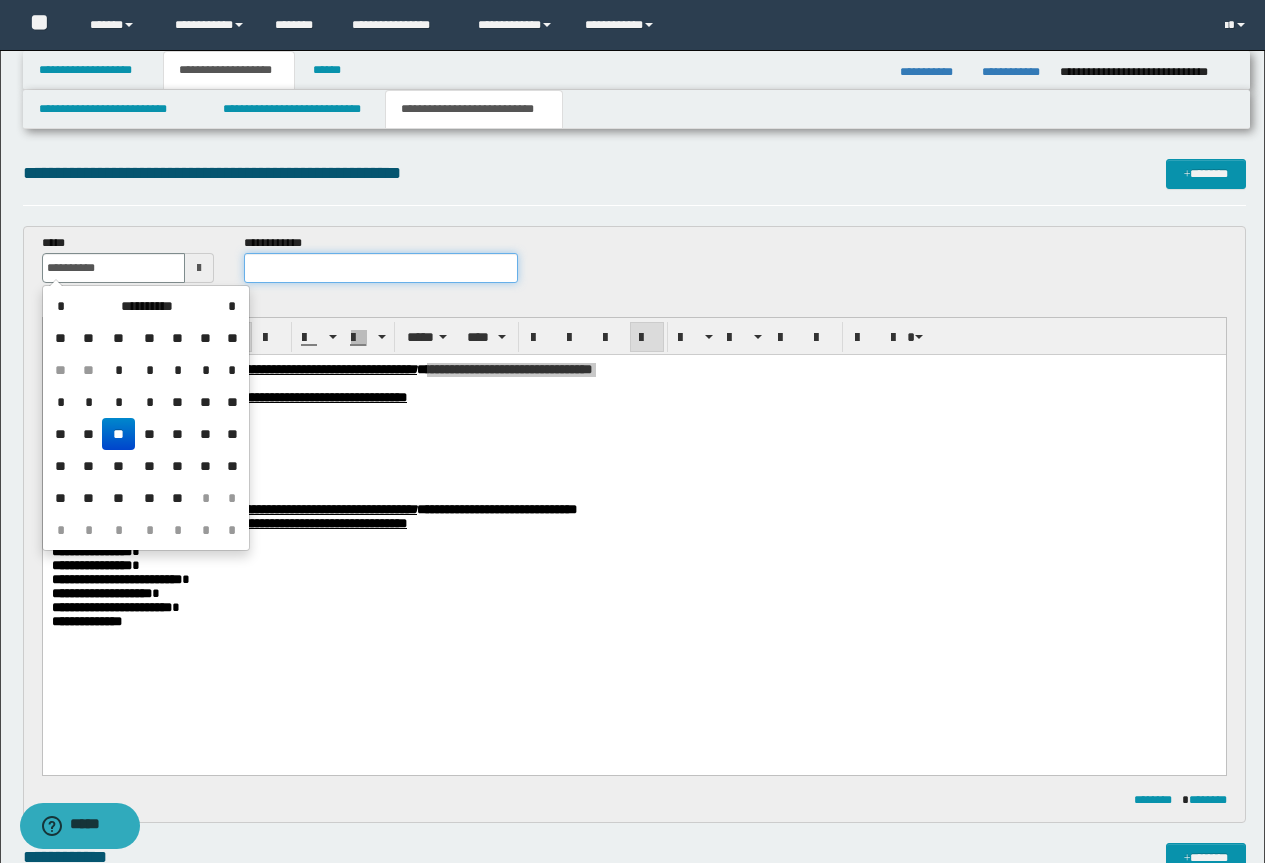 type on "**********" 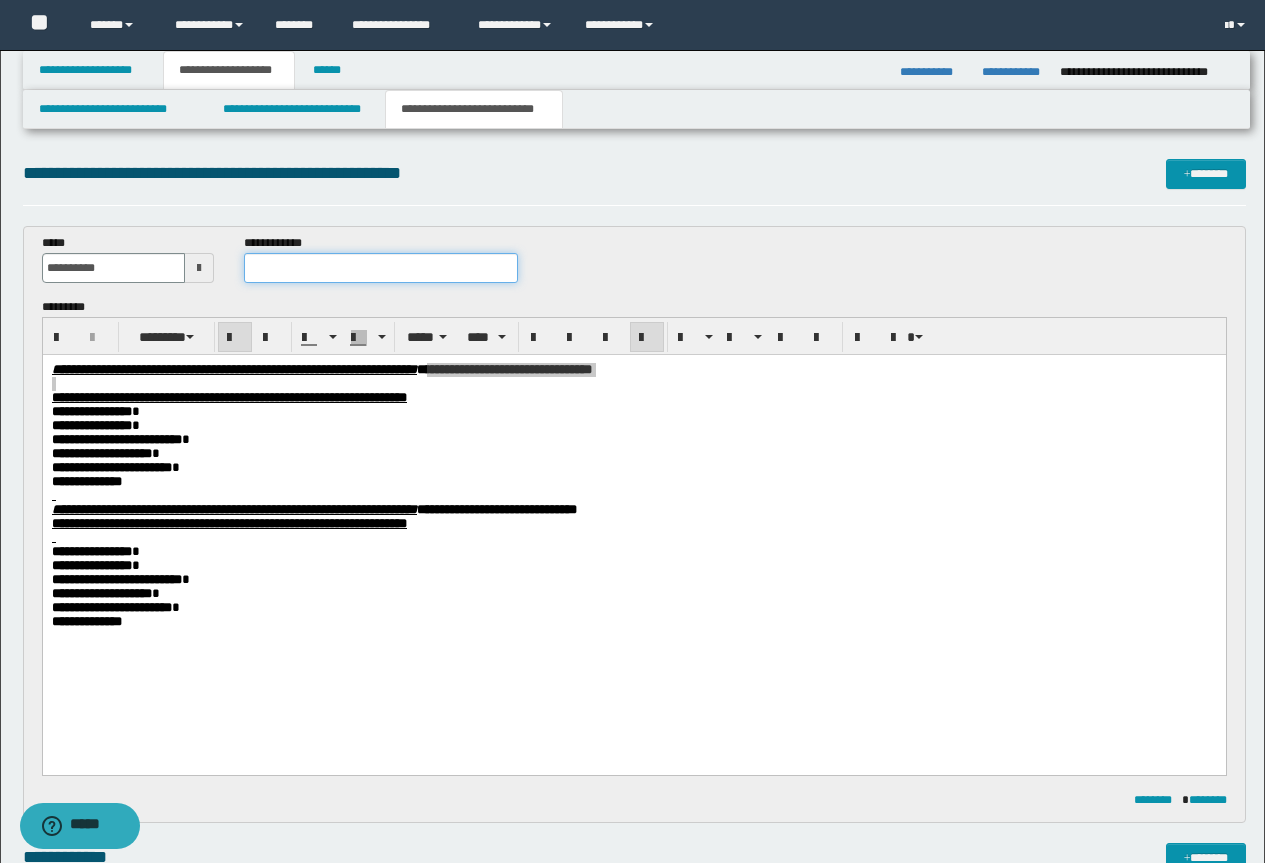 paste on "**********" 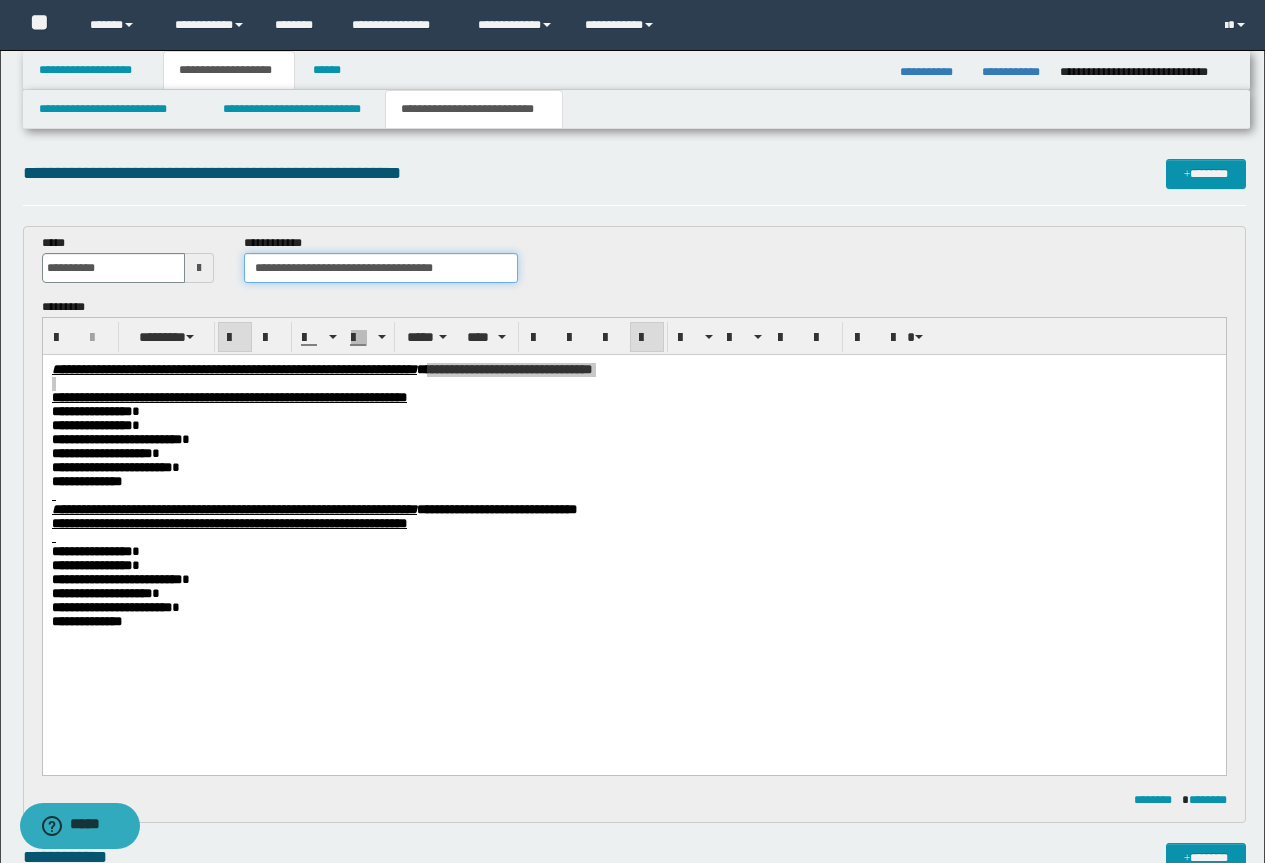drag, startPoint x: 458, startPoint y: 268, endPoint x: 363, endPoint y: 266, distance: 95.02105 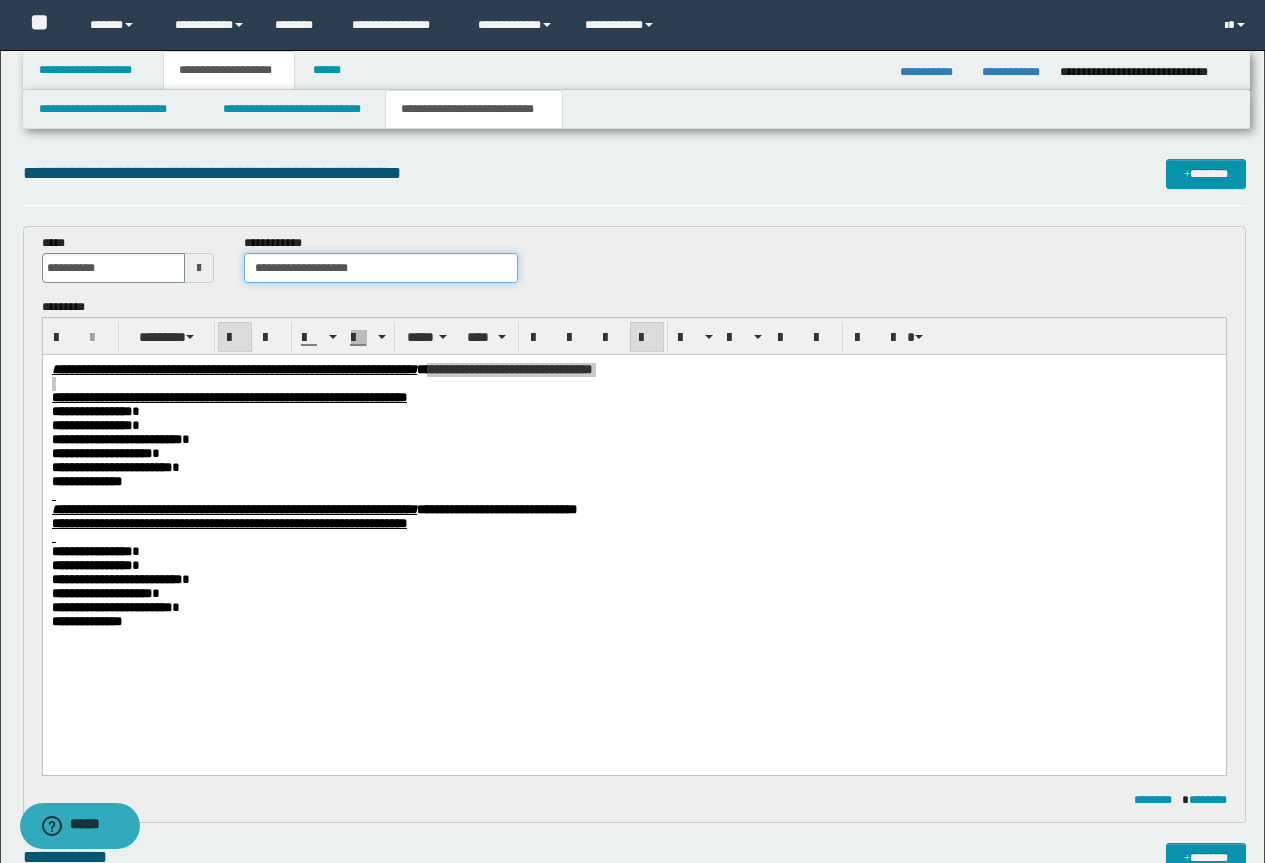type on "**********" 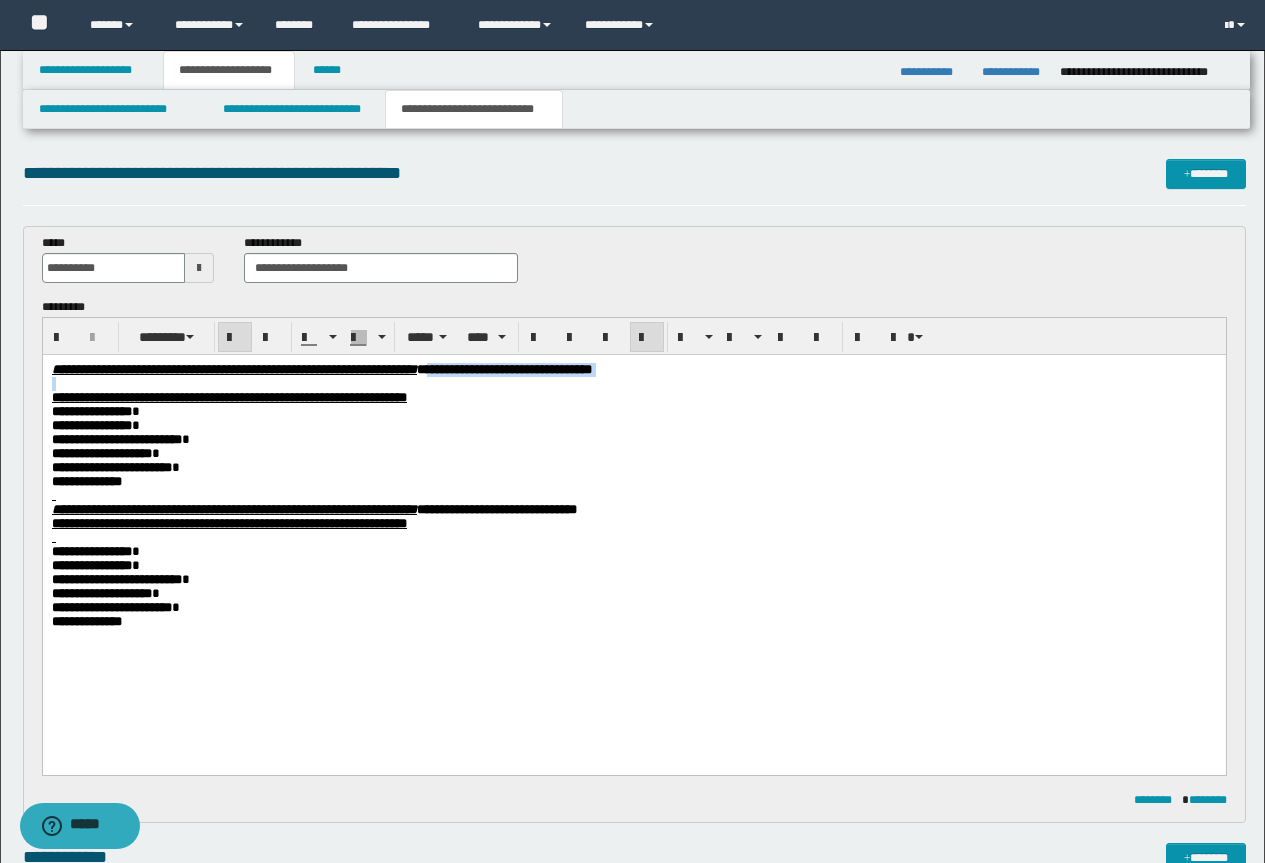 click on "**********" at bounding box center (91, 551) 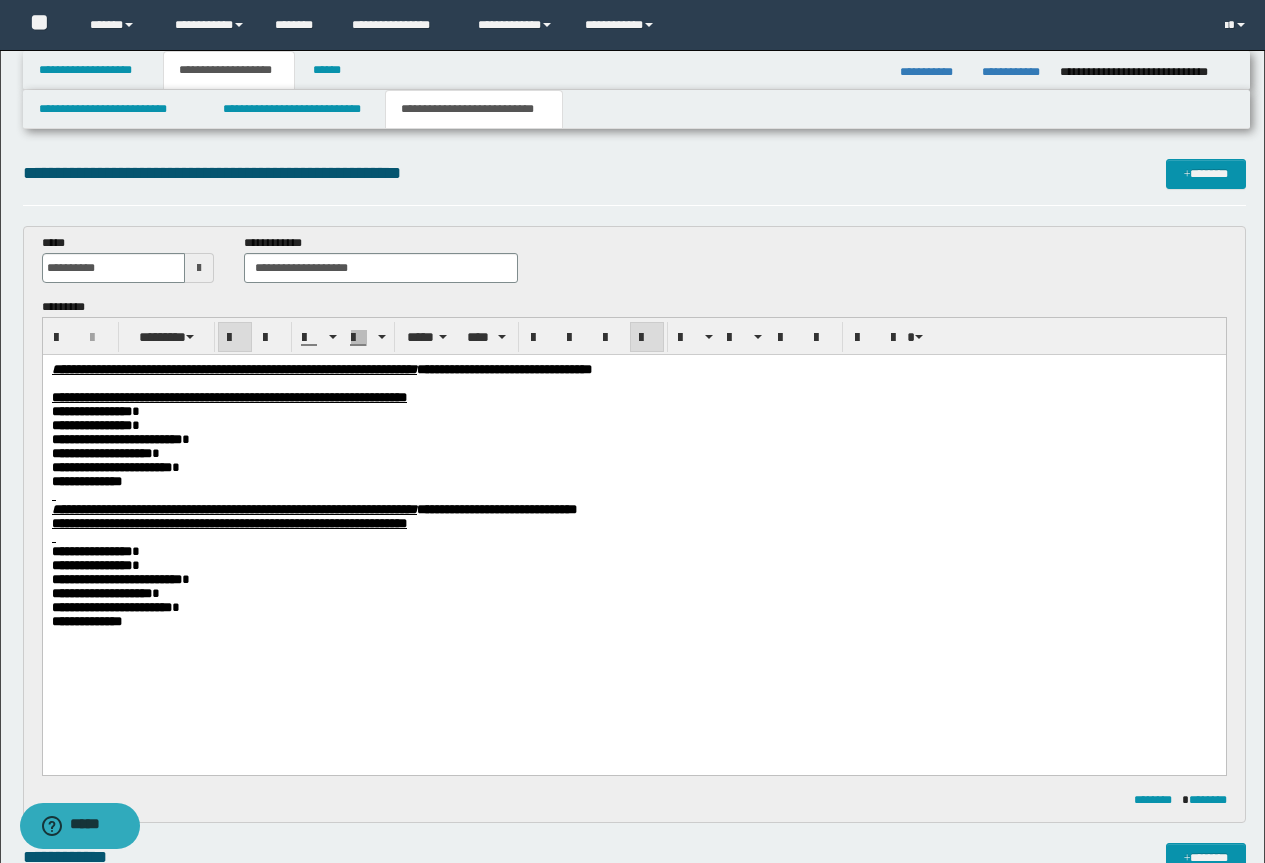 click on "**********" at bounding box center (233, 509) 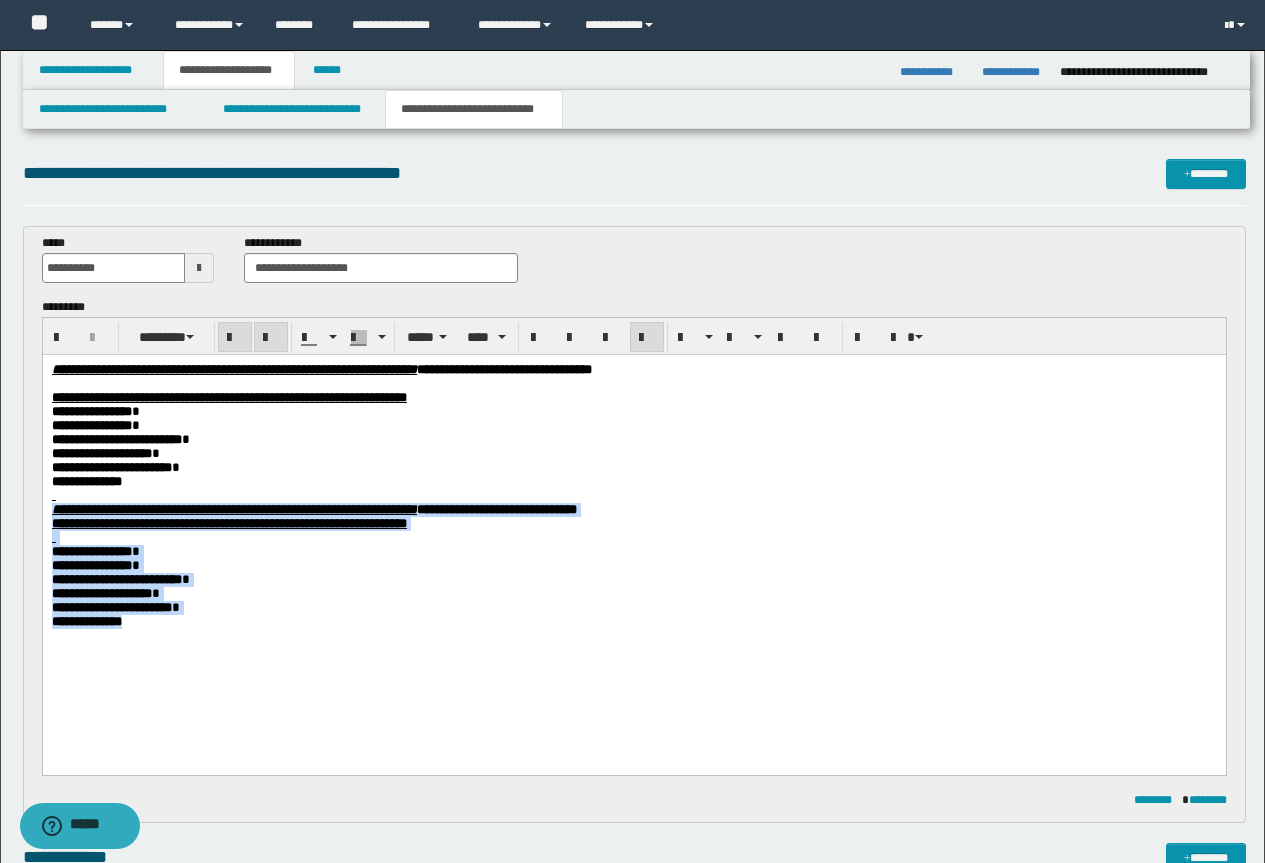 drag, startPoint x: 52, startPoint y: 530, endPoint x: 176, endPoint y: 707, distance: 216.1134 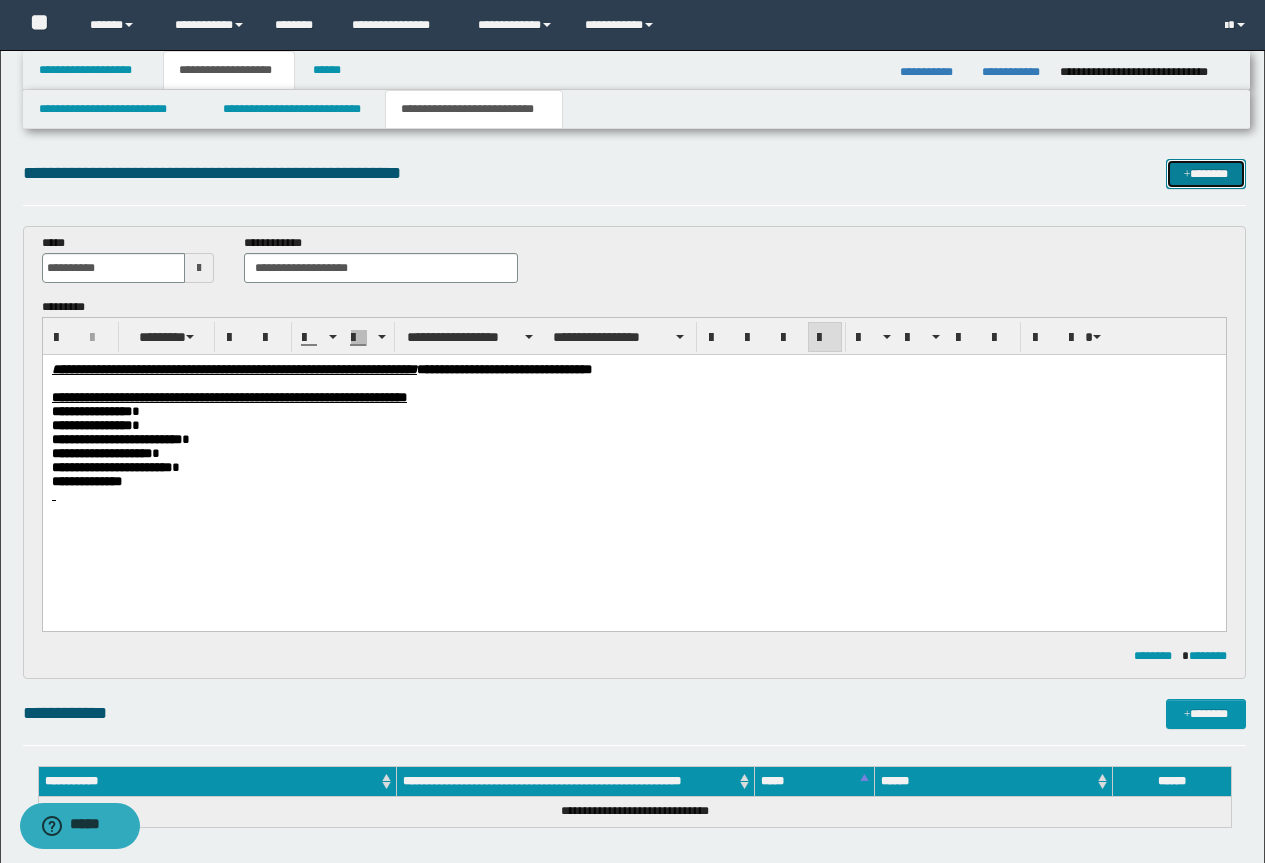 click on "*******" at bounding box center (1206, 174) 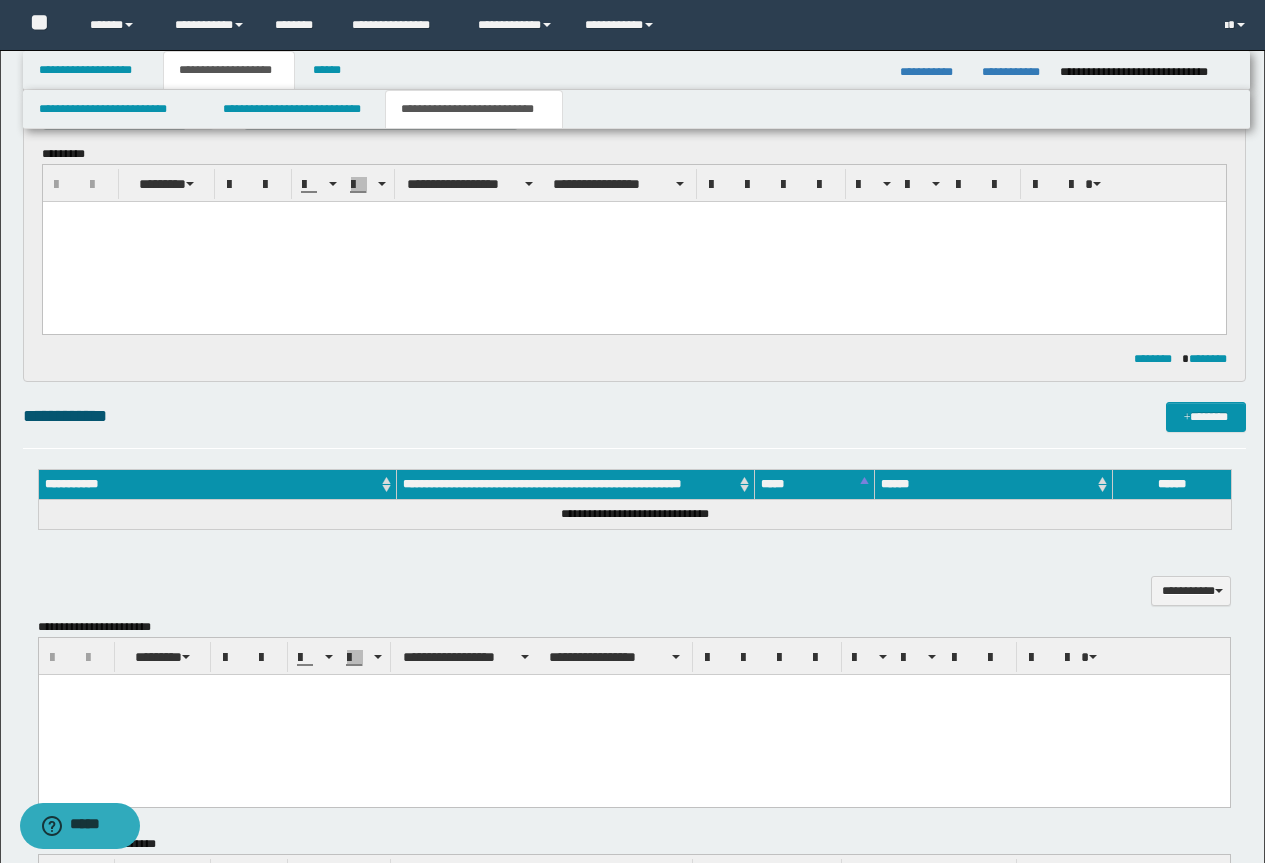 scroll, scrollTop: 0, scrollLeft: 0, axis: both 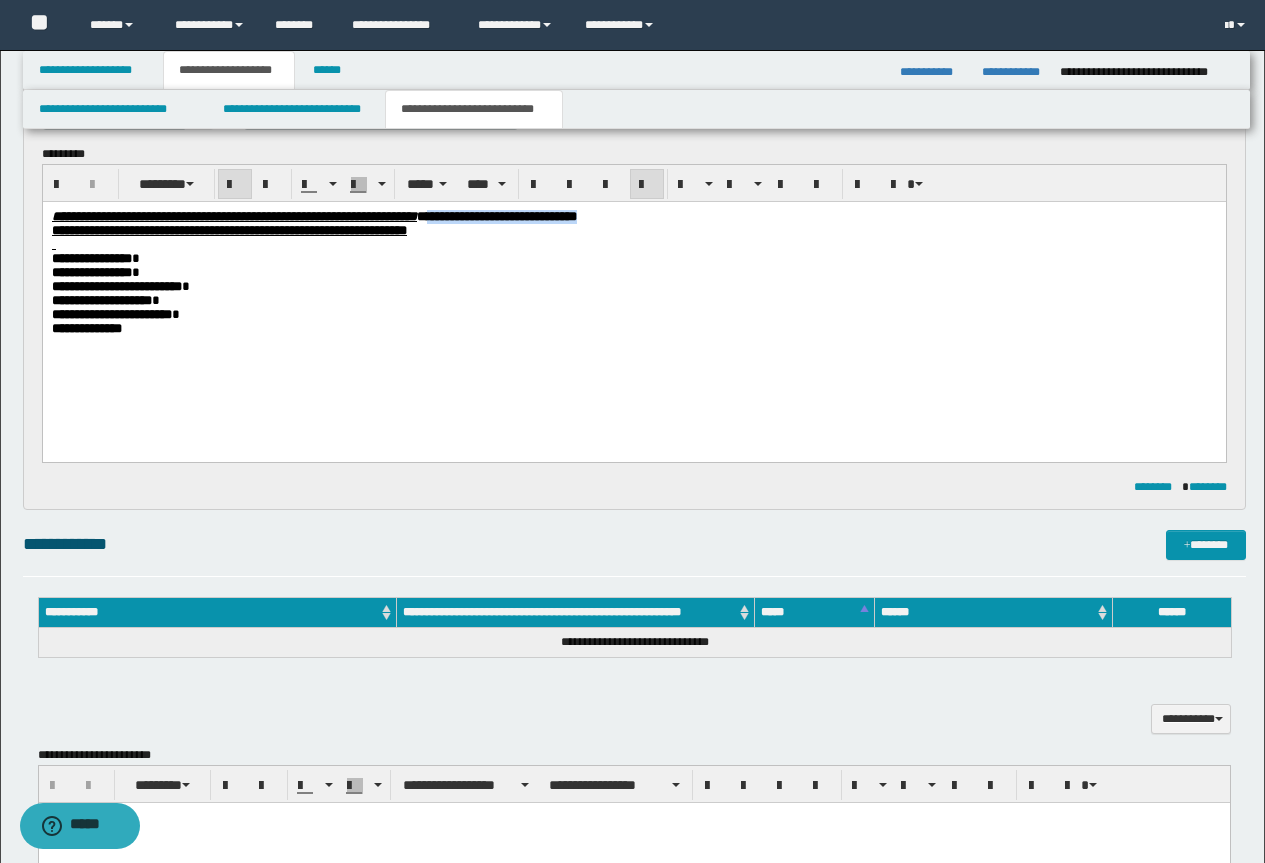 drag, startPoint x: 836, startPoint y: 223, endPoint x: 628, endPoint y: 221, distance: 208.00961 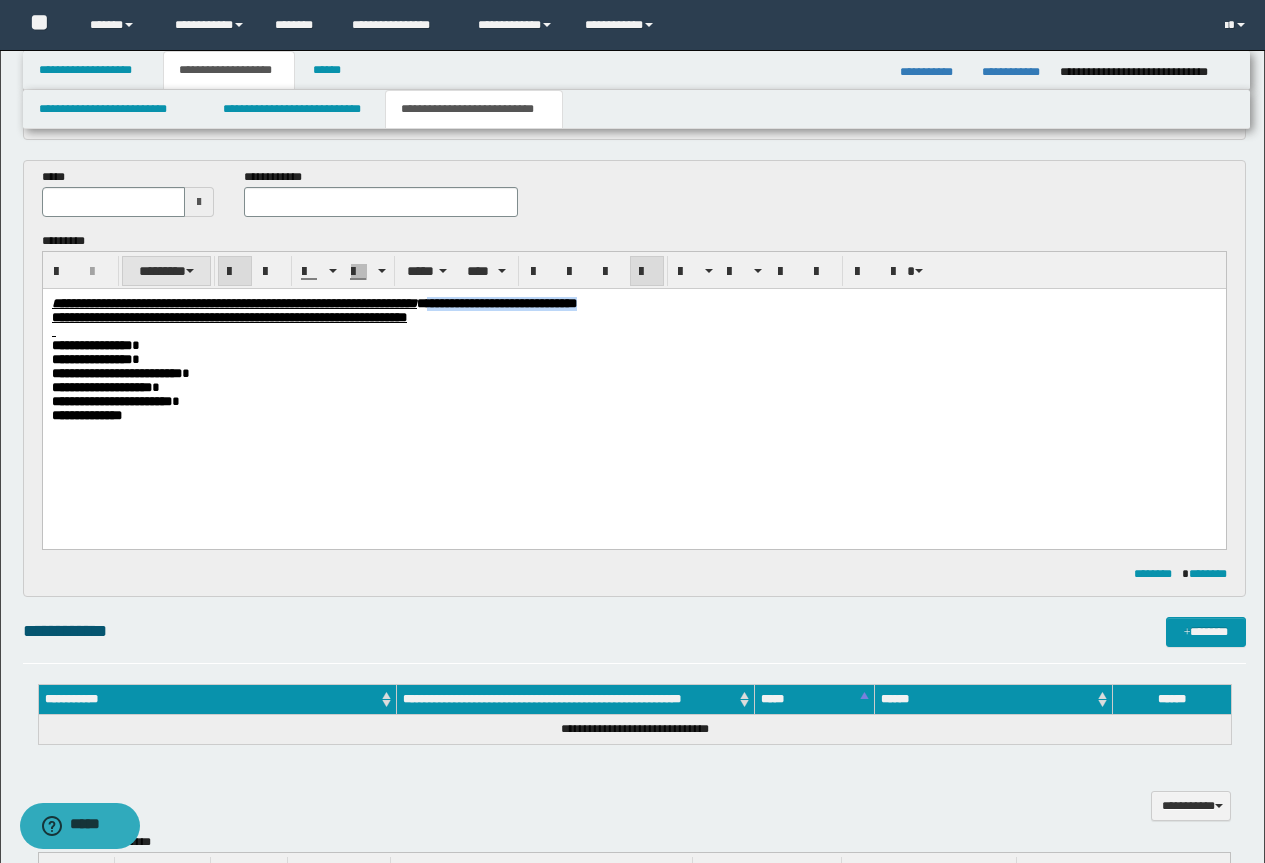 scroll, scrollTop: 526, scrollLeft: 0, axis: vertical 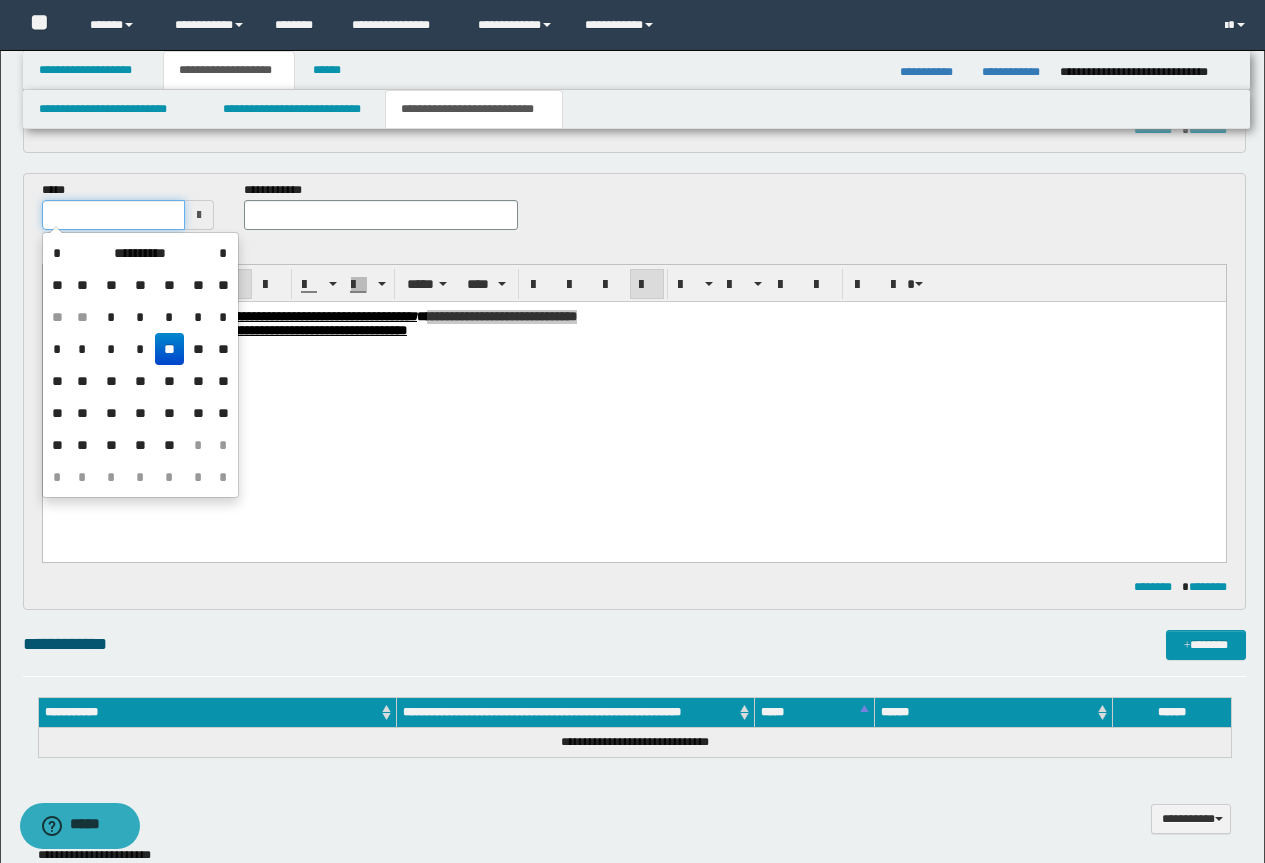 click at bounding box center [114, 215] 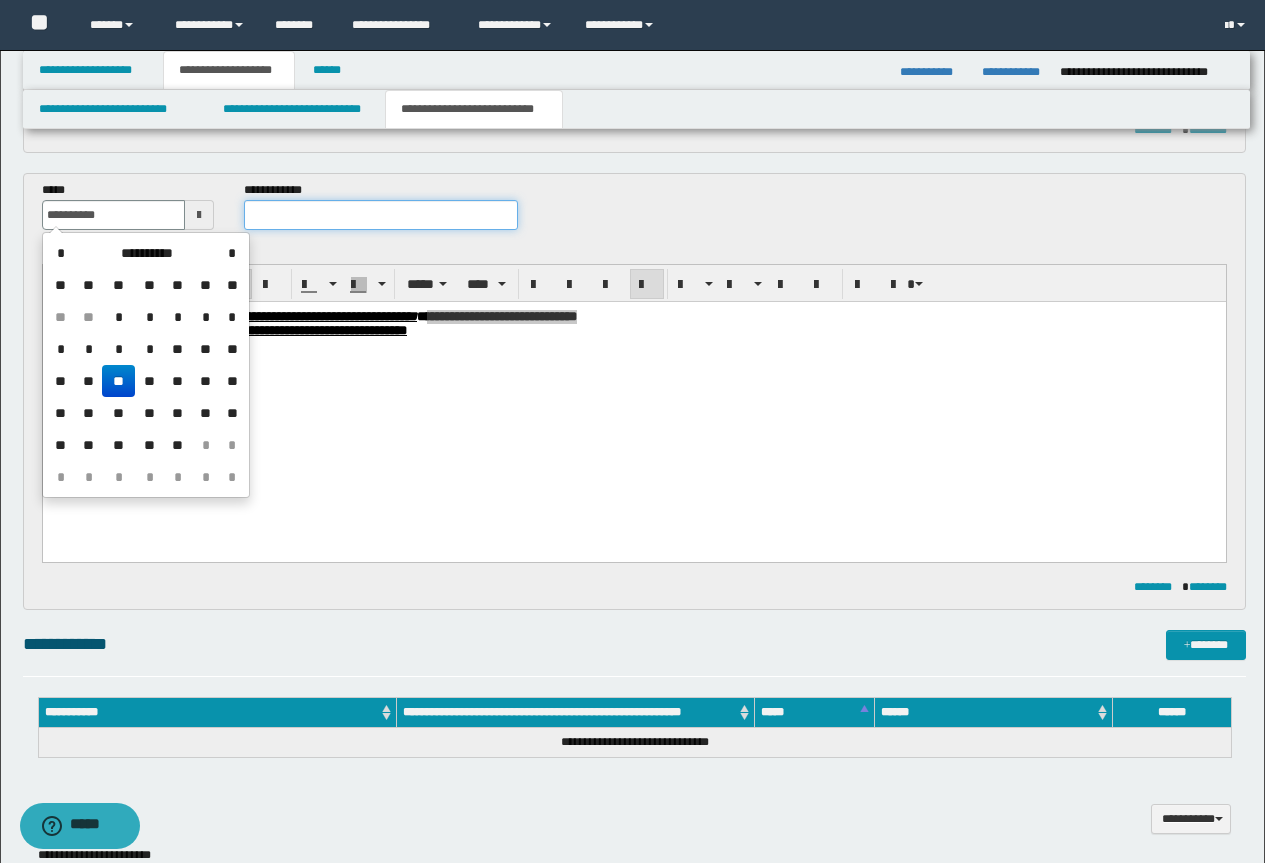 type on "**********" 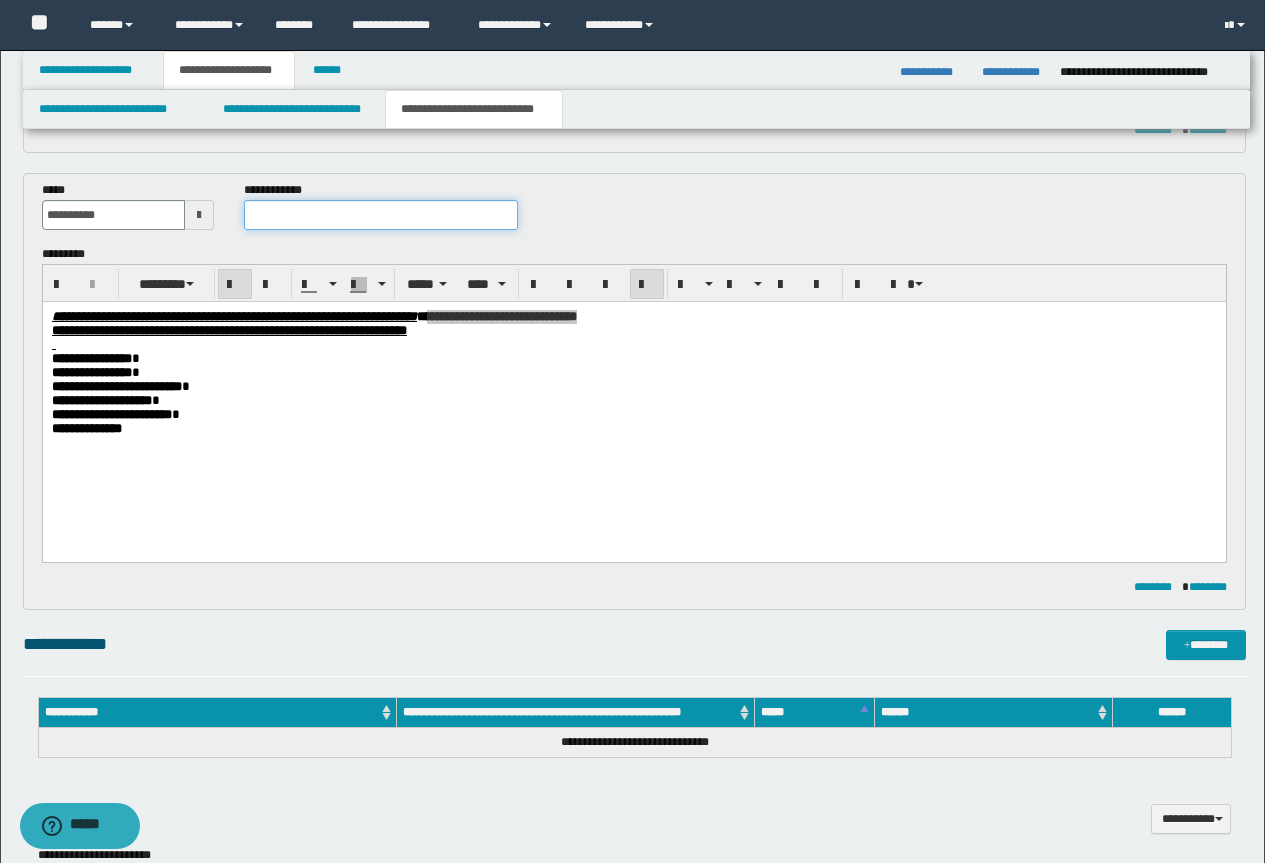 click at bounding box center (381, 215) 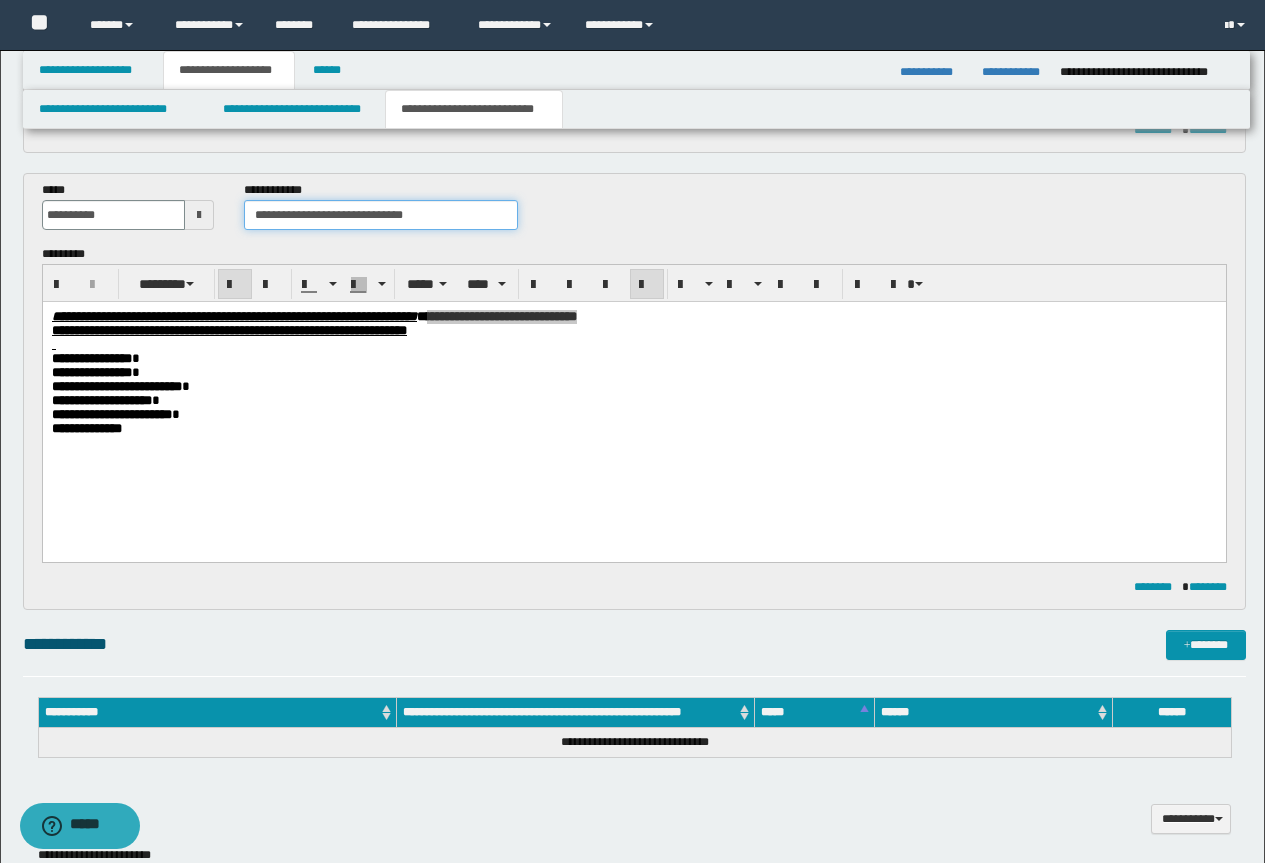 drag, startPoint x: 439, startPoint y: 221, endPoint x: 349, endPoint y: 228, distance: 90.27181 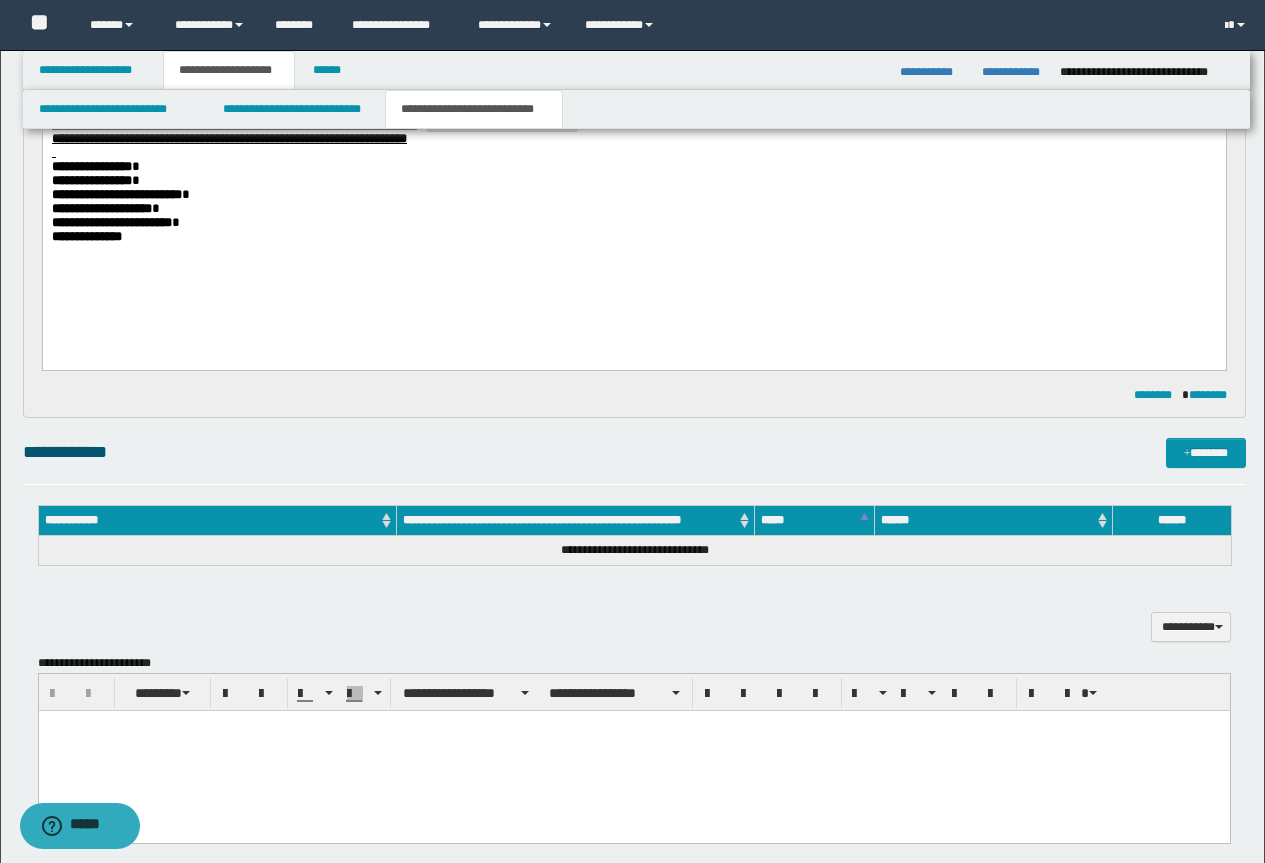 scroll, scrollTop: 726, scrollLeft: 0, axis: vertical 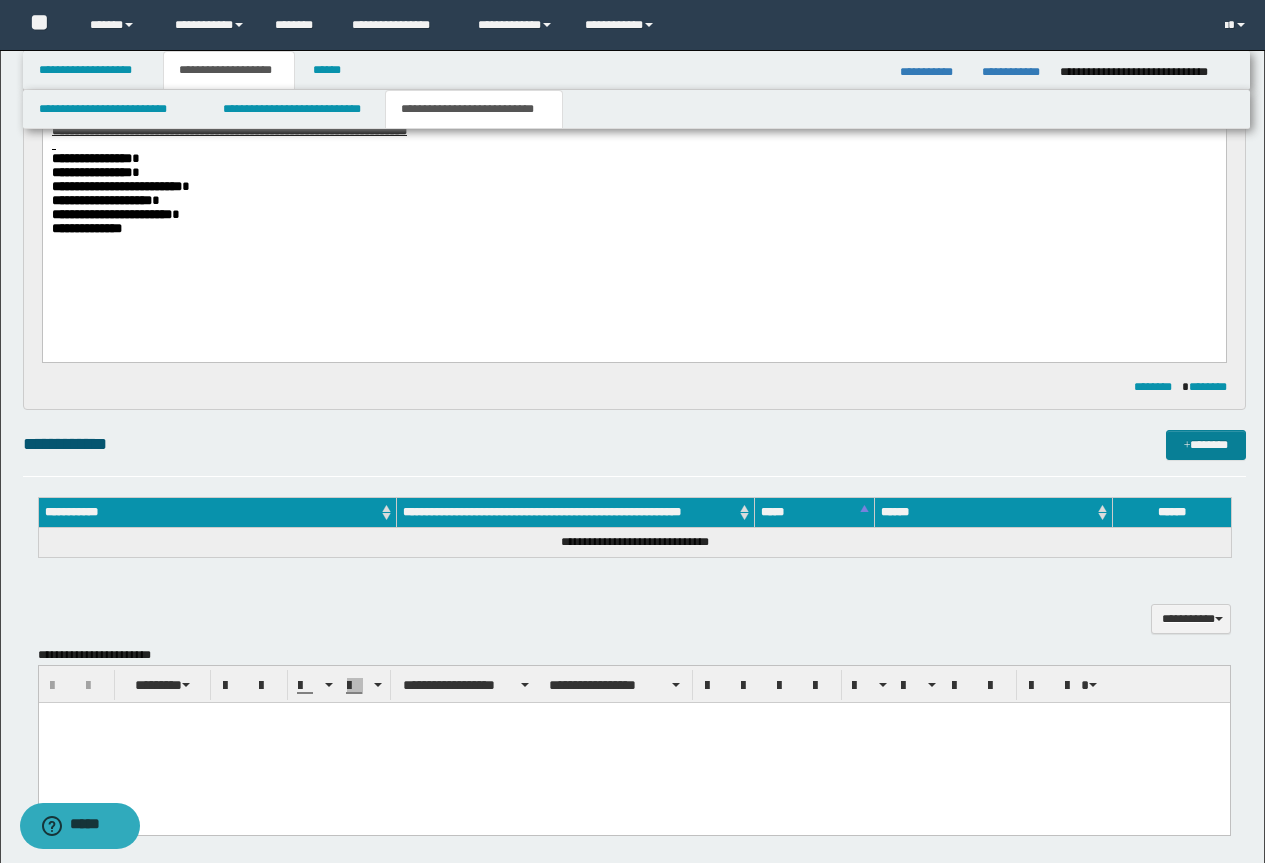 type on "**********" 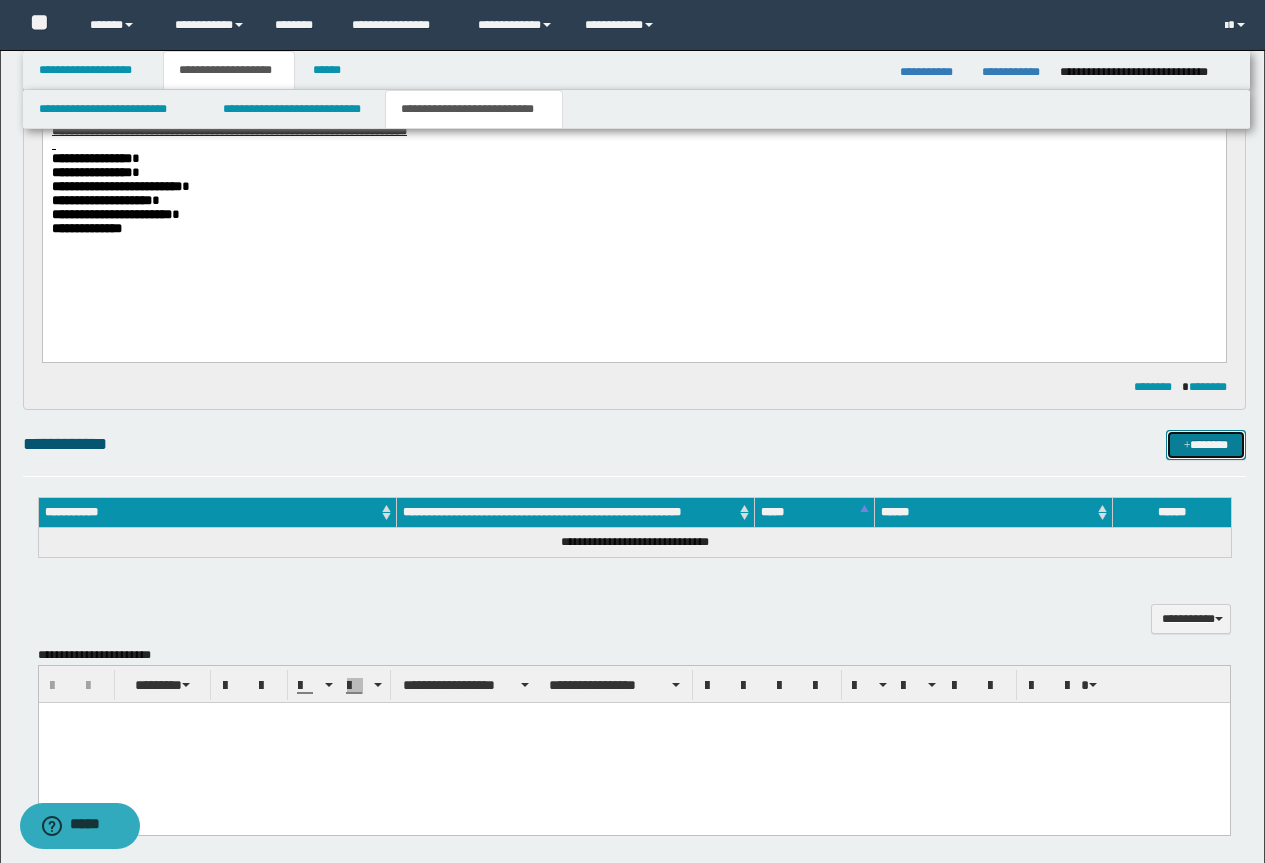 click on "*******" at bounding box center (1206, 445) 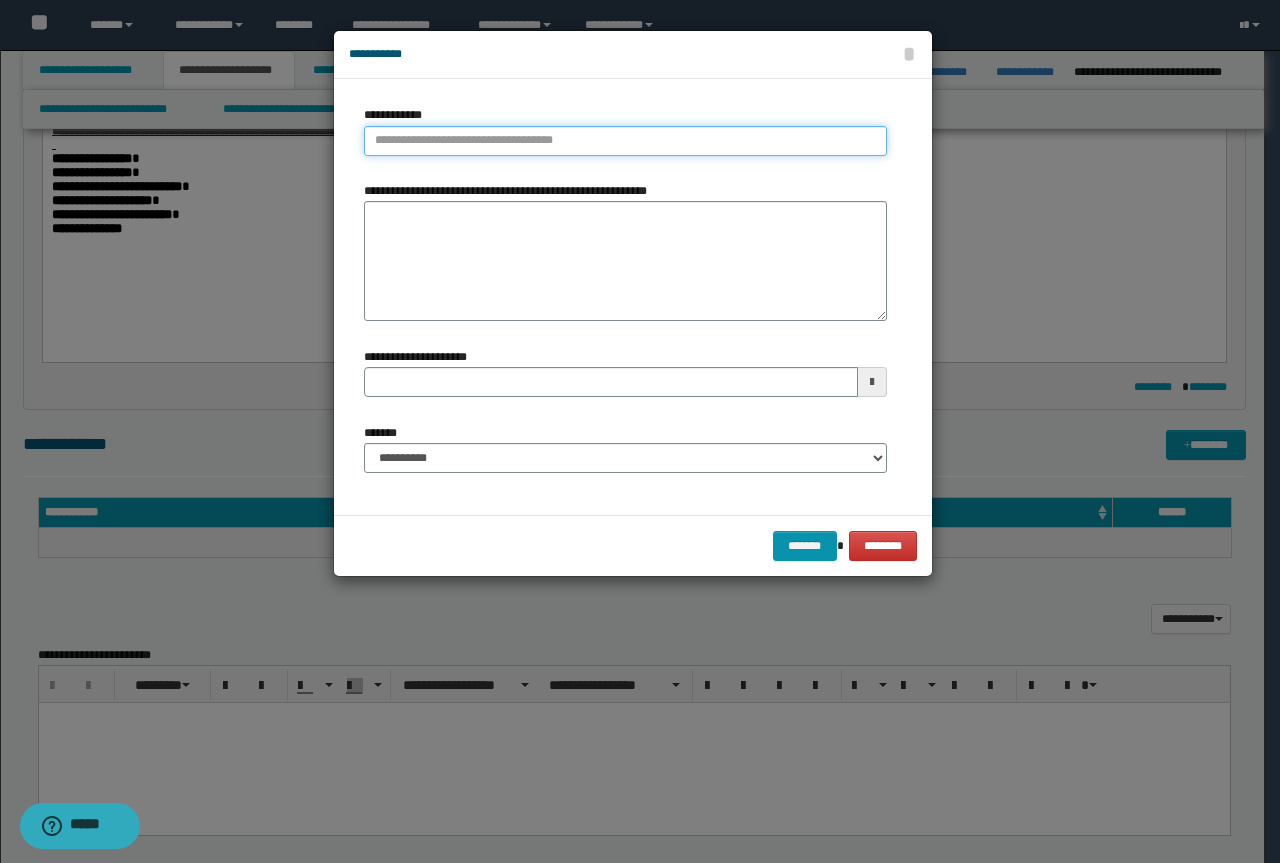 click on "**********" at bounding box center (625, 141) 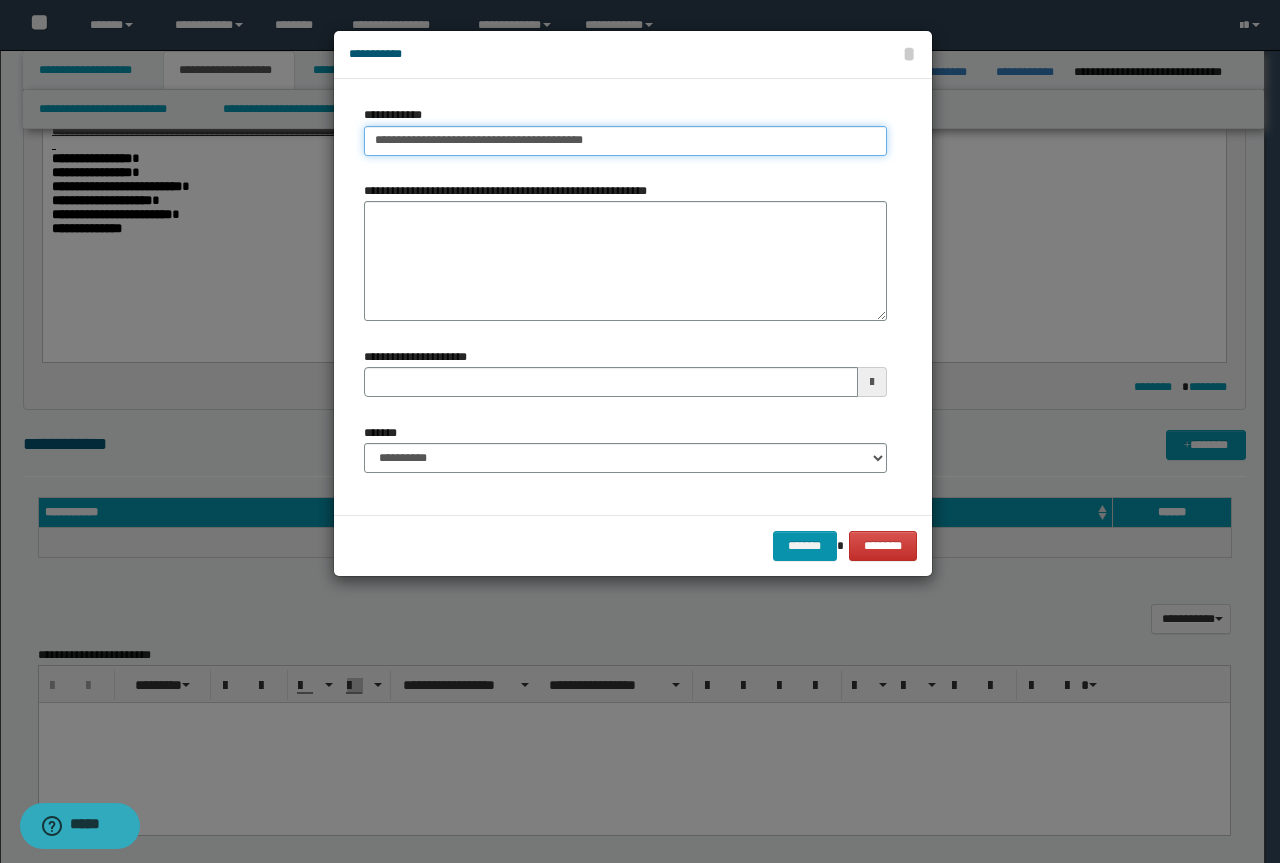 drag, startPoint x: 605, startPoint y: 141, endPoint x: 524, endPoint y: 144, distance: 81.055534 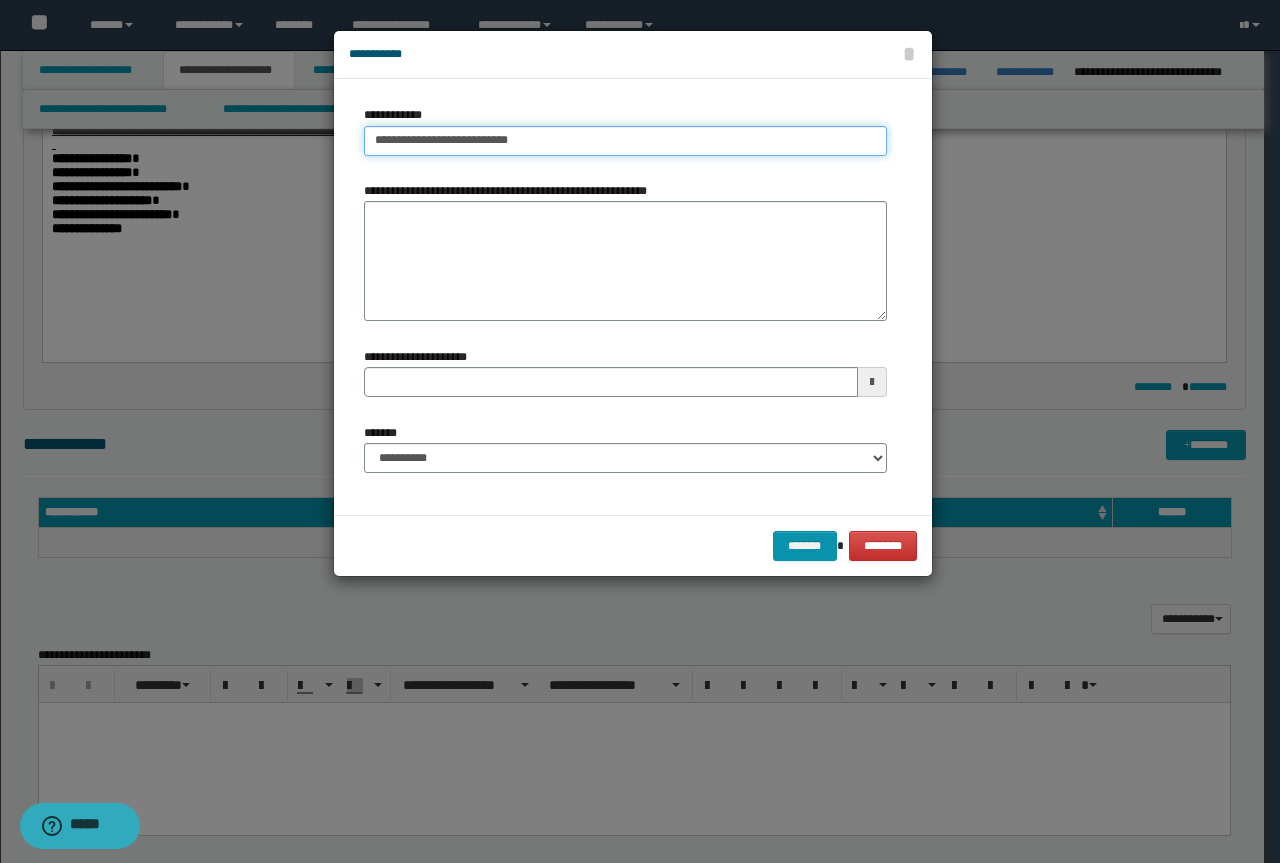 type on "**********" 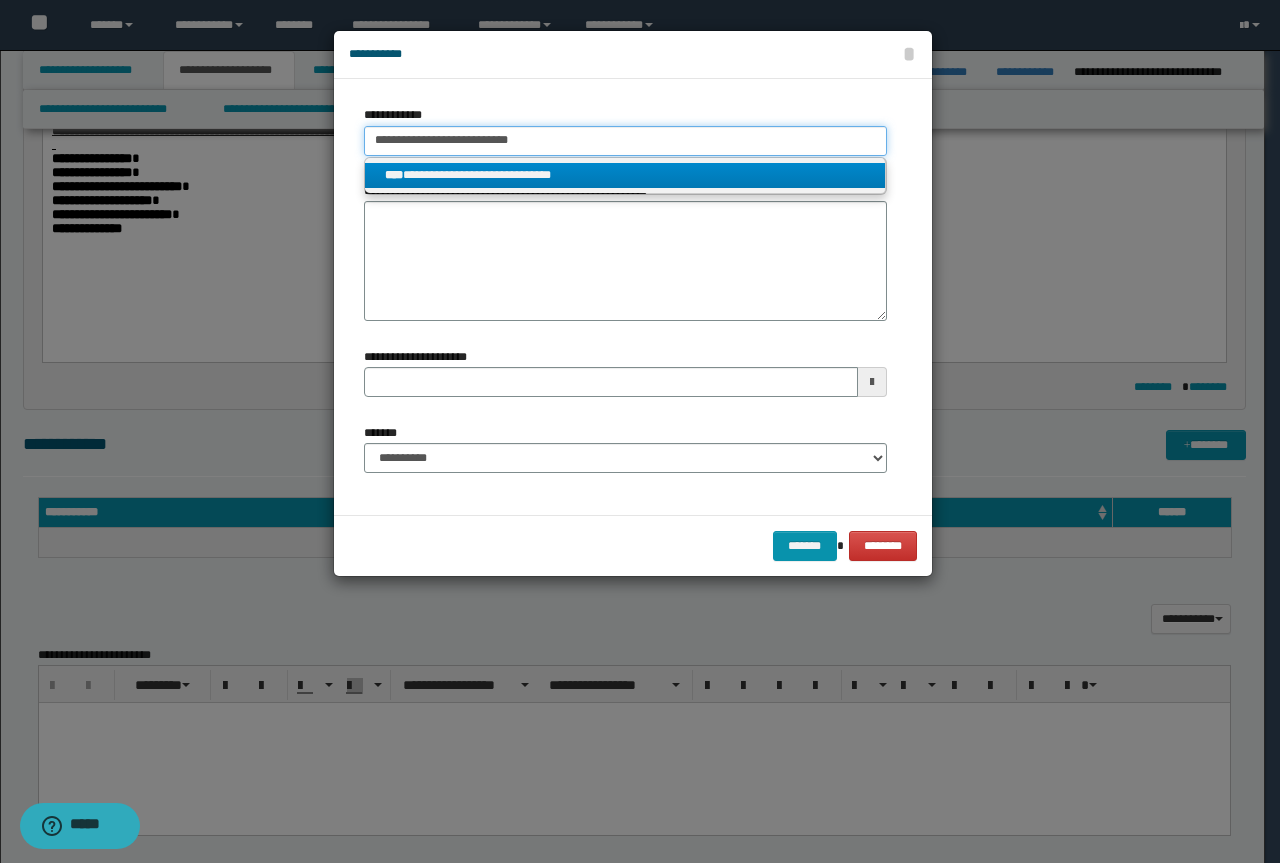 type on "**********" 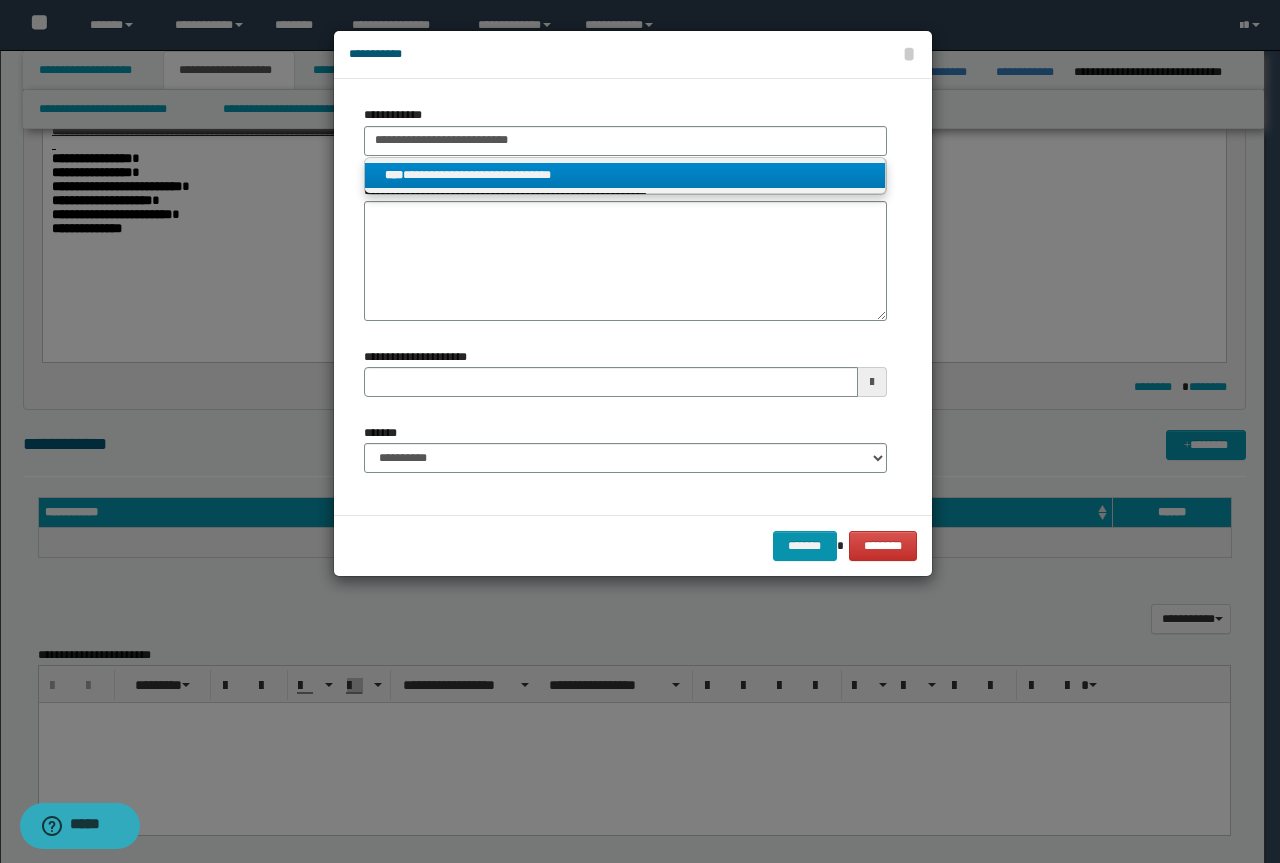 click on "**********" at bounding box center (625, 175) 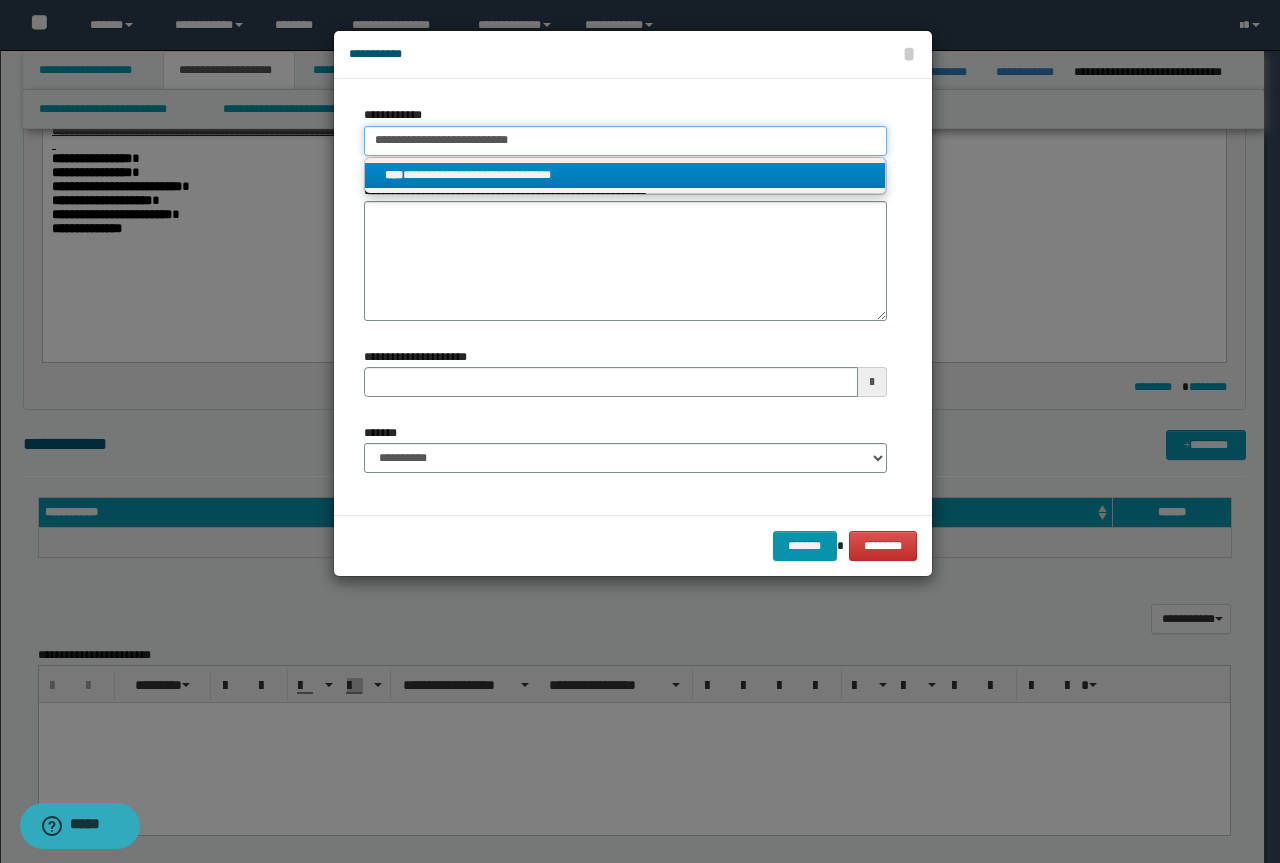 type 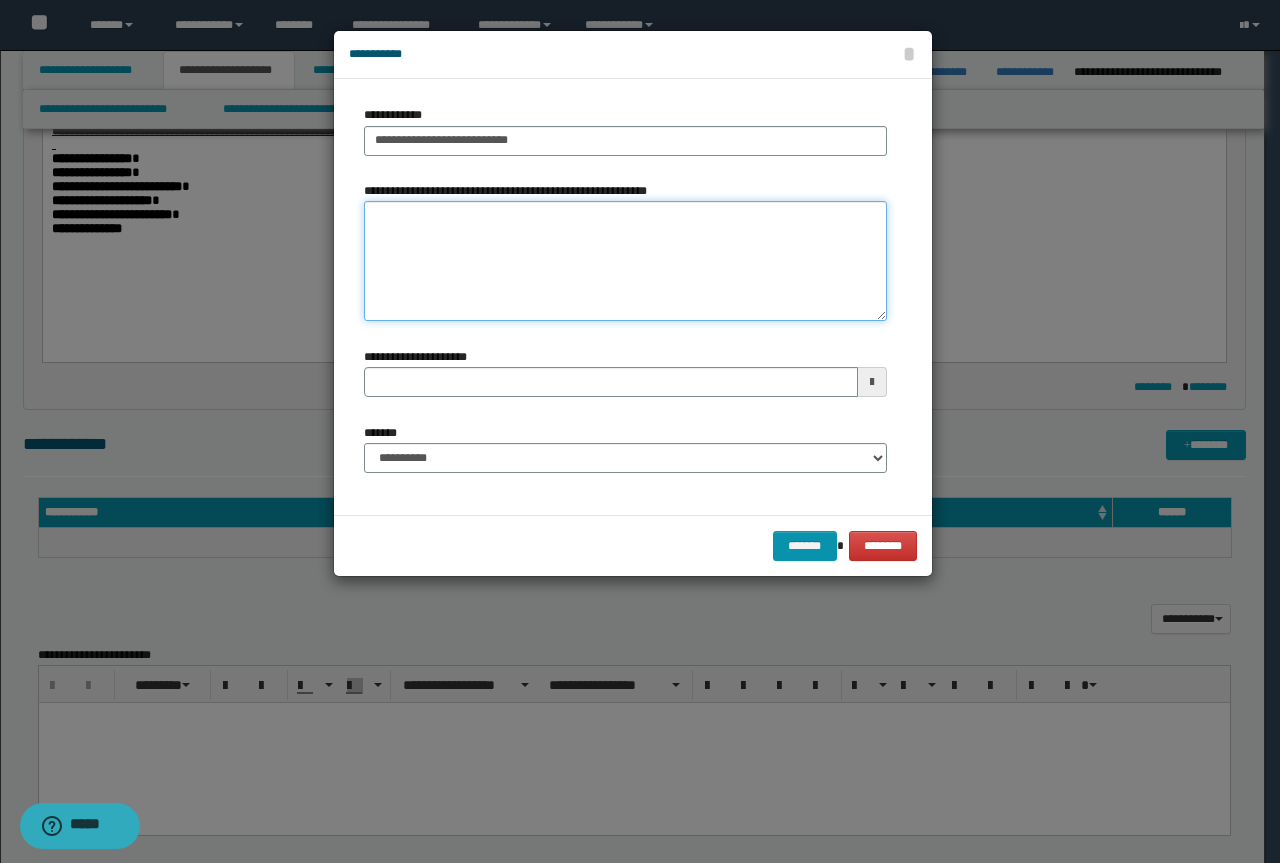 click on "**********" at bounding box center (625, 261) 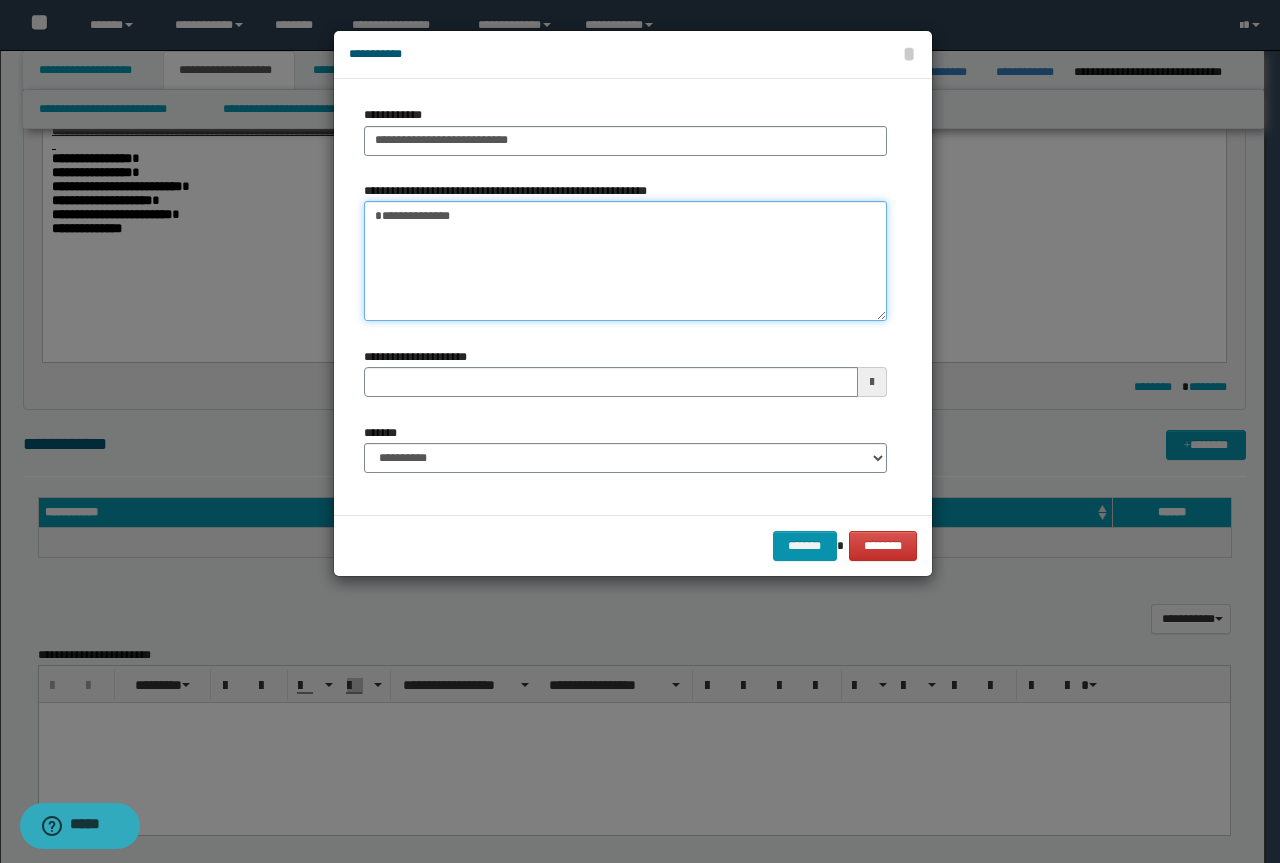 type 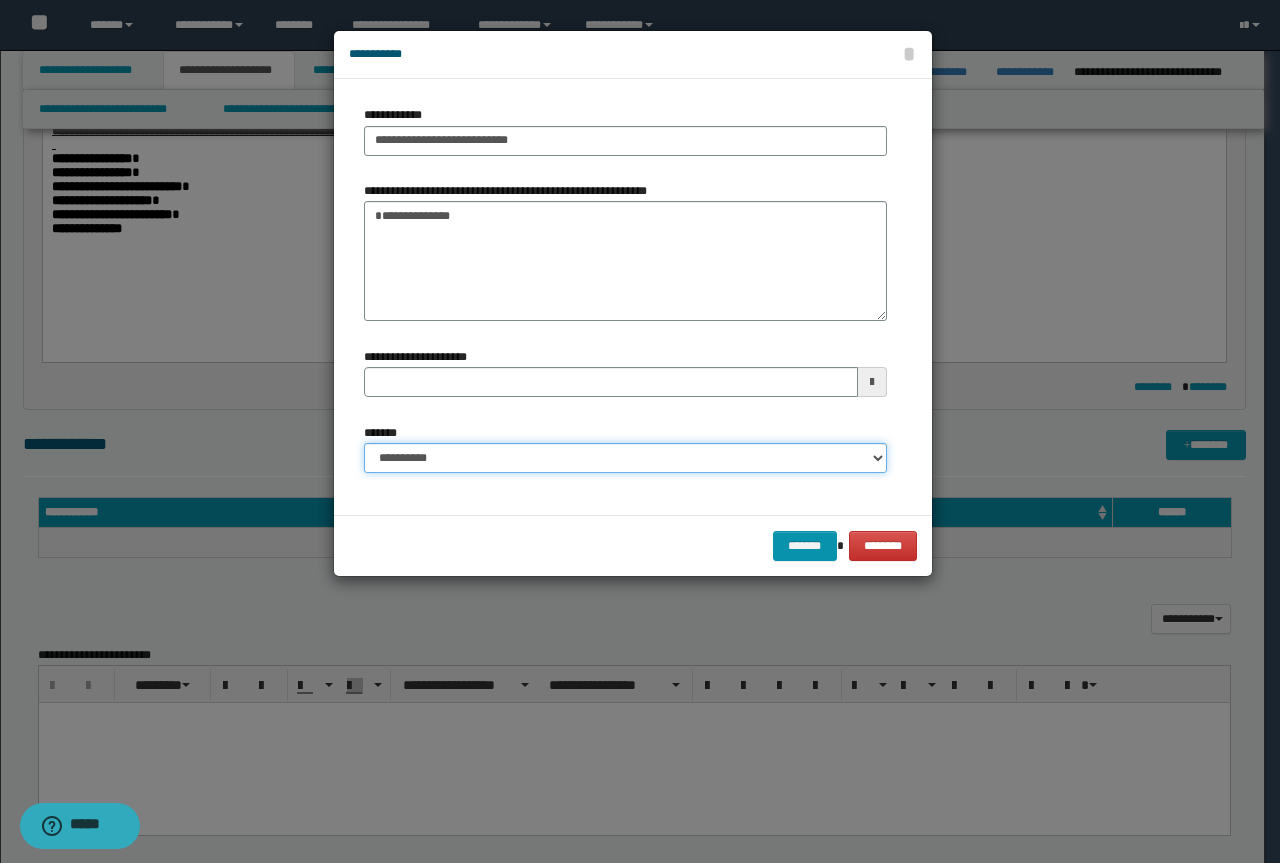 click on "**********" at bounding box center [625, 458] 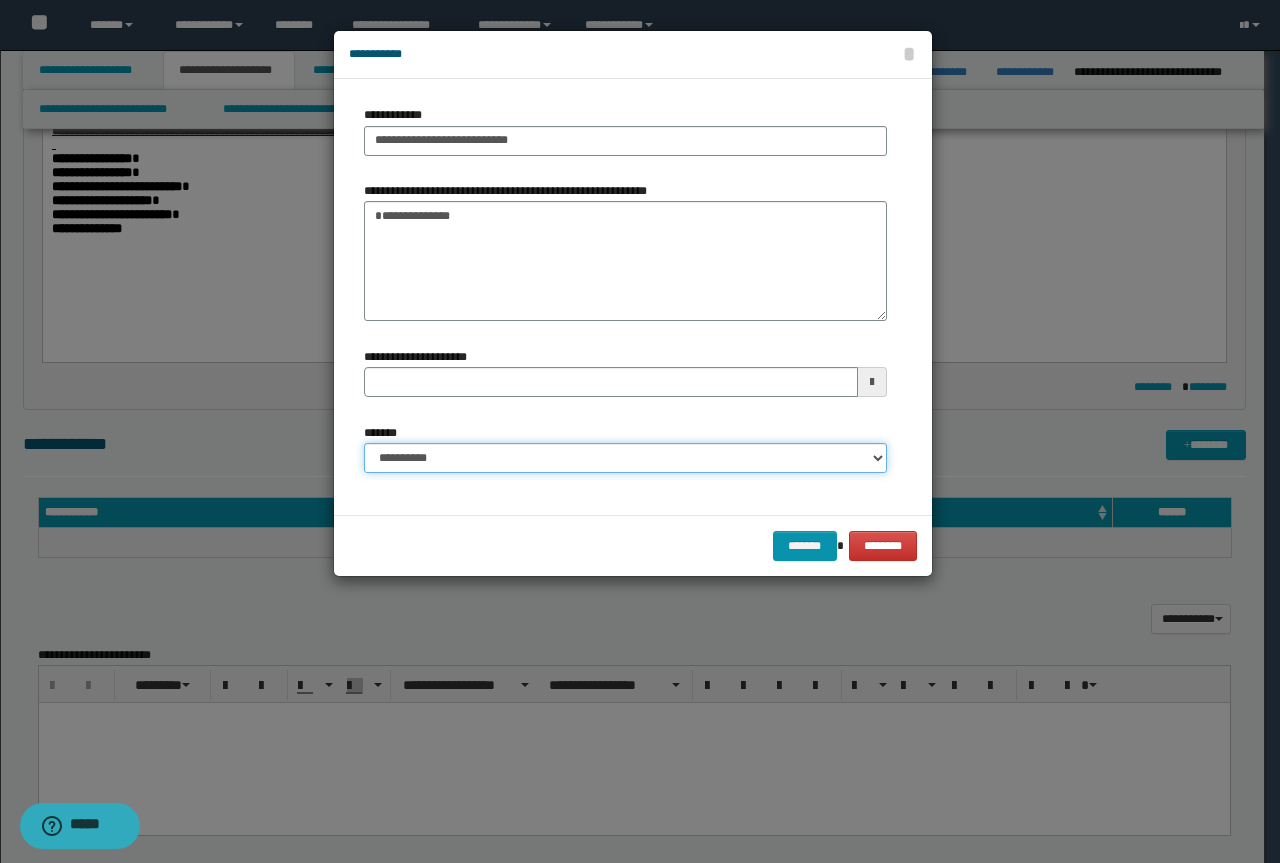click on "**********" at bounding box center [625, 458] 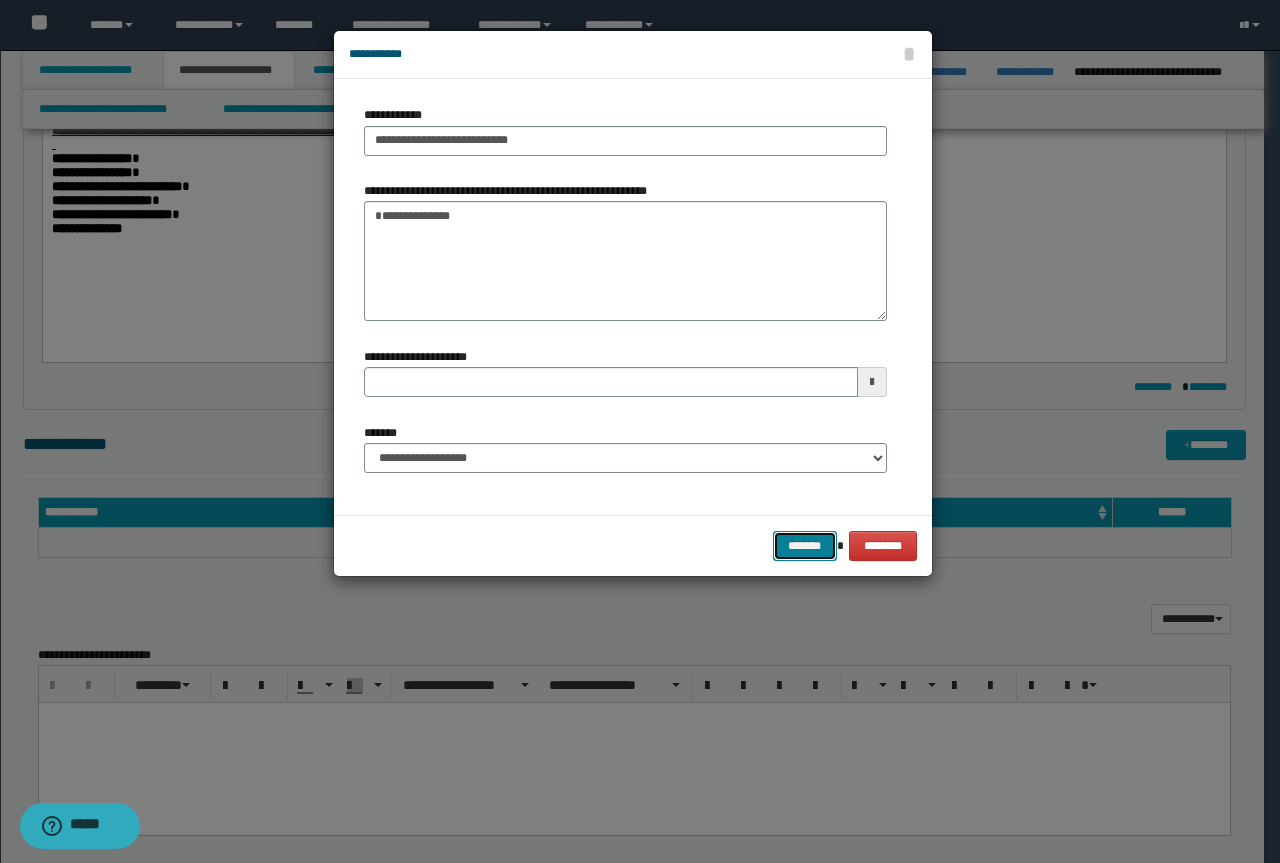 click on "*******" at bounding box center [805, 546] 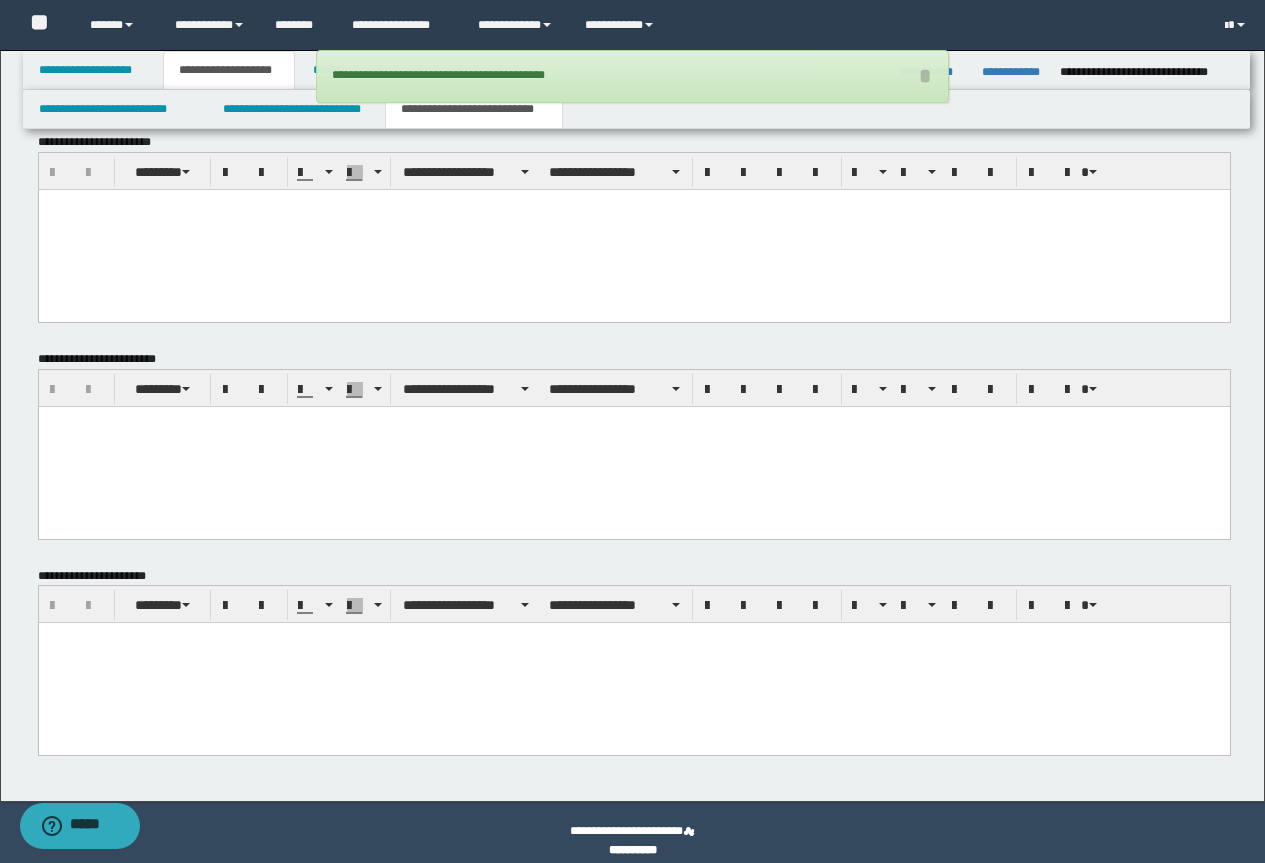 scroll, scrollTop: 1256, scrollLeft: 0, axis: vertical 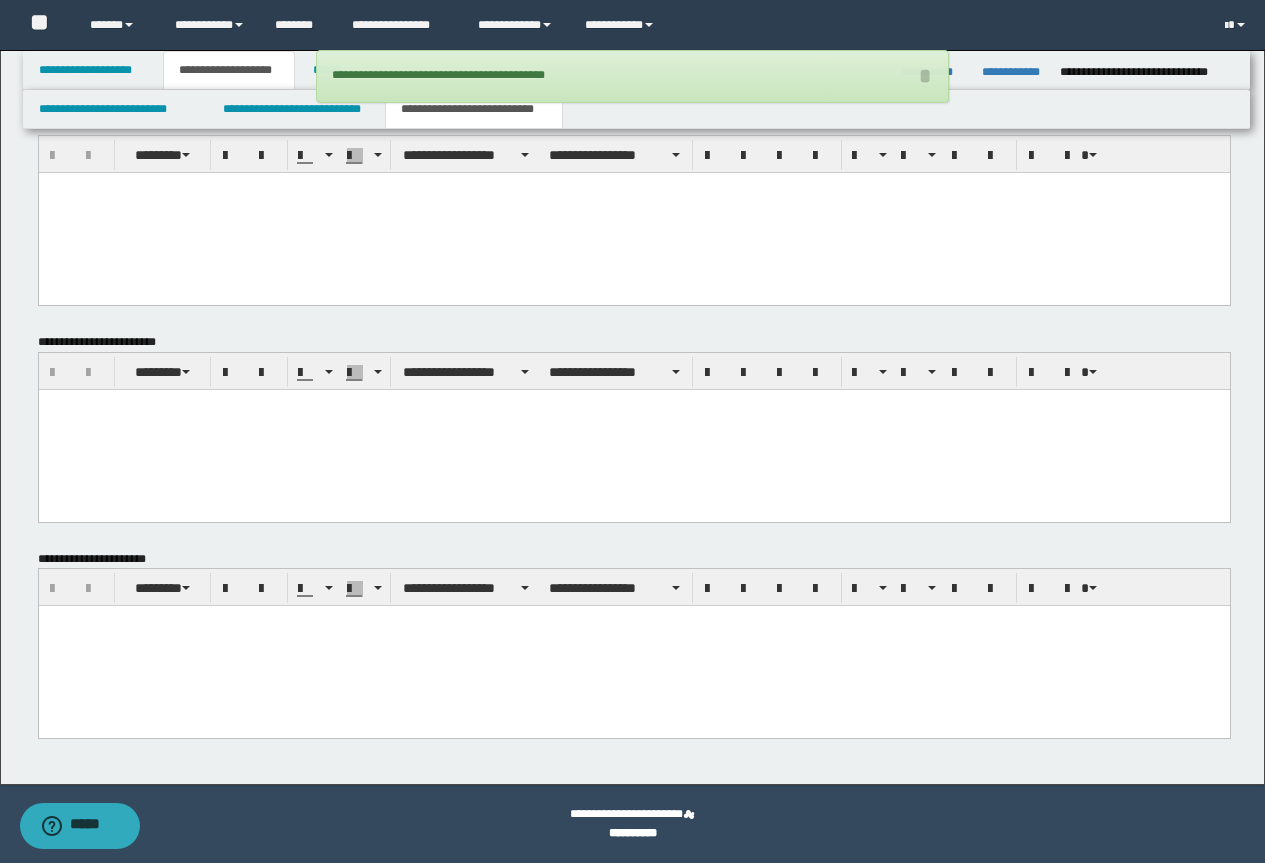click at bounding box center [633, 646] 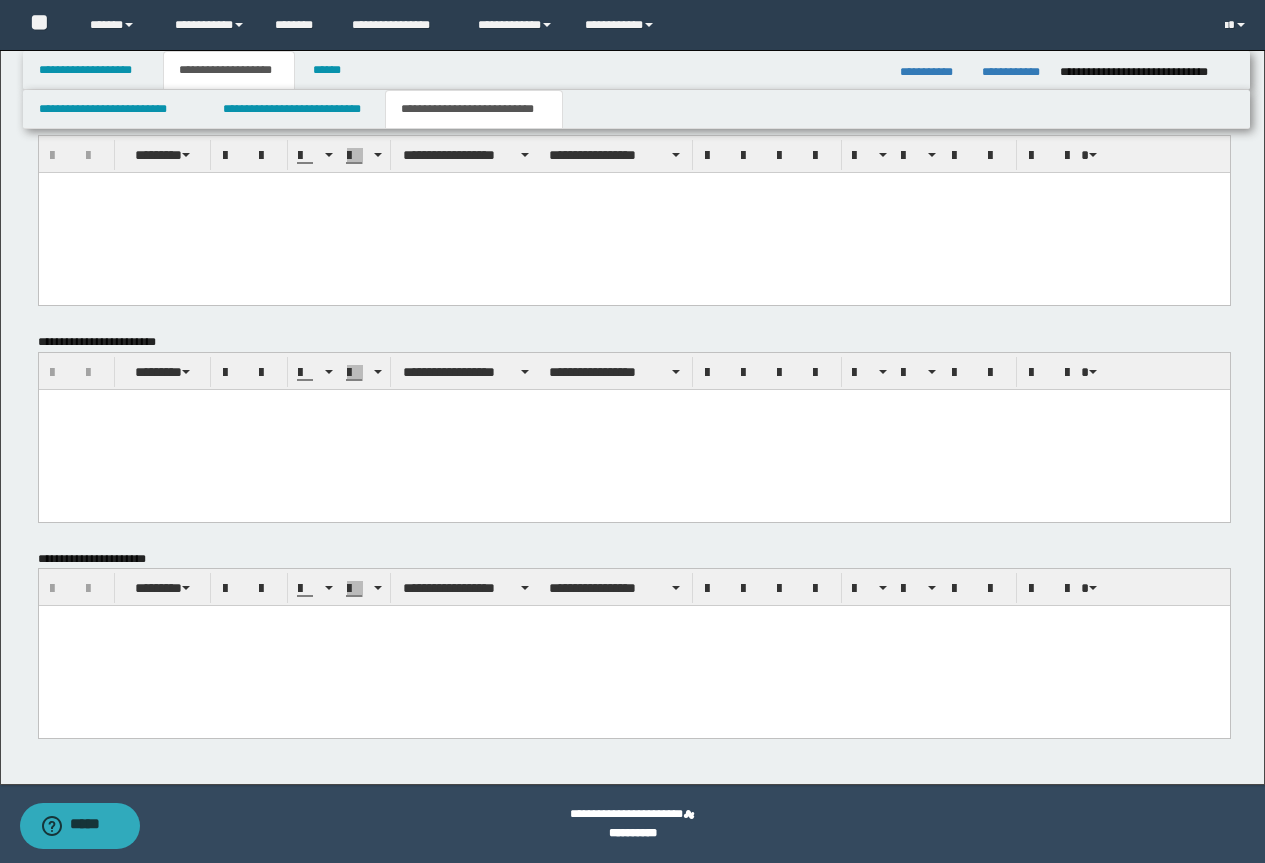 click at bounding box center (633, 646) 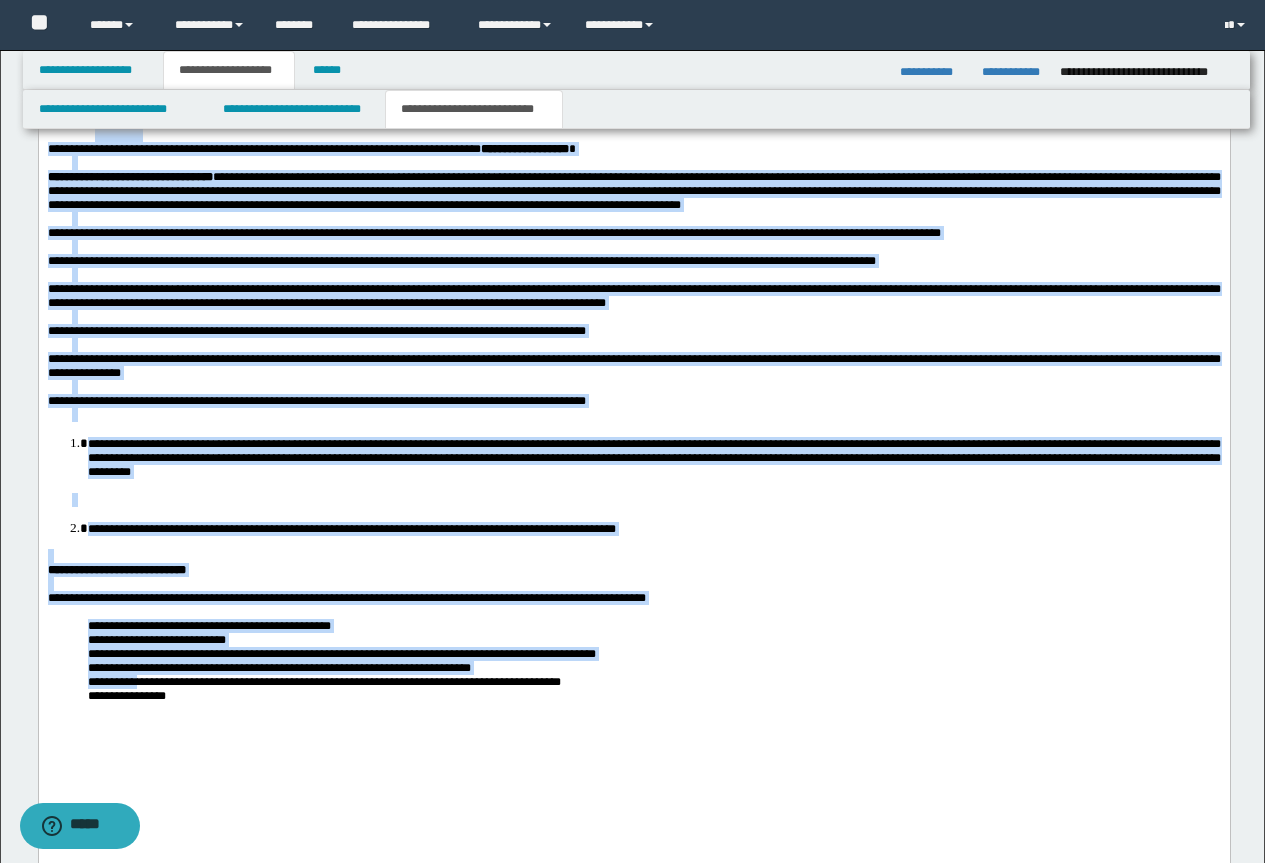 scroll, scrollTop: 1896, scrollLeft: 0, axis: vertical 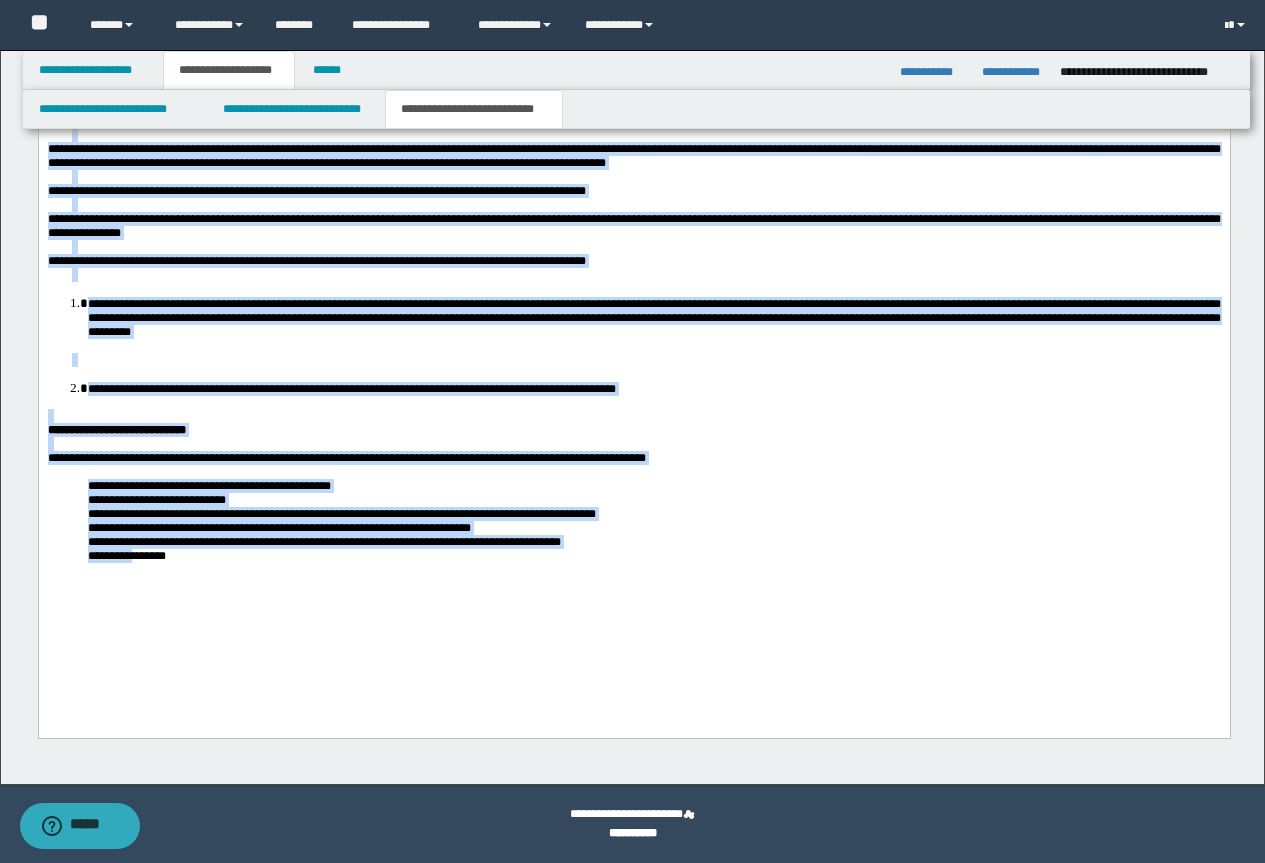 drag, startPoint x: 46, startPoint y: -20, endPoint x: 138, endPoint y: 732, distance: 757.60675 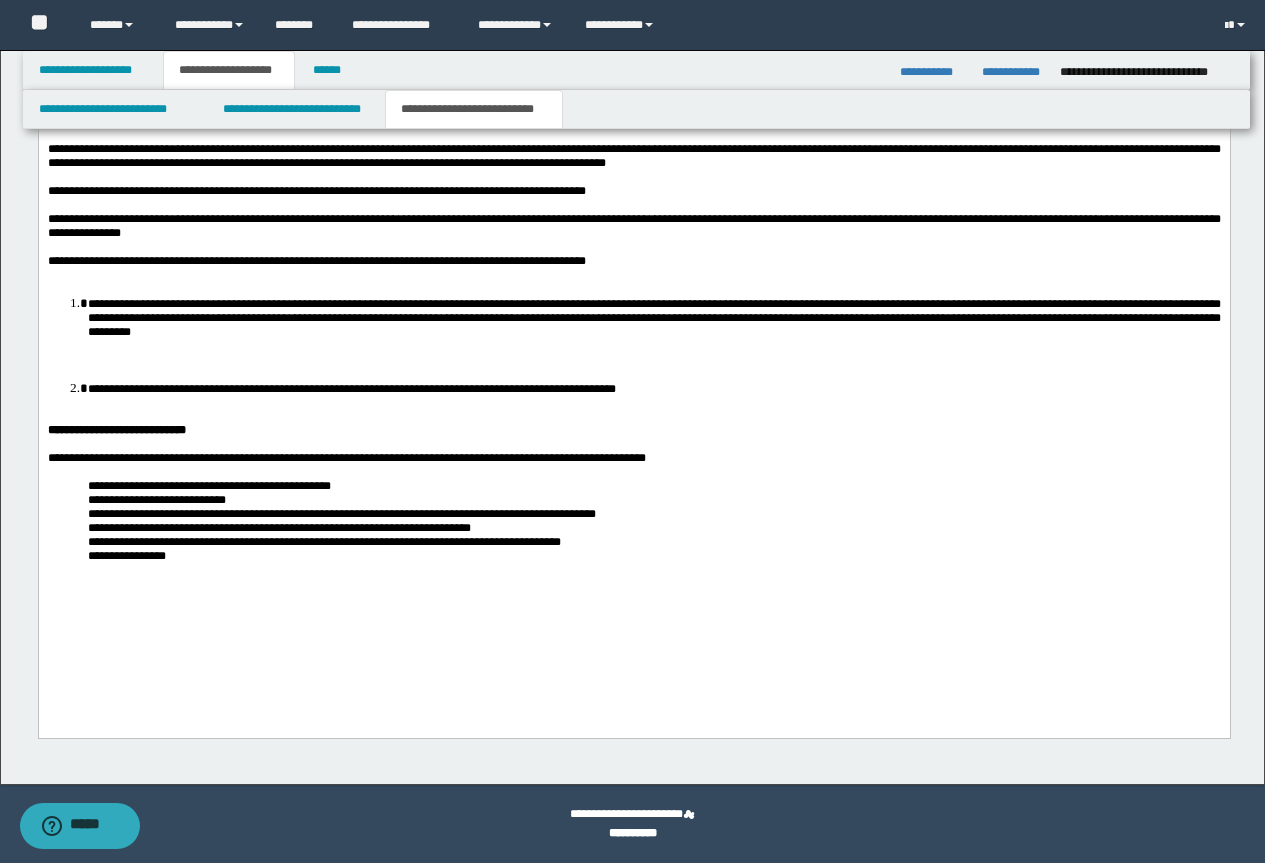 click on "**********" at bounding box center [633, 301] 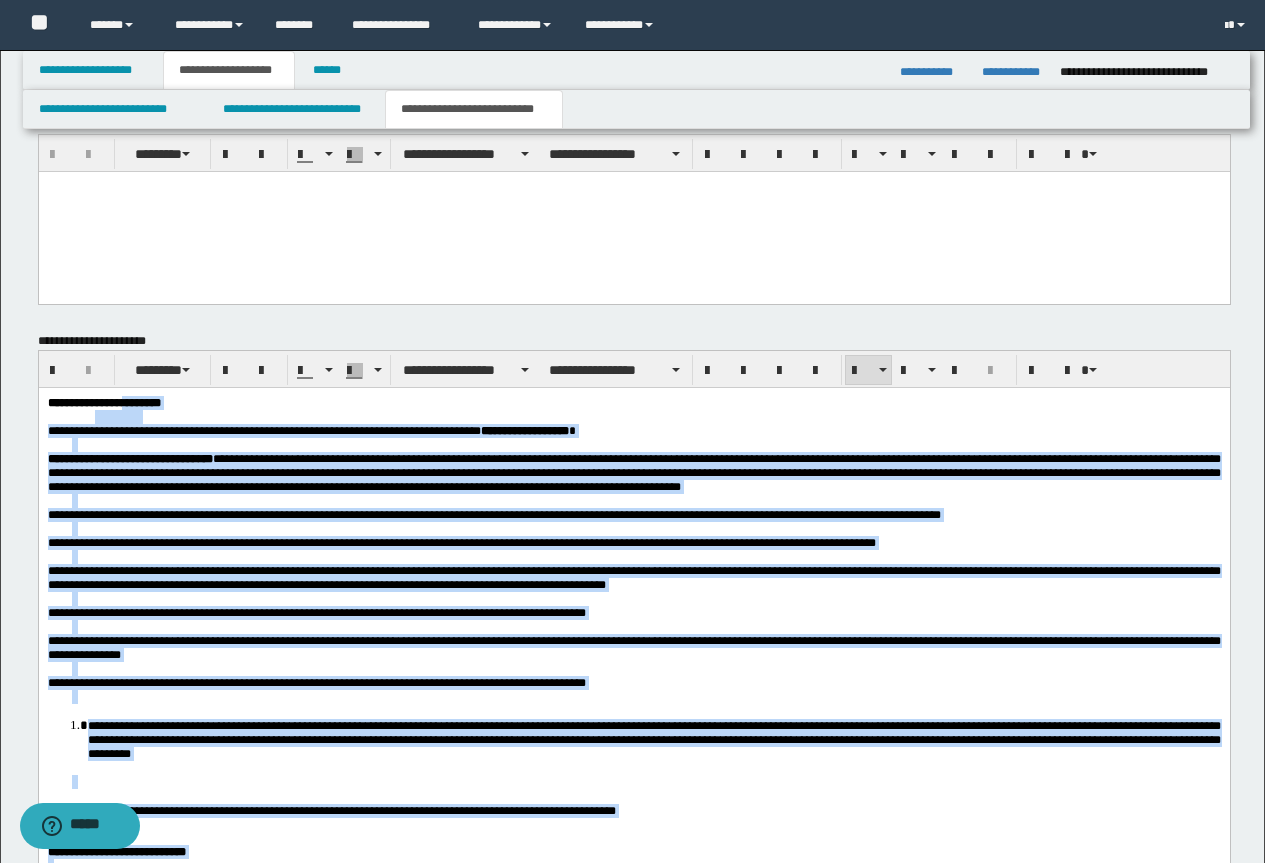 scroll, scrollTop: 1296, scrollLeft: 0, axis: vertical 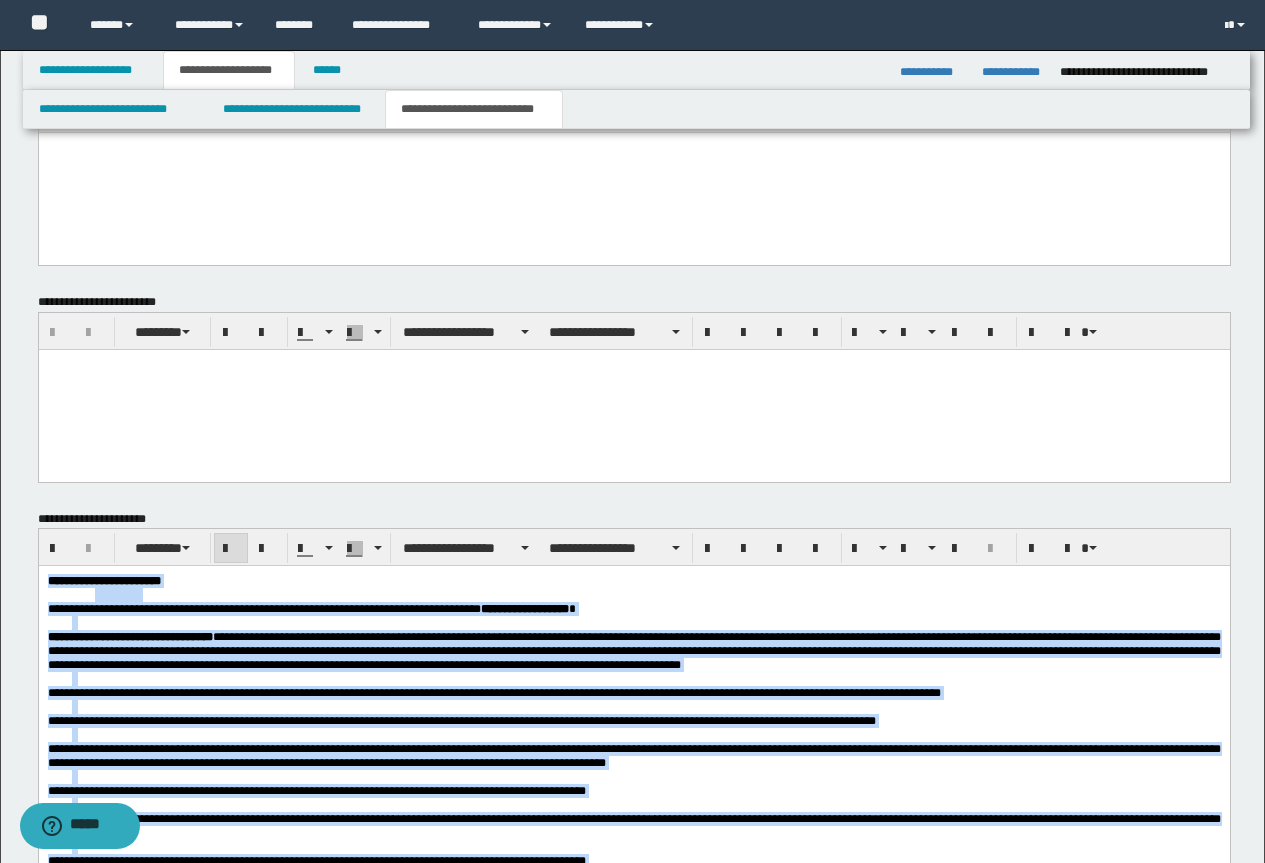 drag, startPoint x: 253, startPoint y: 1255, endPoint x: 245, endPoint y: 1122, distance: 133.24039 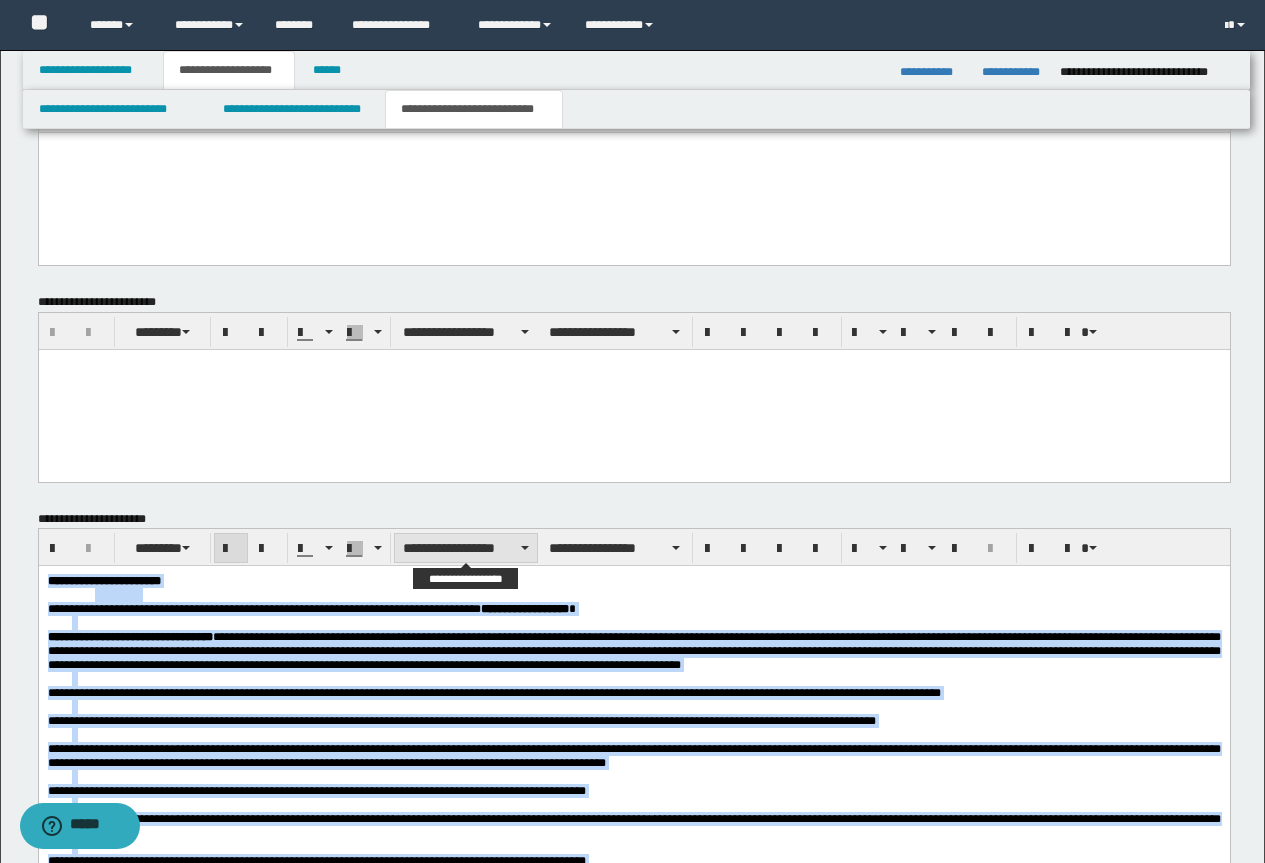 click on "**********" at bounding box center (466, 548) 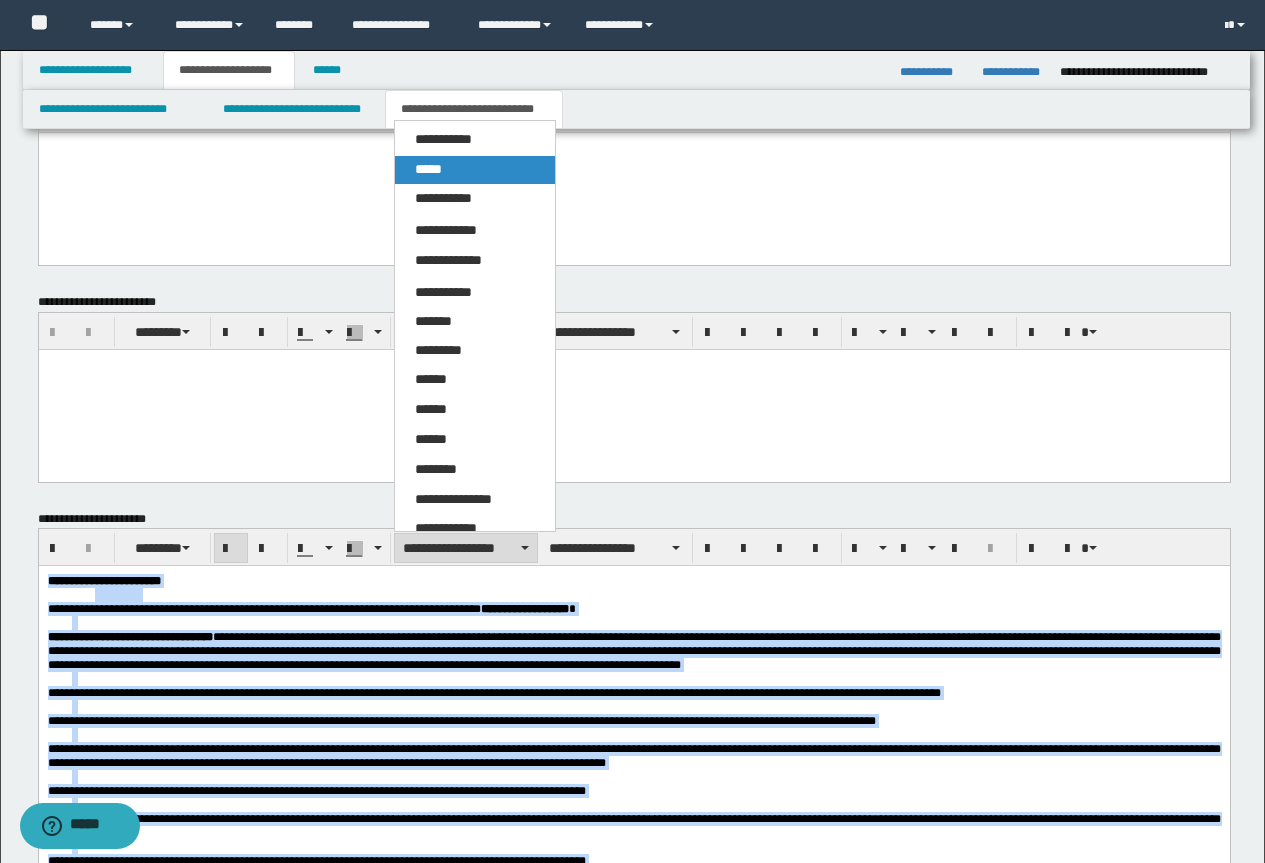 click on "*****" at bounding box center (475, 170) 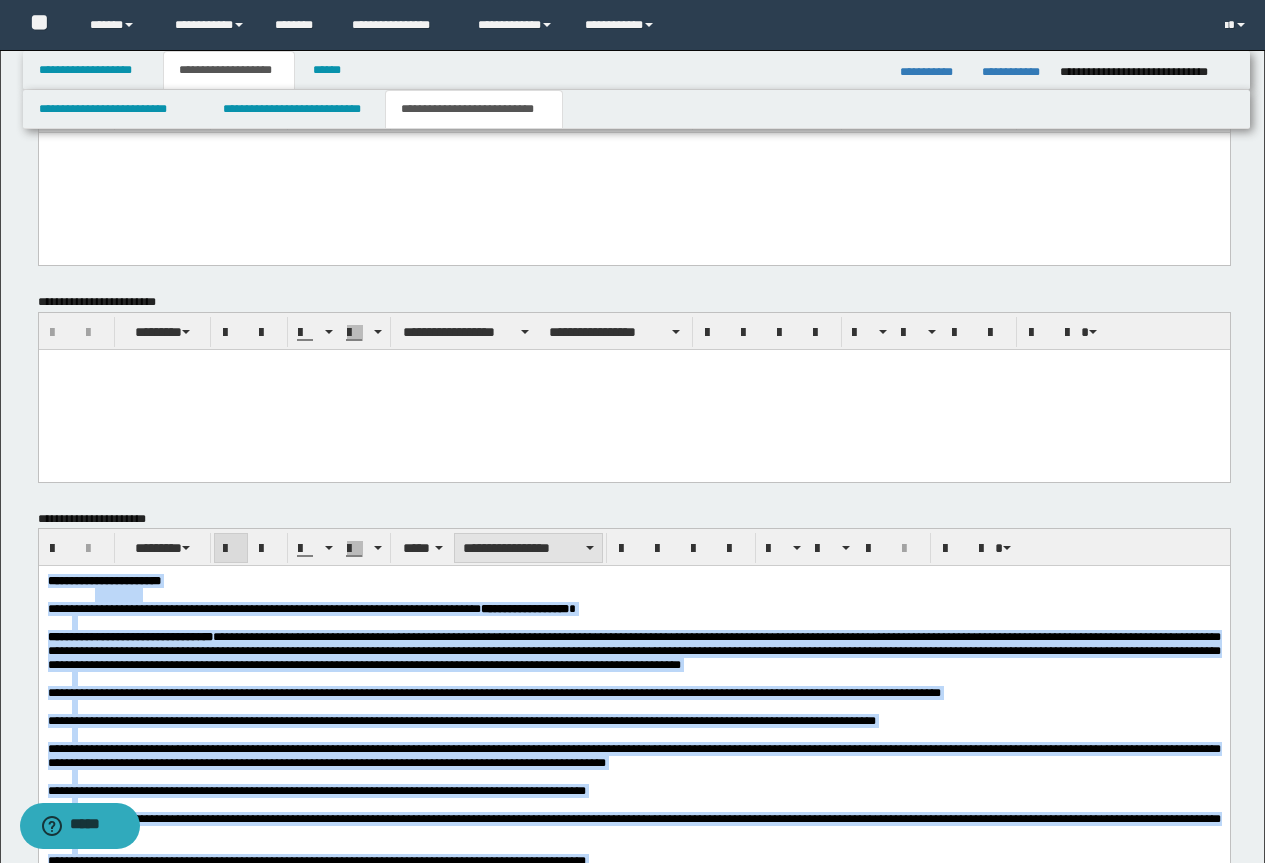 click on "**********" at bounding box center (528, 548) 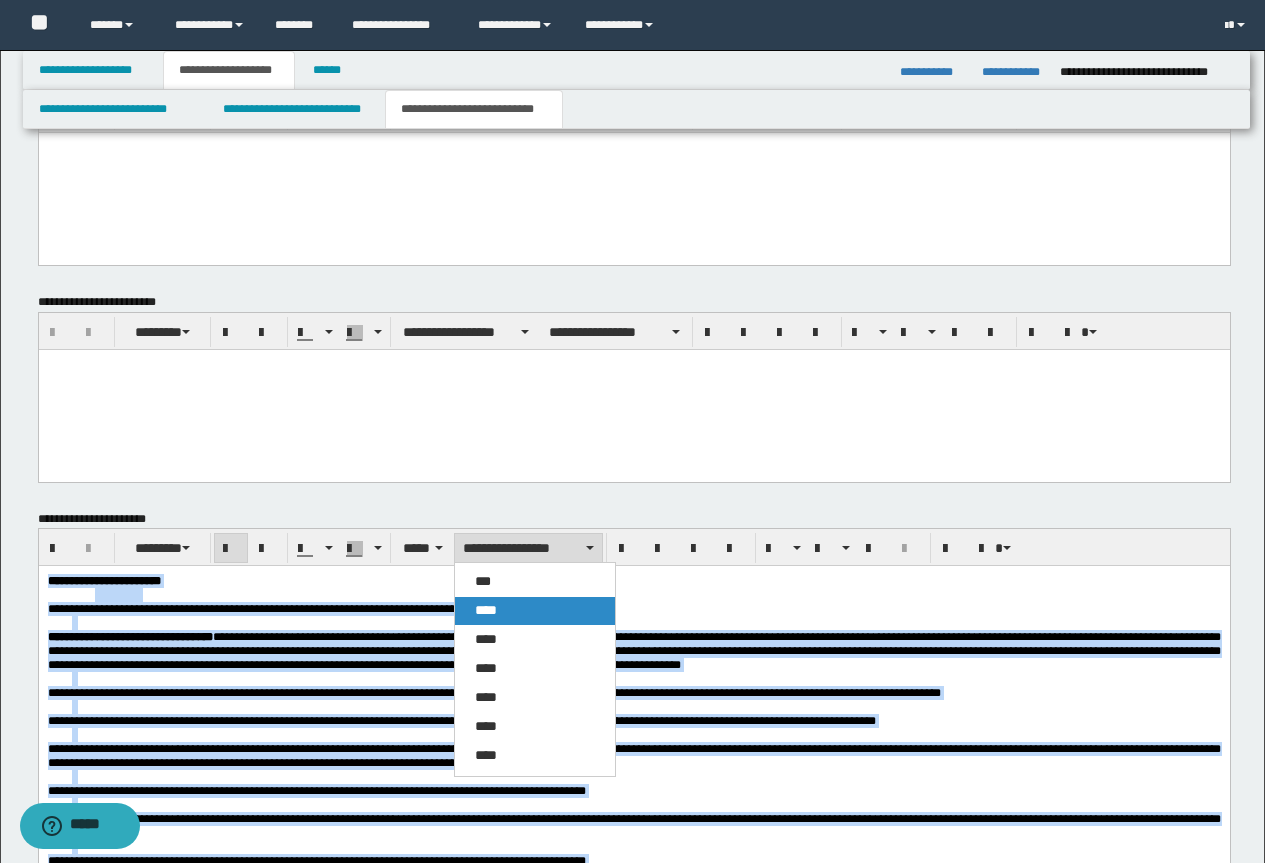click on "****" at bounding box center [535, 611] 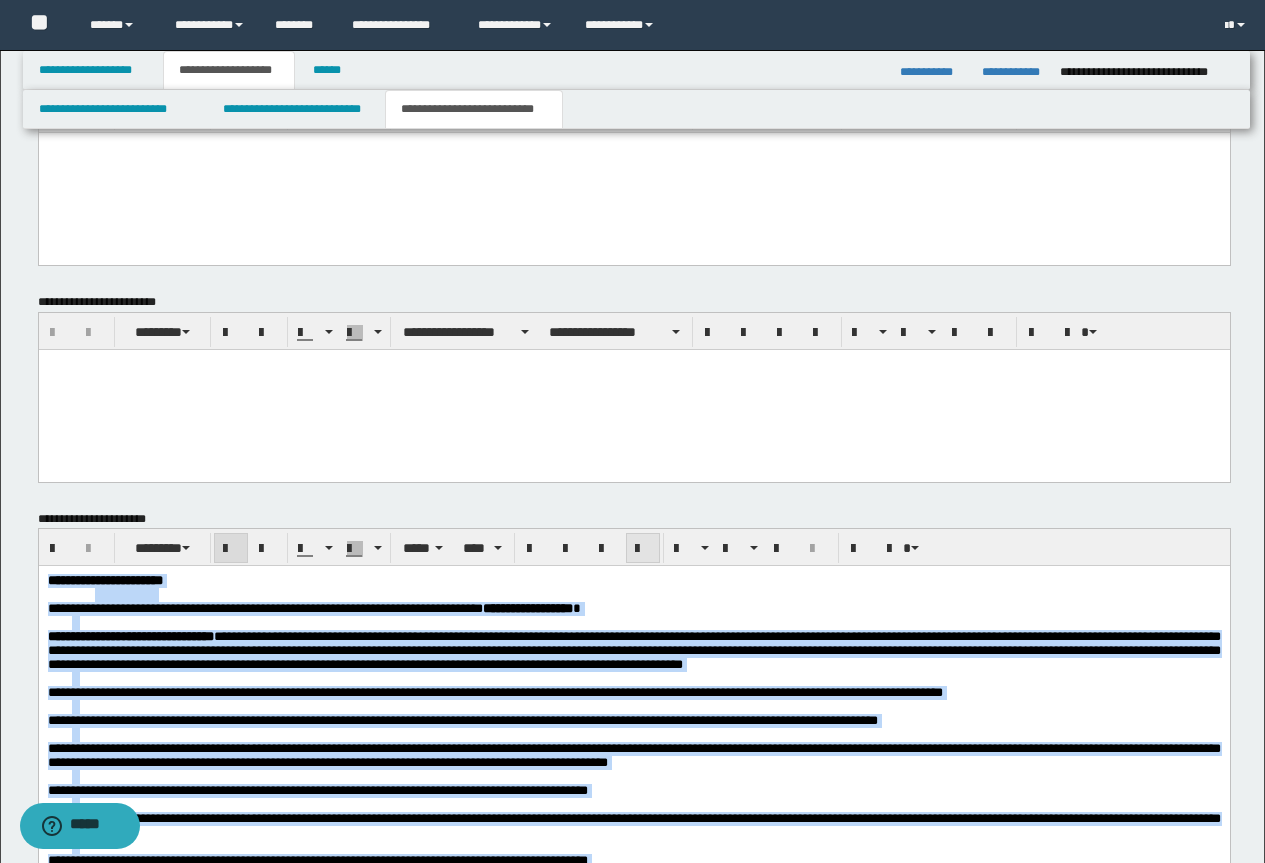 click at bounding box center (643, 549) 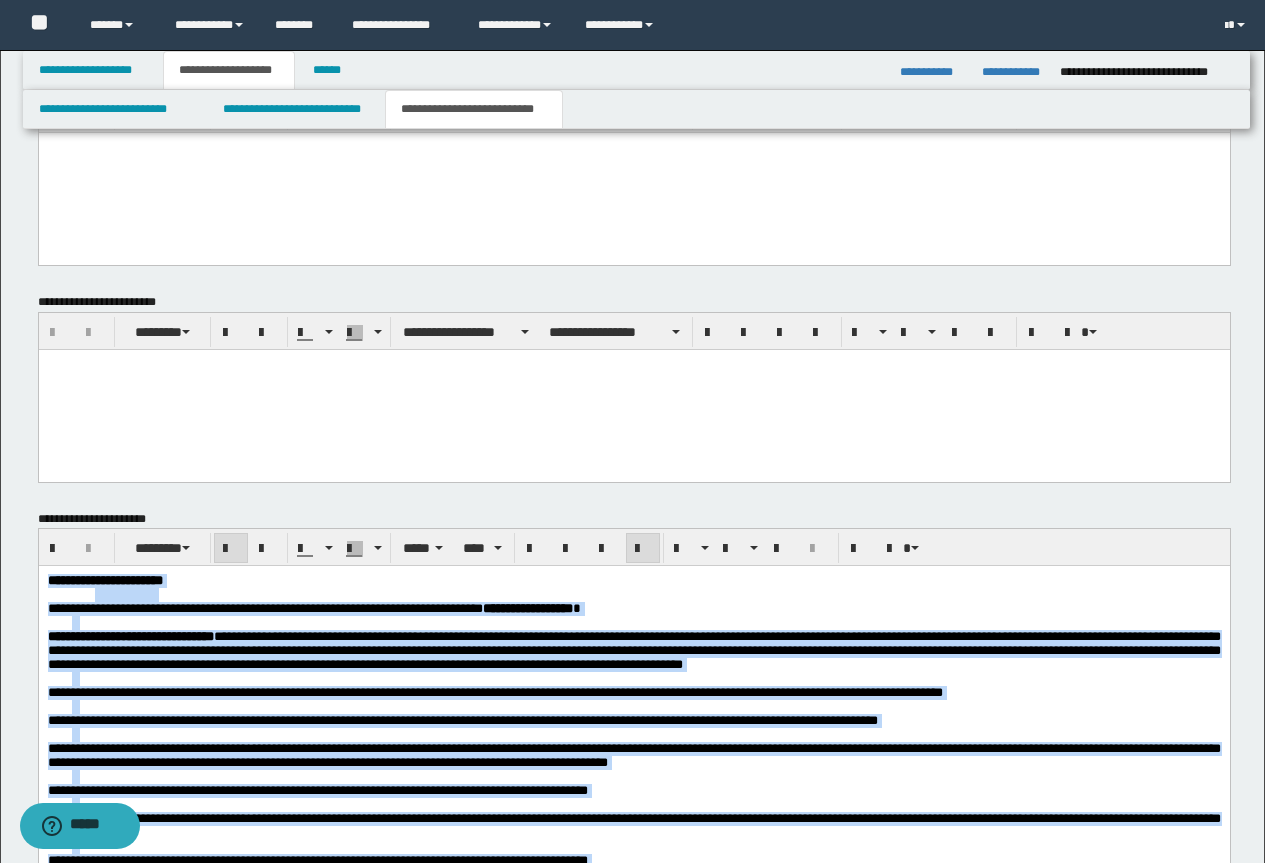 click at bounding box center (643, 549) 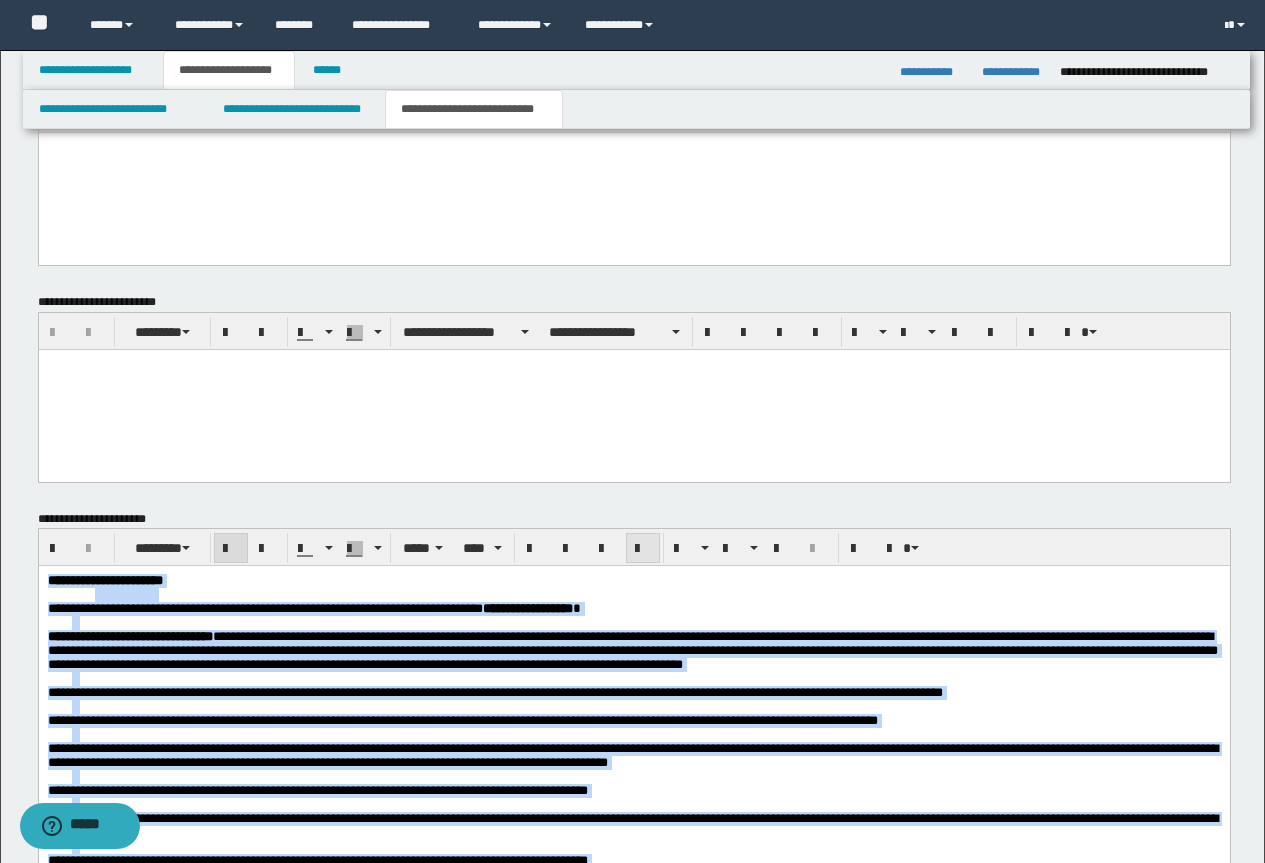 click at bounding box center [643, 549] 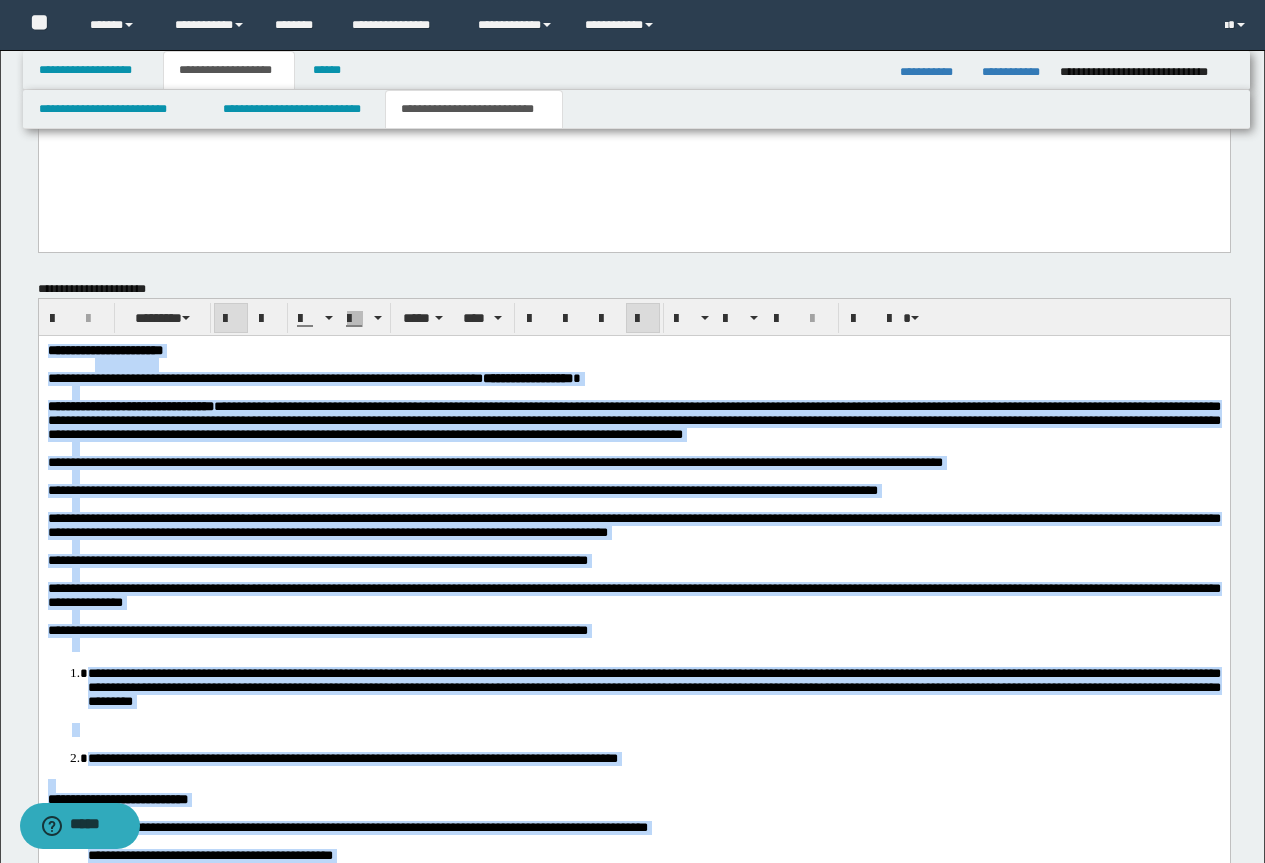 scroll, scrollTop: 1896, scrollLeft: 0, axis: vertical 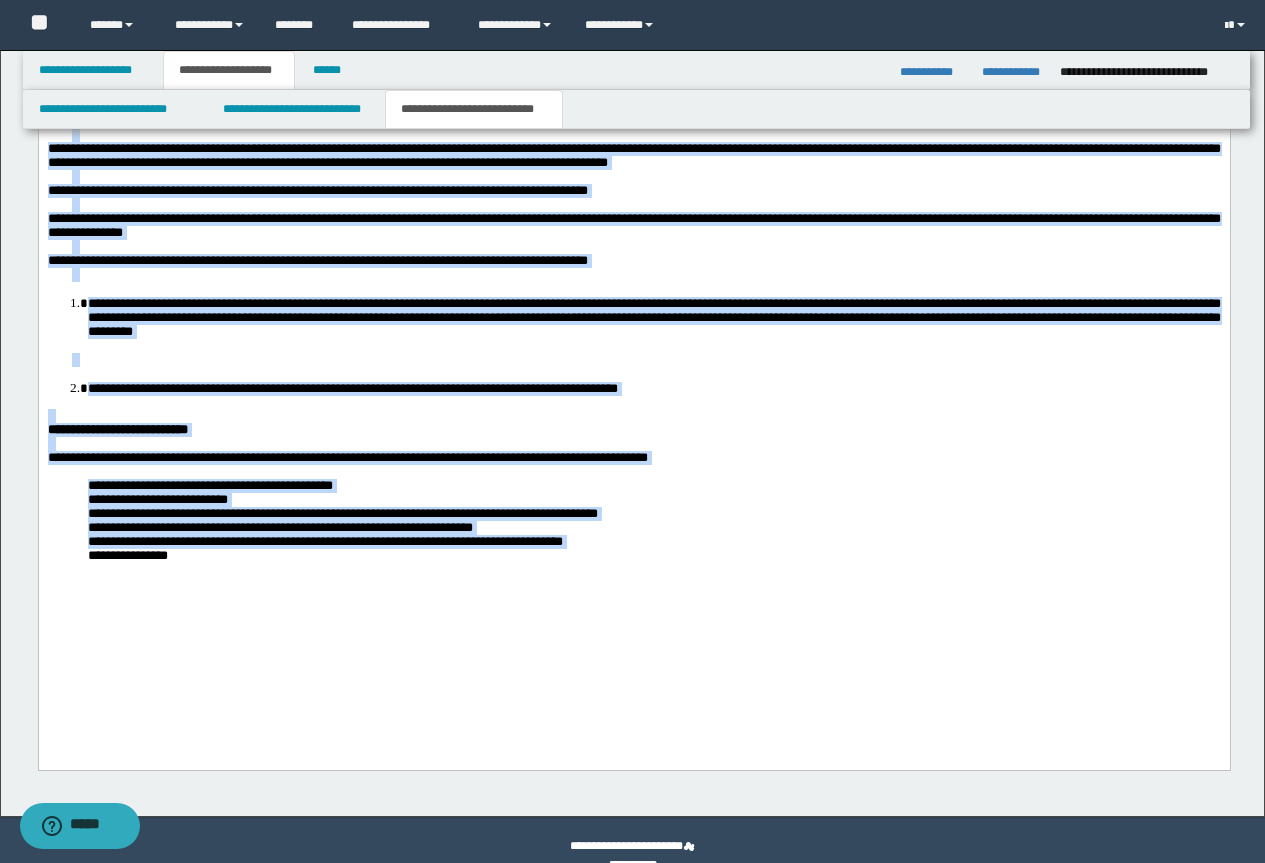 click on "**********" at bounding box center (633, 301) 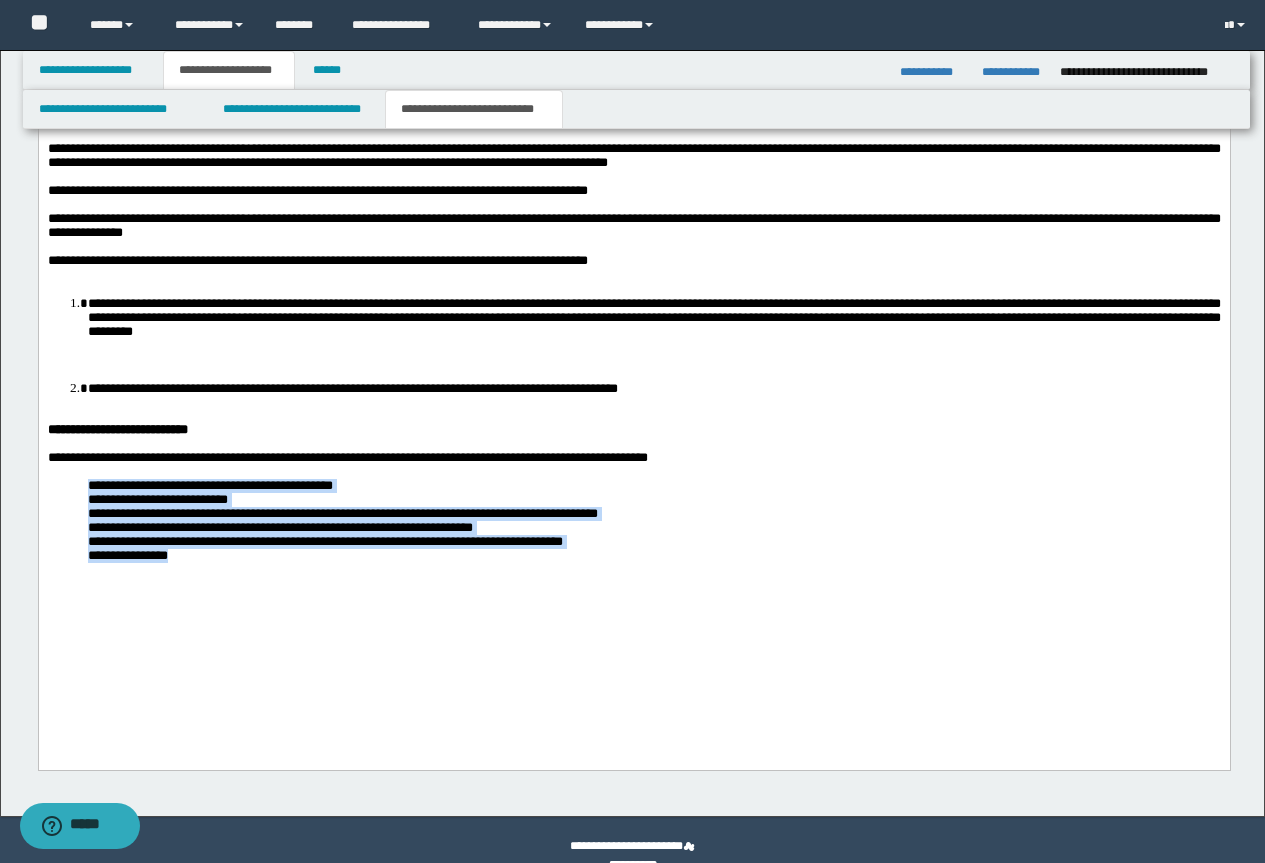 drag, startPoint x: 207, startPoint y: 647, endPoint x: 54, endPoint y: 557, distance: 177.50775 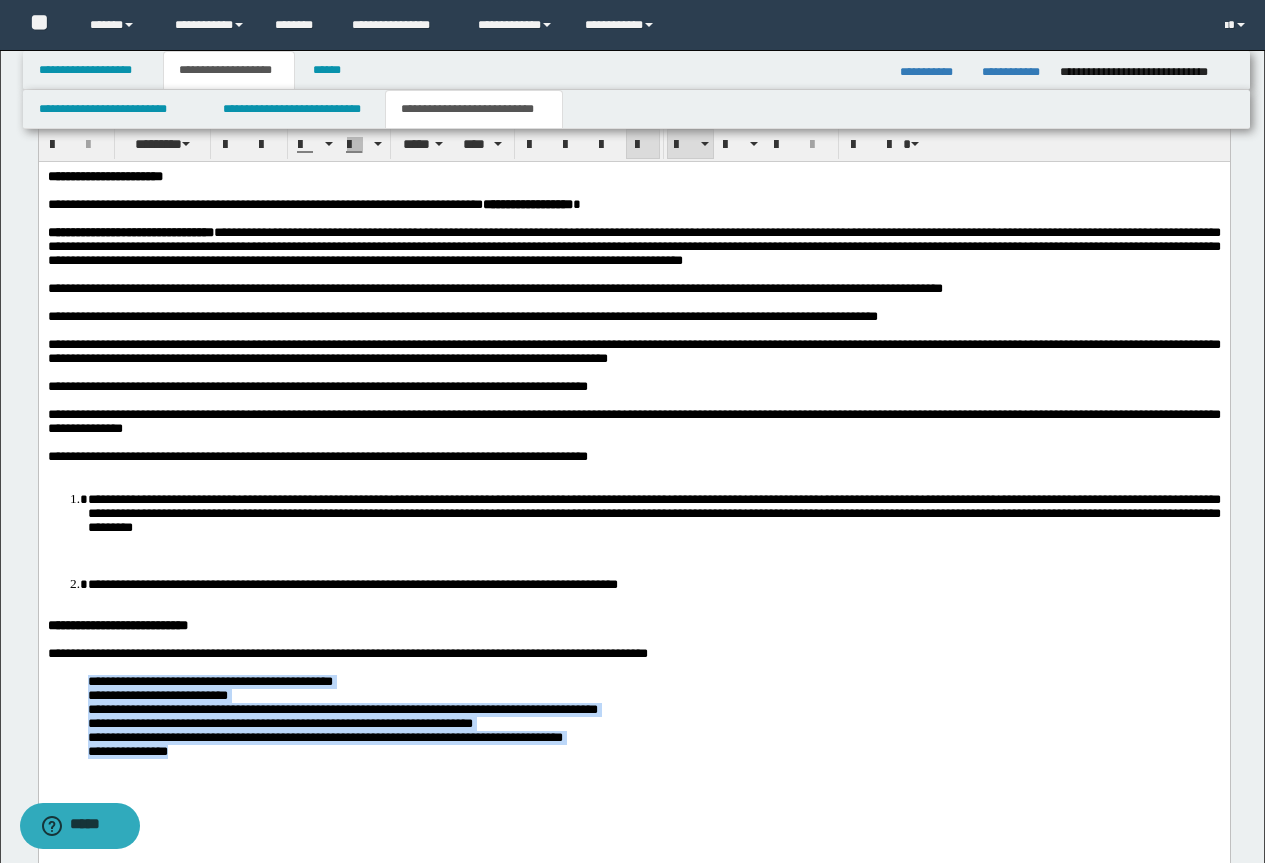 scroll, scrollTop: 1596, scrollLeft: 0, axis: vertical 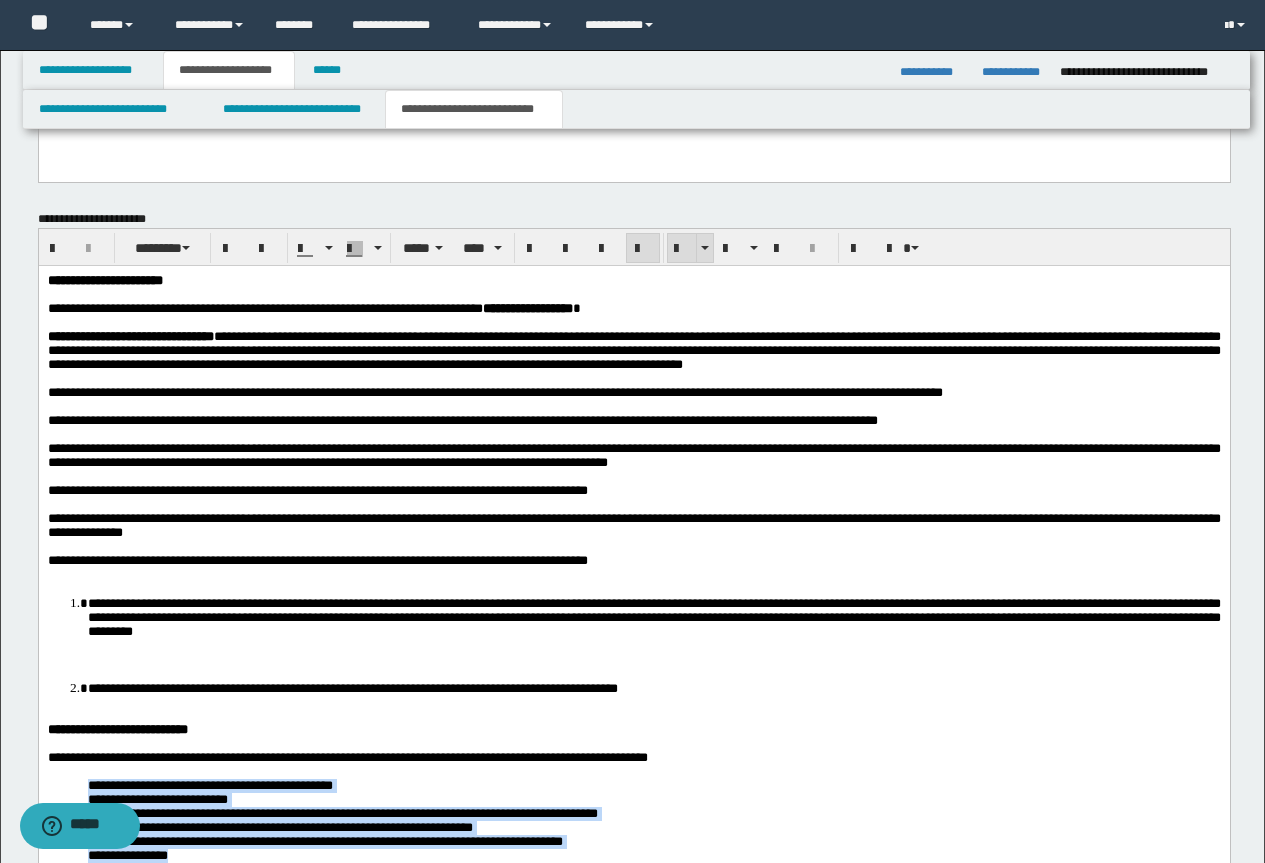 click at bounding box center [682, 249] 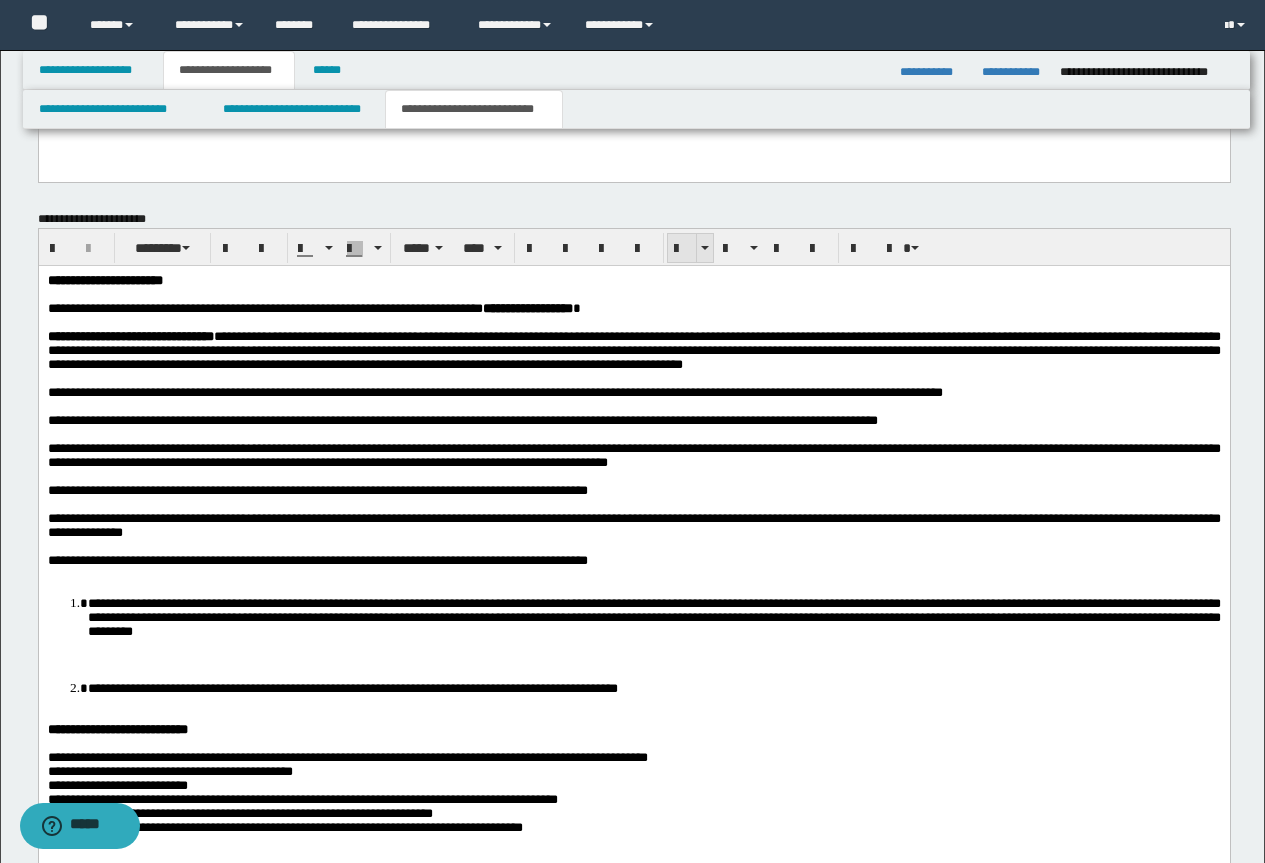 click at bounding box center [682, 249] 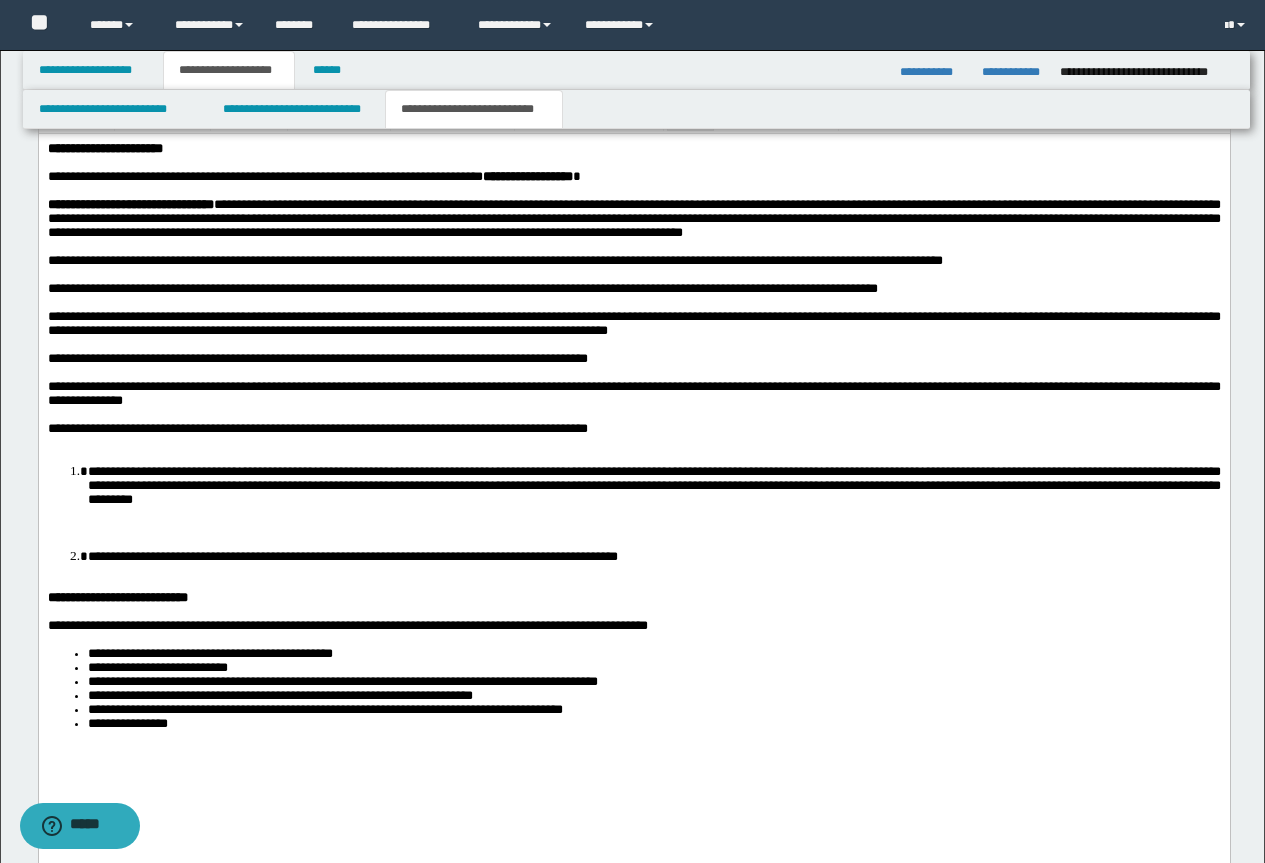 scroll, scrollTop: 1896, scrollLeft: 0, axis: vertical 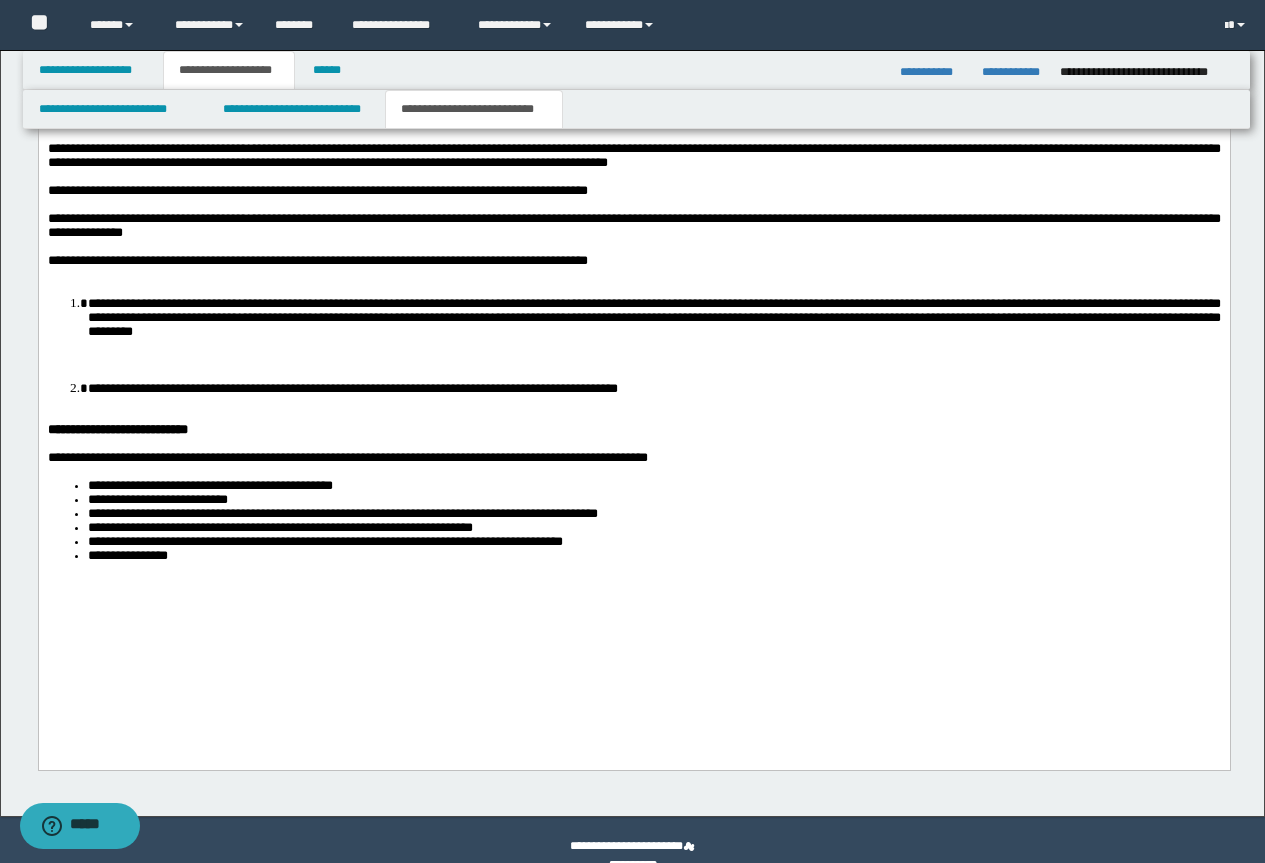 click at bounding box center [645, 361] 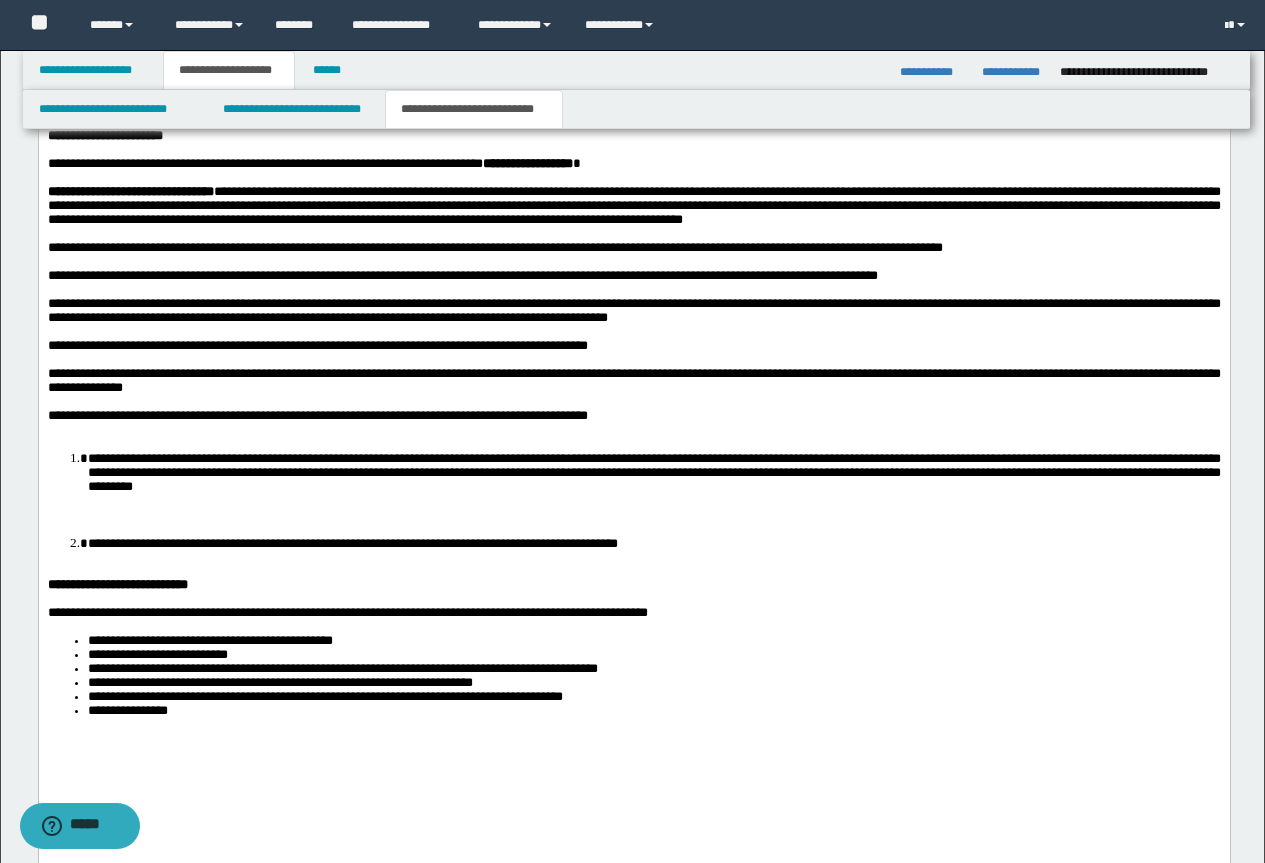scroll, scrollTop: 1696, scrollLeft: 0, axis: vertical 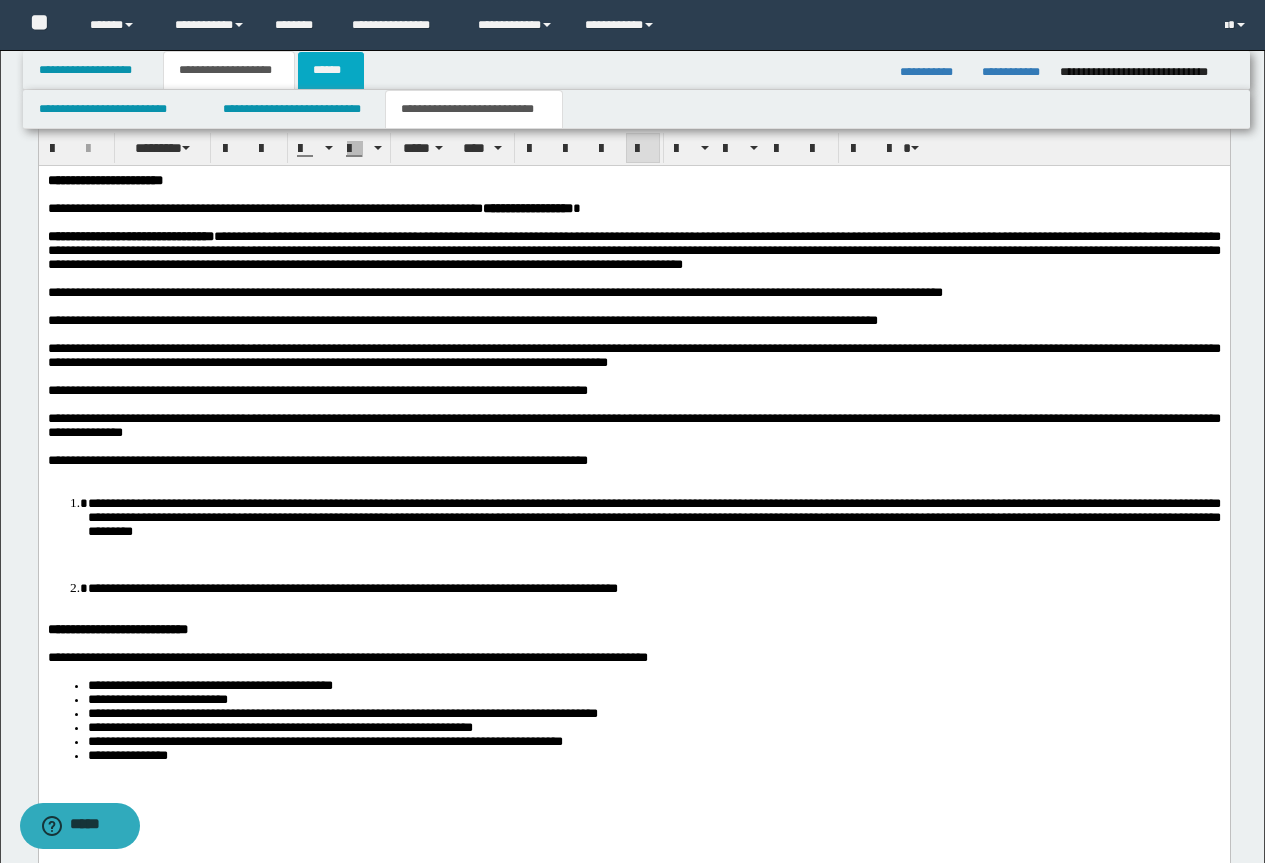 click on "******" at bounding box center (331, 70) 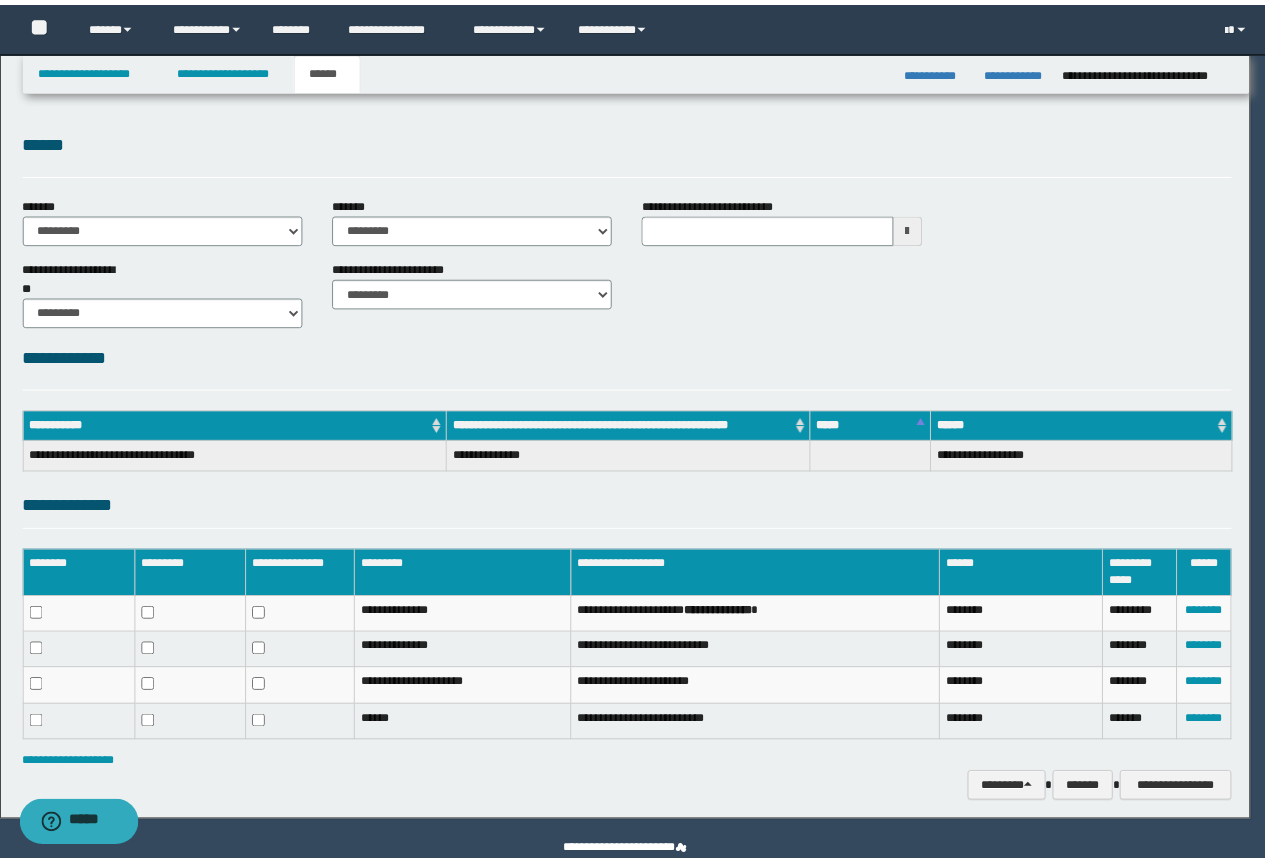 scroll, scrollTop: 0, scrollLeft: 0, axis: both 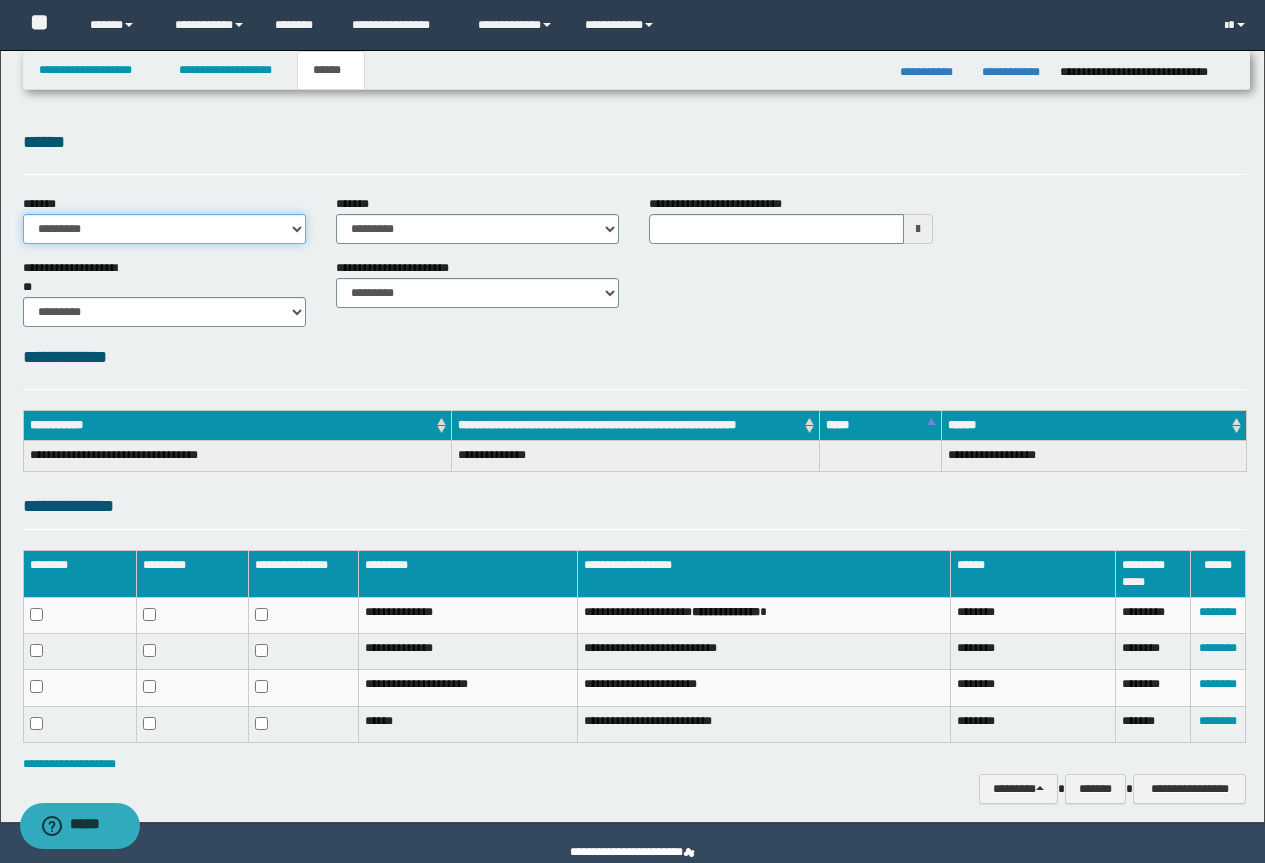 drag, startPoint x: 136, startPoint y: 217, endPoint x: 125, endPoint y: 243, distance: 28.231188 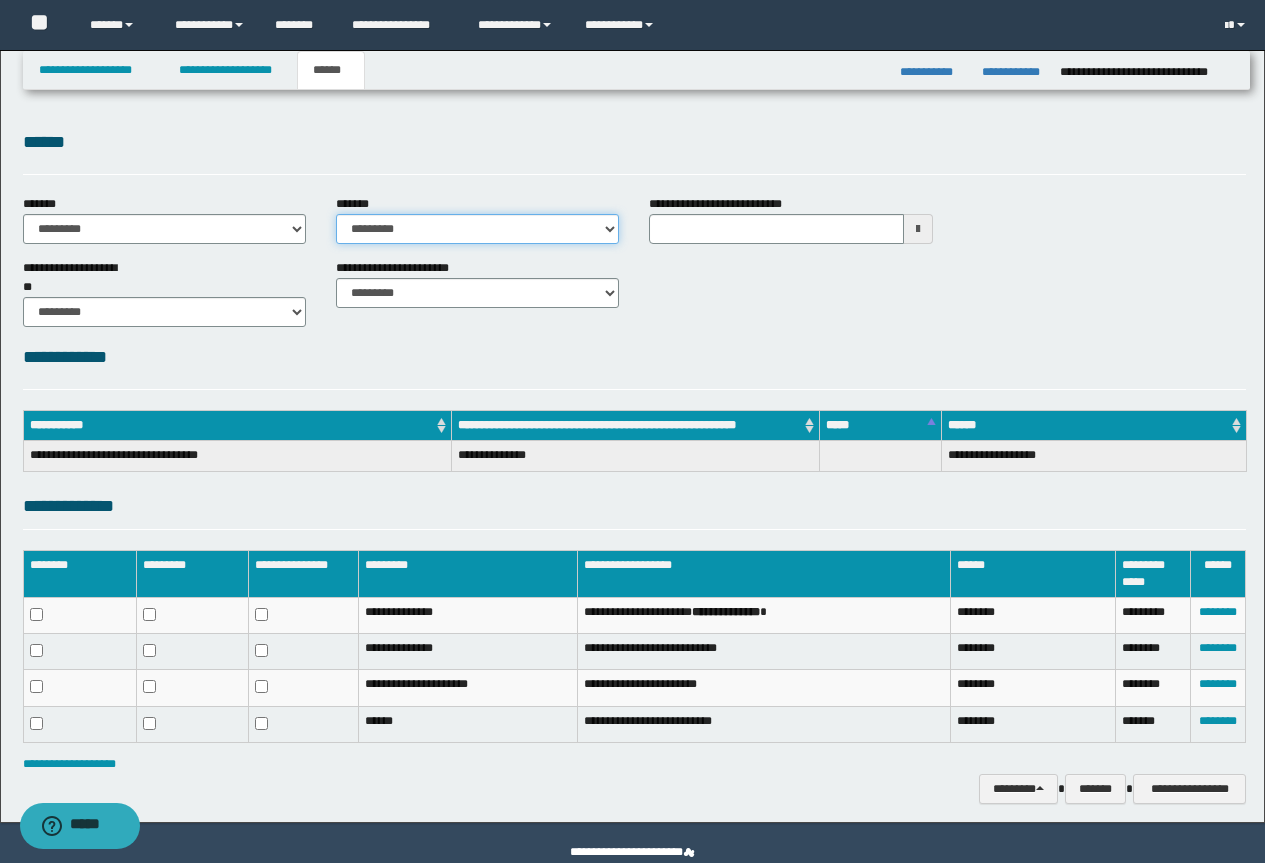 click on "**********" at bounding box center (477, 229) 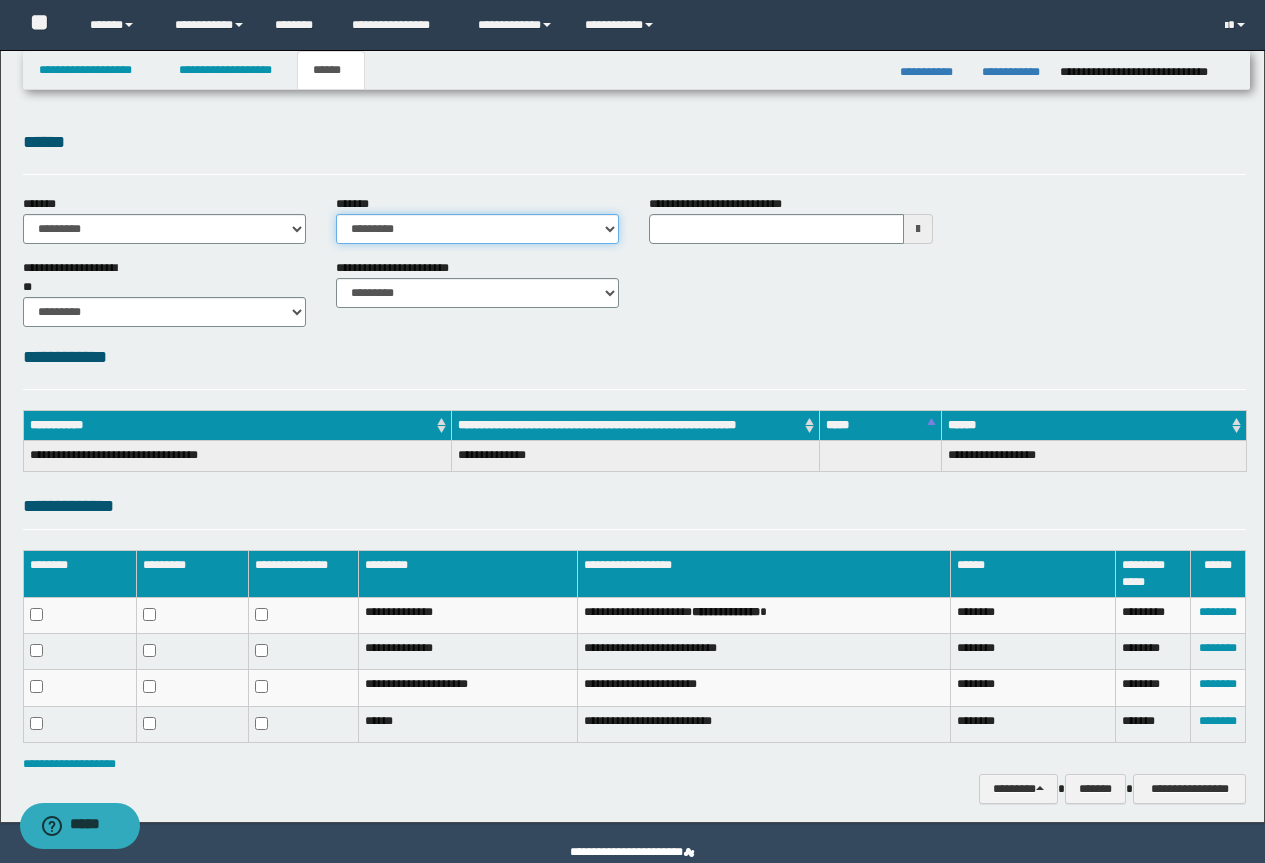 select on "*" 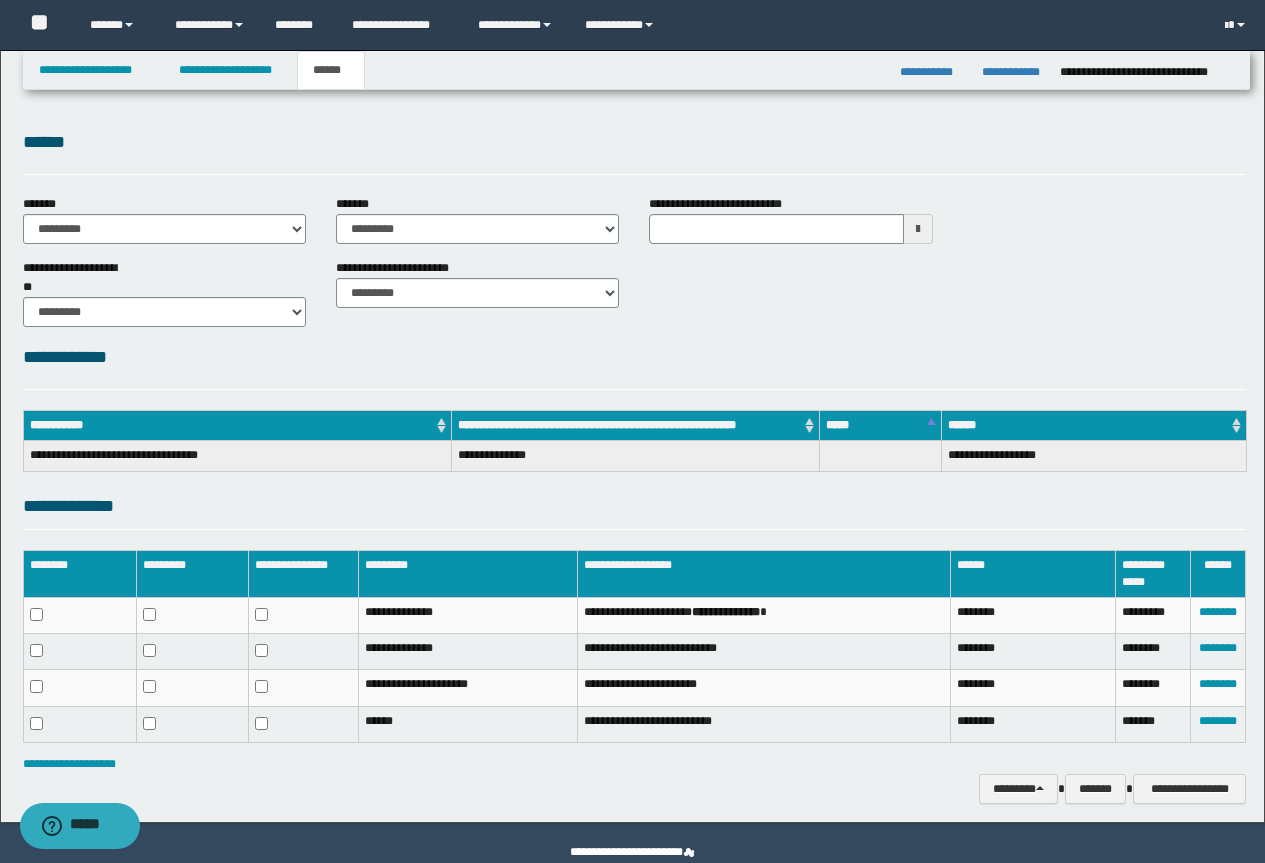 click on "**********" at bounding box center [634, 291] 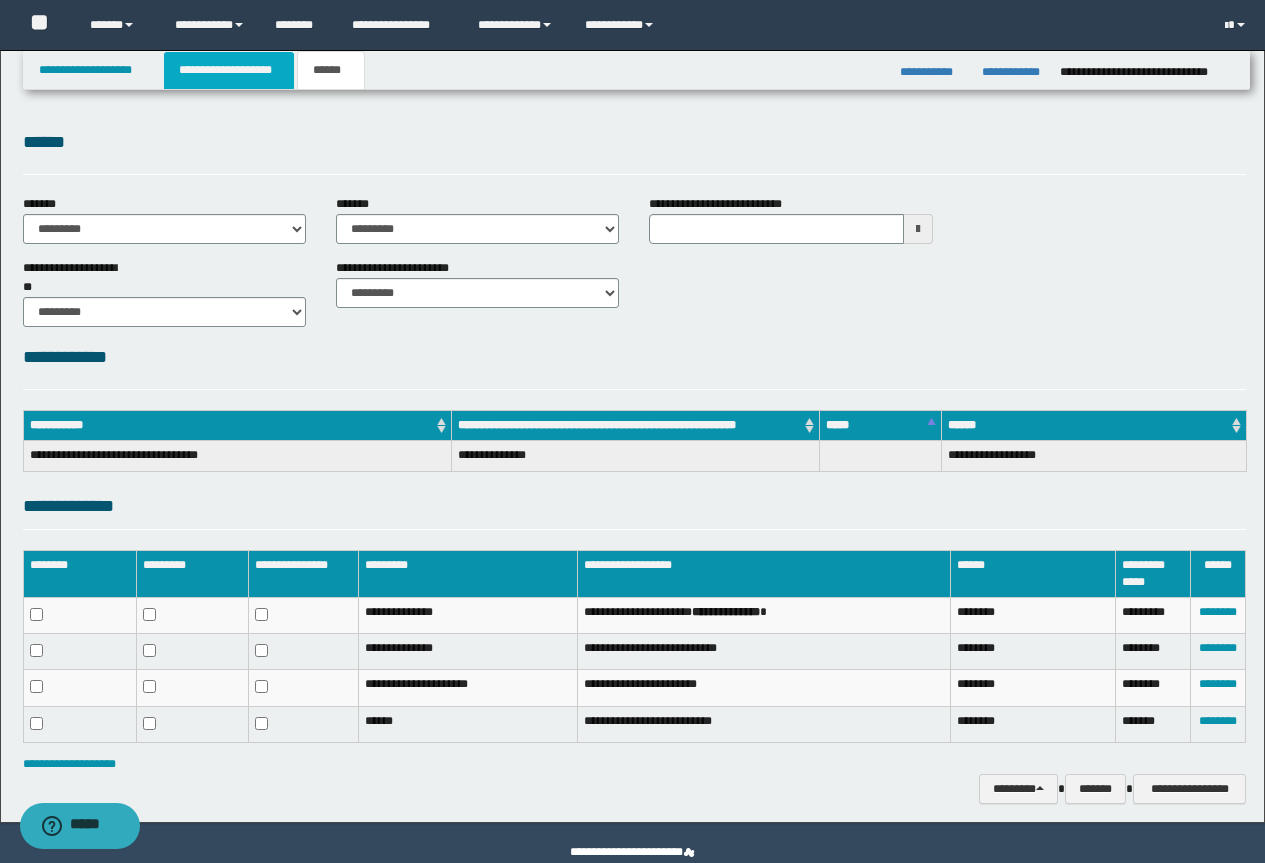 click on "**********" at bounding box center (229, 70) 